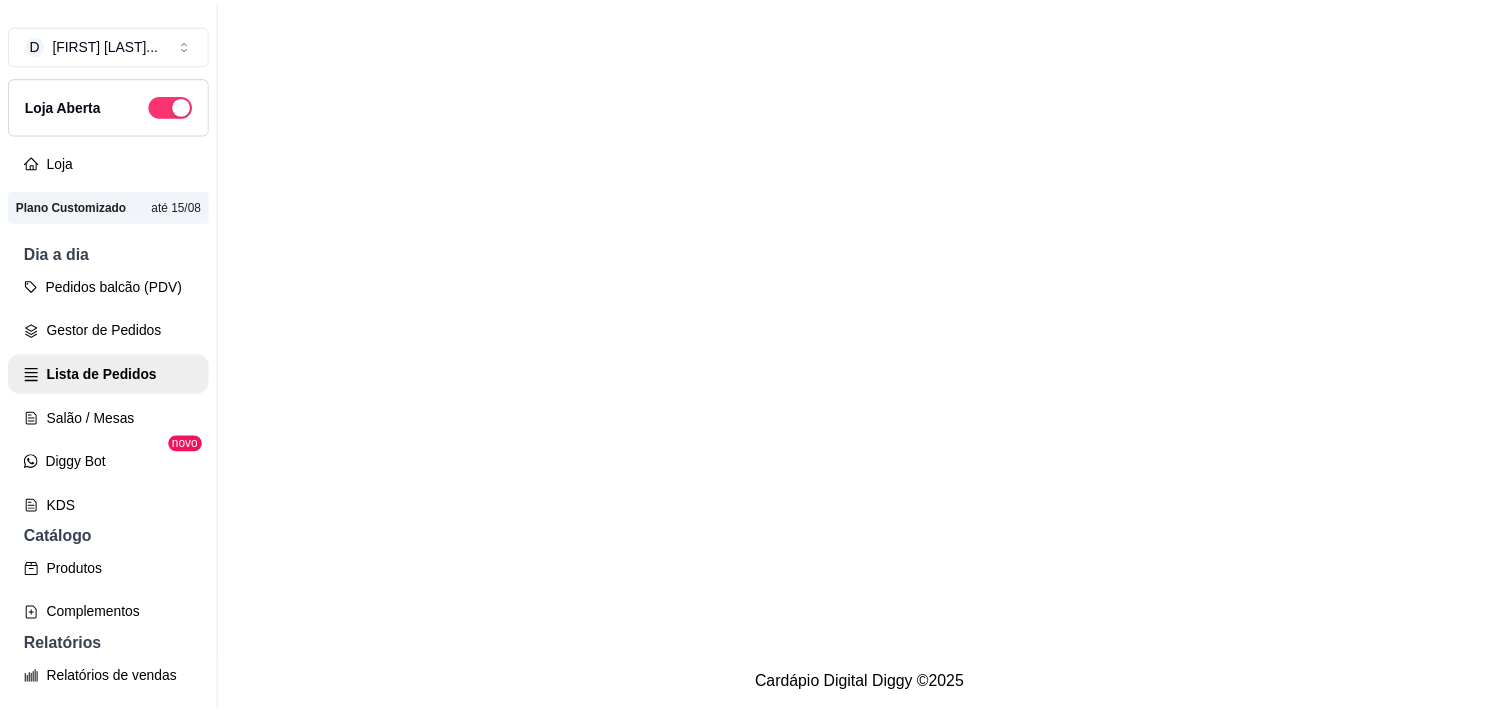 scroll, scrollTop: 0, scrollLeft: 0, axis: both 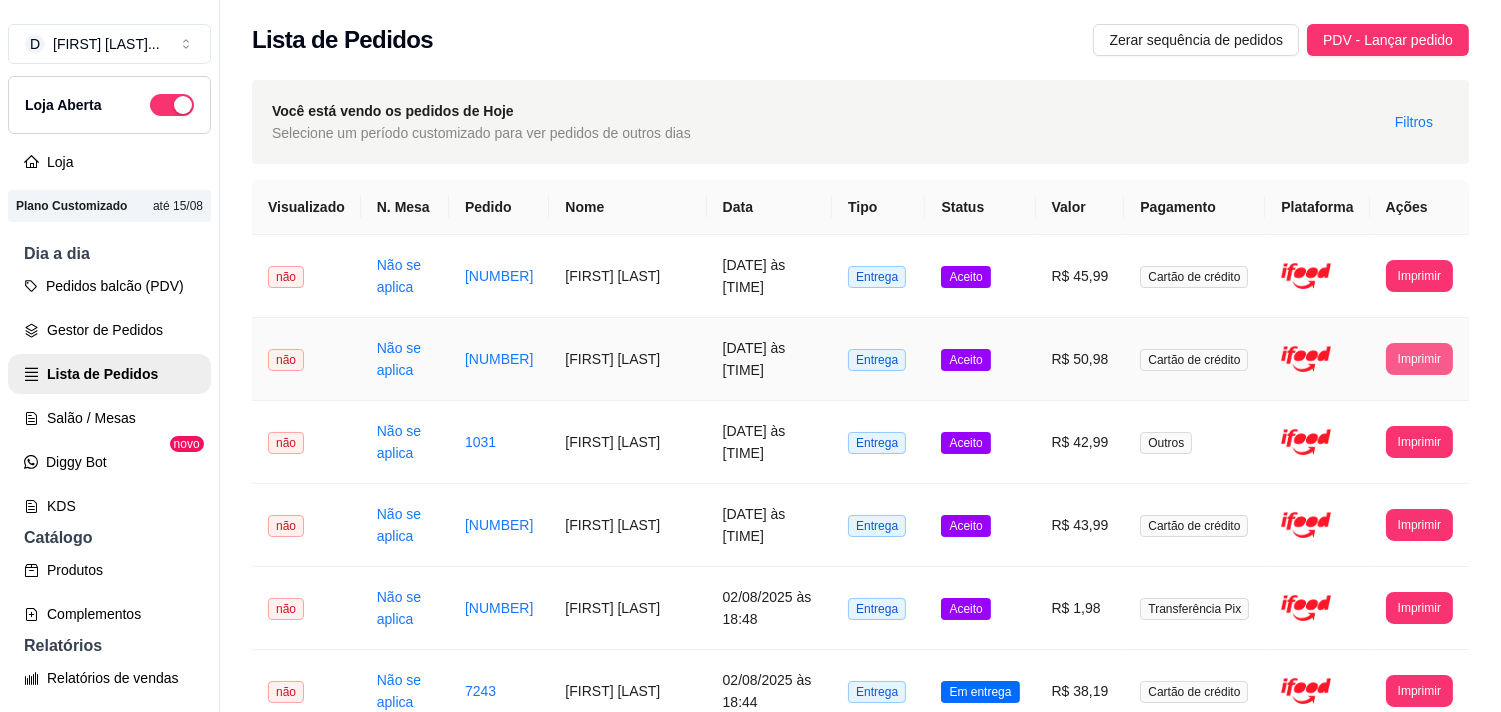 click on "Imprimir" at bounding box center [1419, 359] 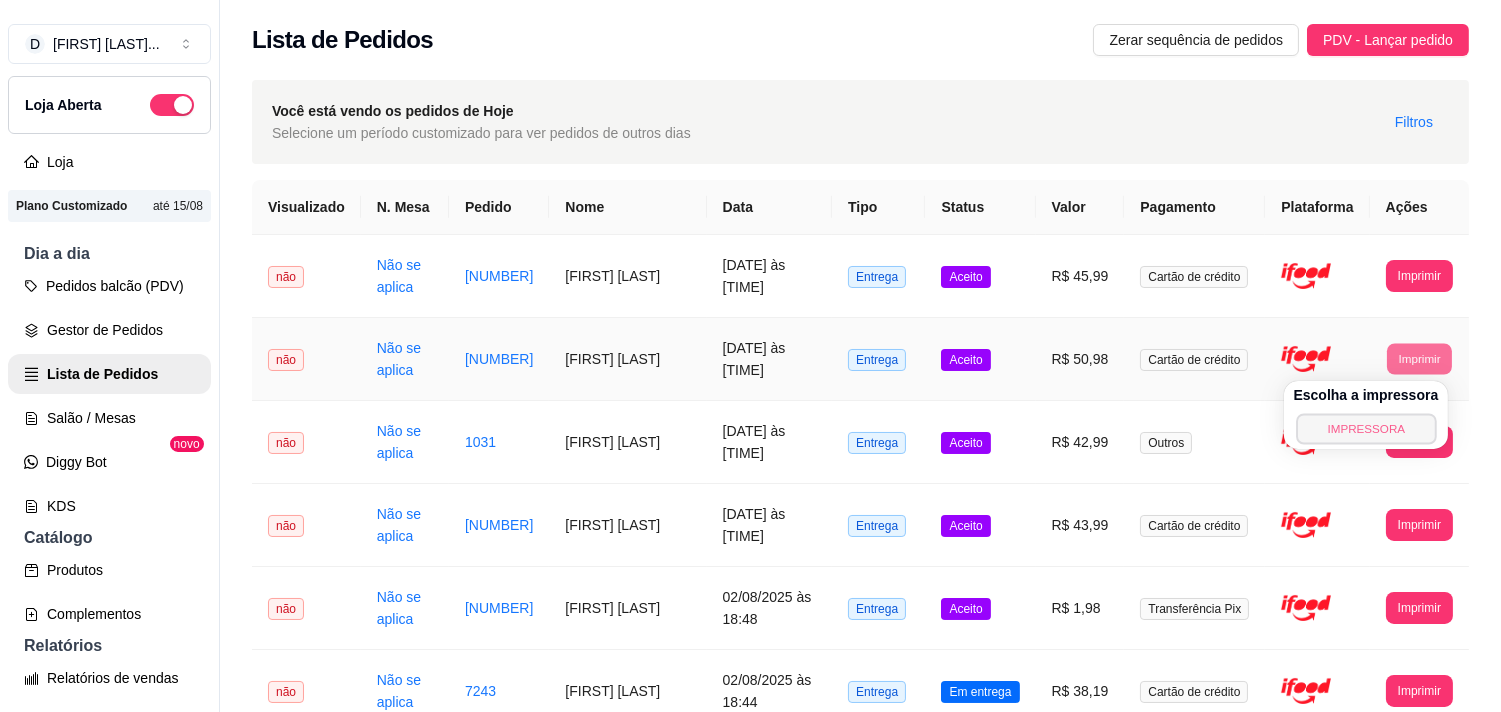 click on "IMPRESSORA" at bounding box center [1366, 428] 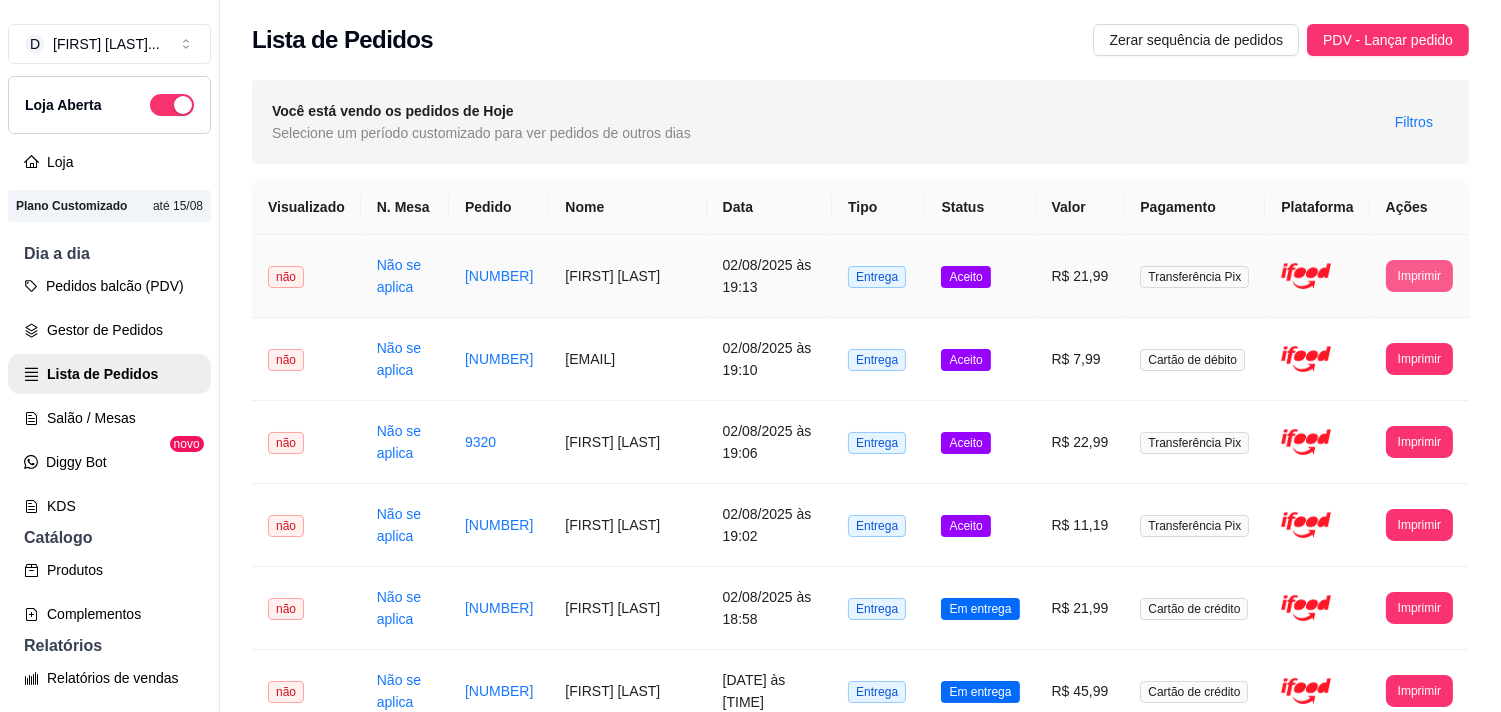 click on "Imprimir" at bounding box center (1419, 276) 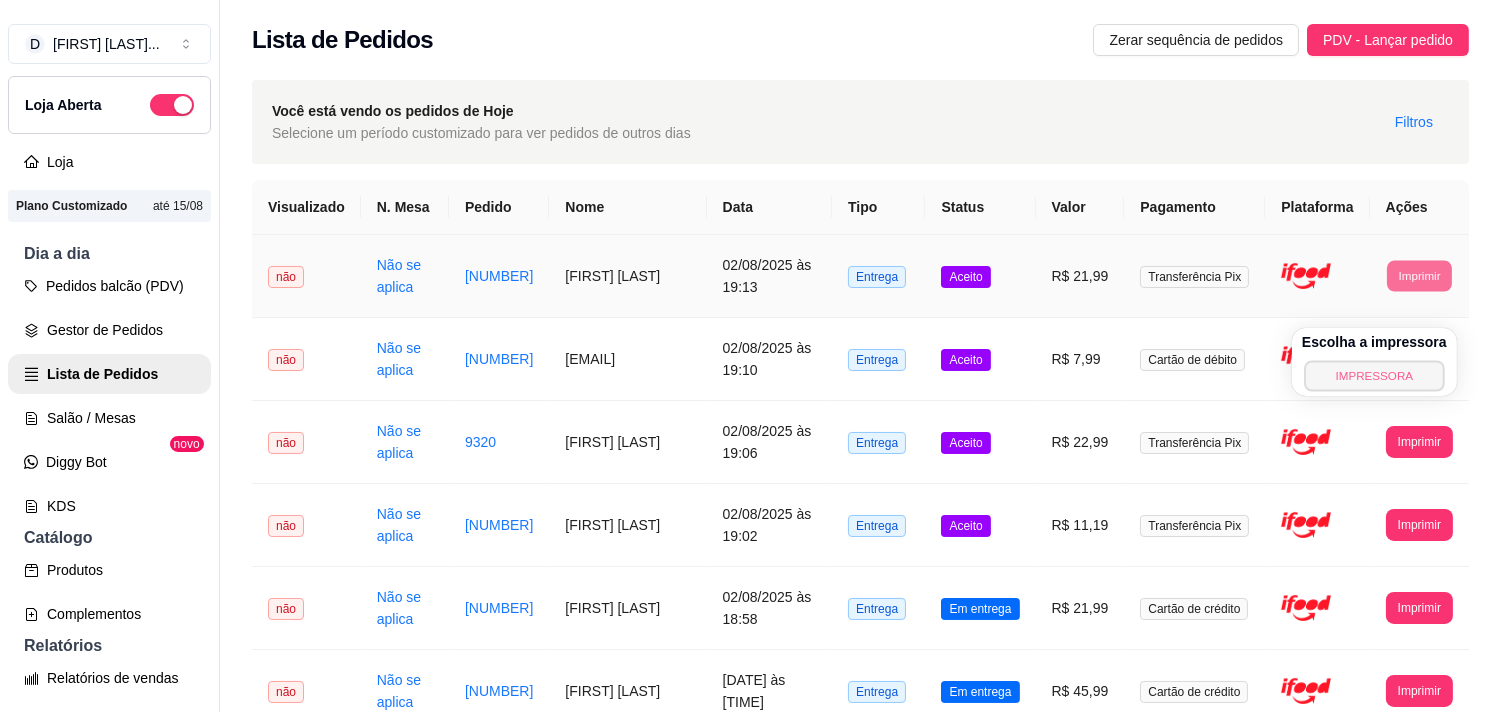 click on "IMPRESSORA" at bounding box center [1374, 375] 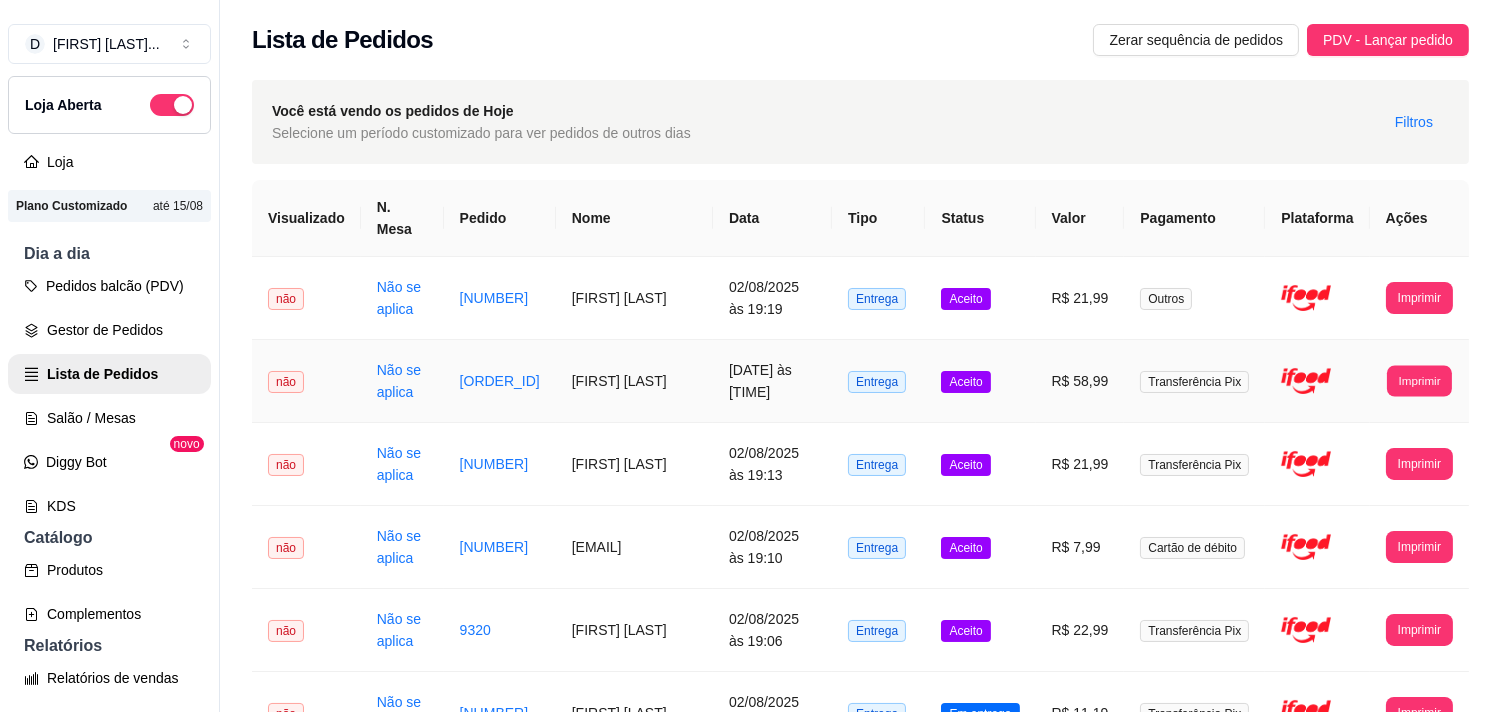 click on "**********" at bounding box center [1419, 381] 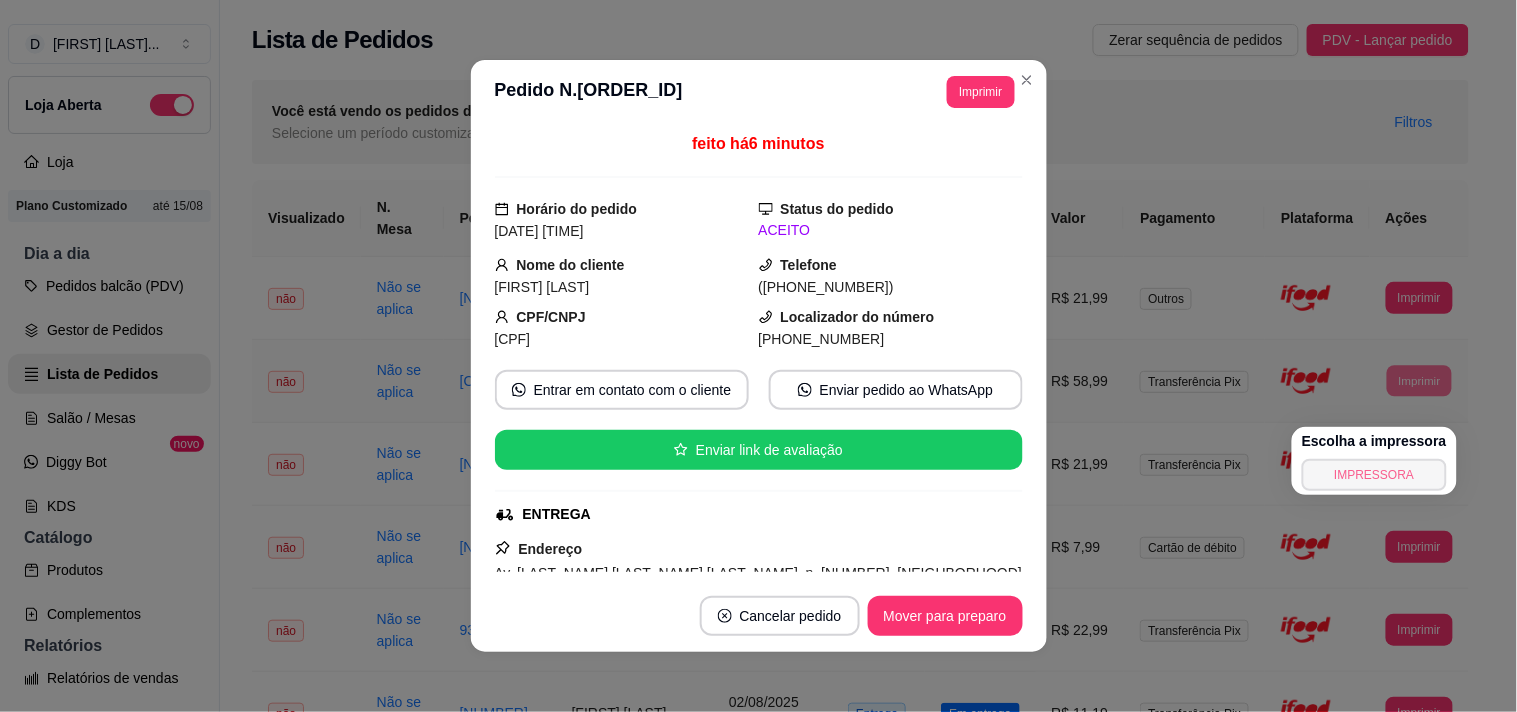 click on "IMPRESSORA" at bounding box center (1374, 475) 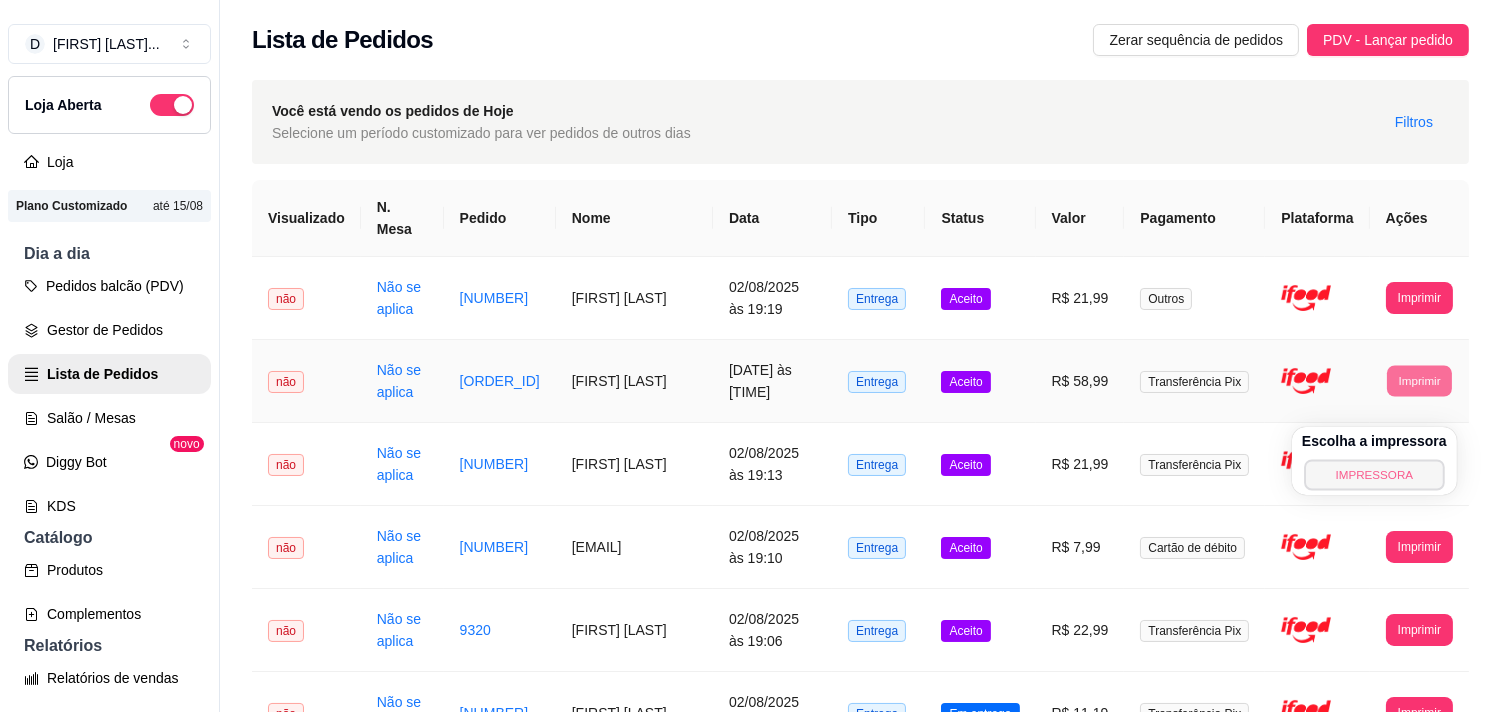 click on "IMPRESSORA" at bounding box center [1374, 474] 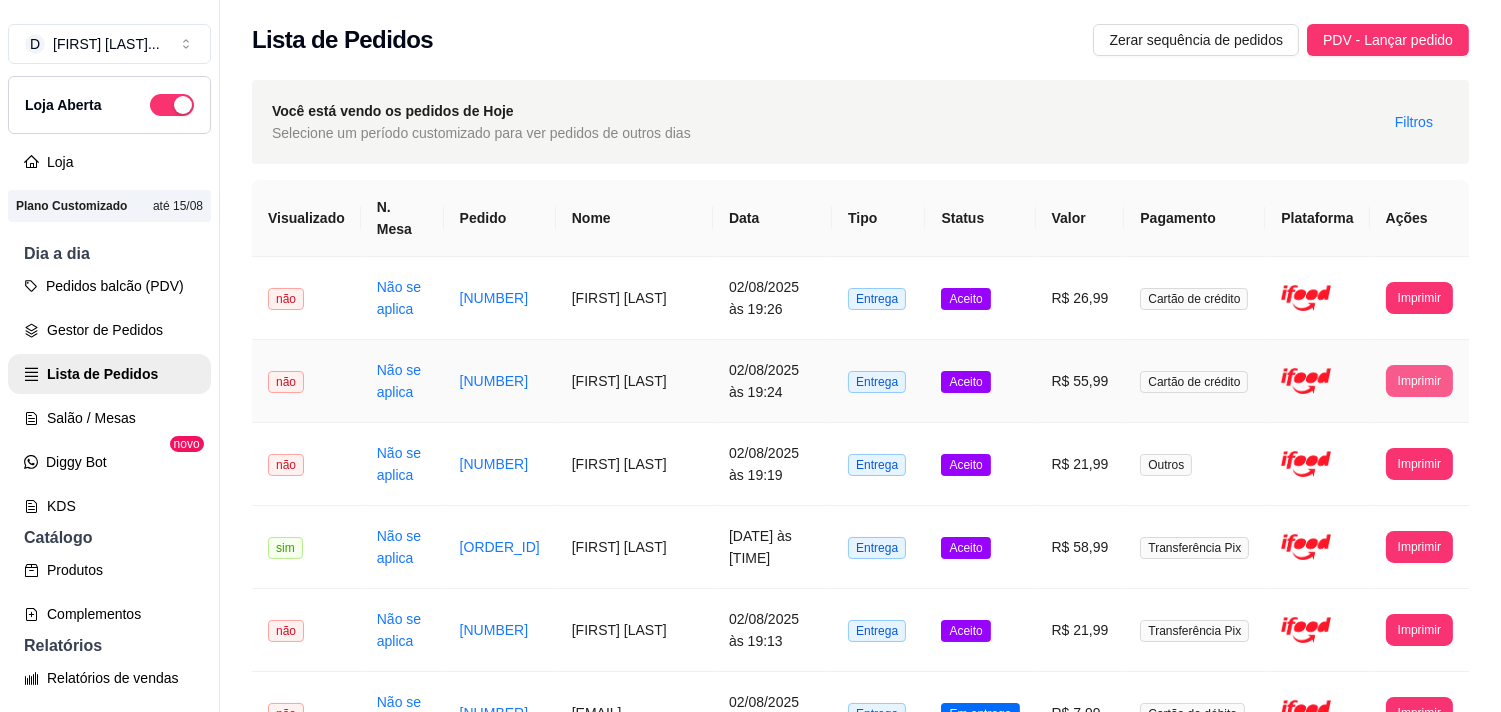 click on "Imprimir" at bounding box center (1419, 381) 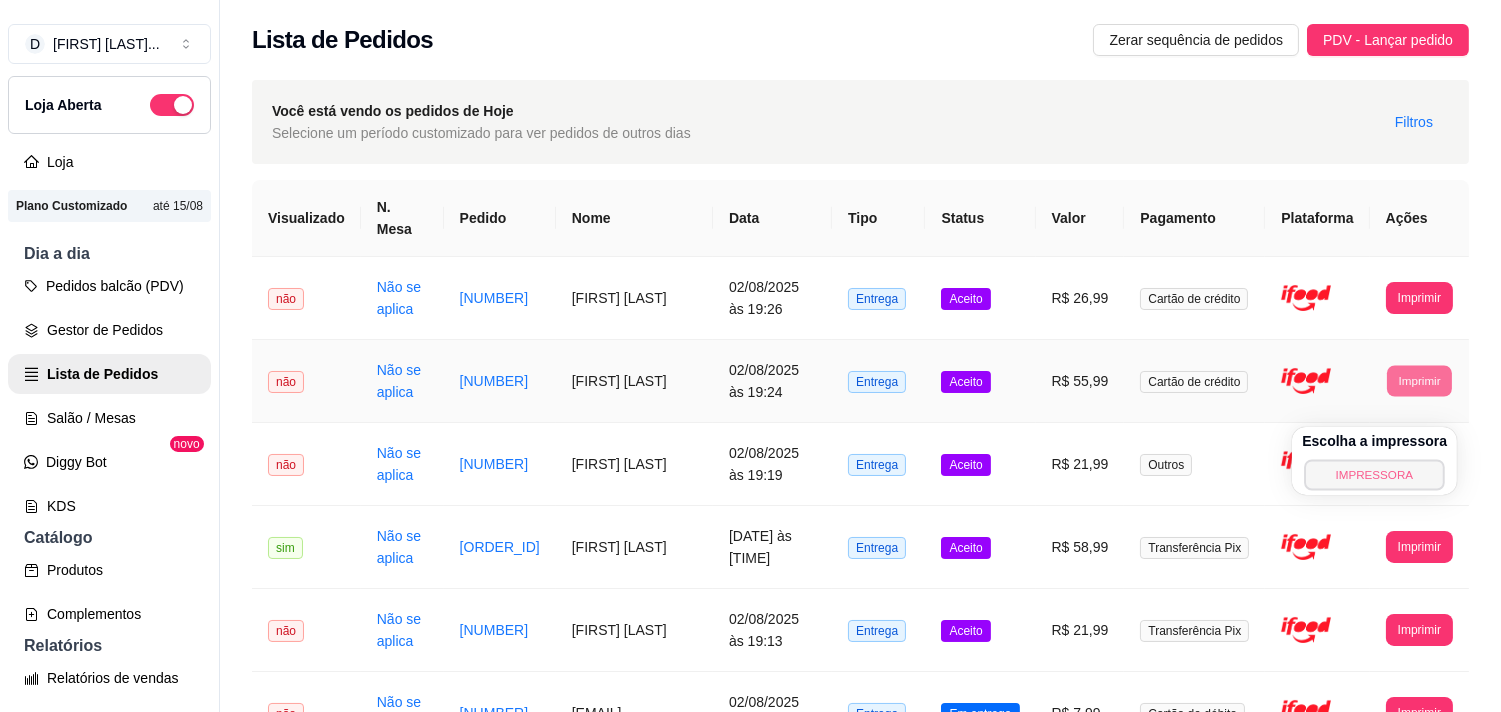 click on "IMPRESSORA" at bounding box center [1375, 474] 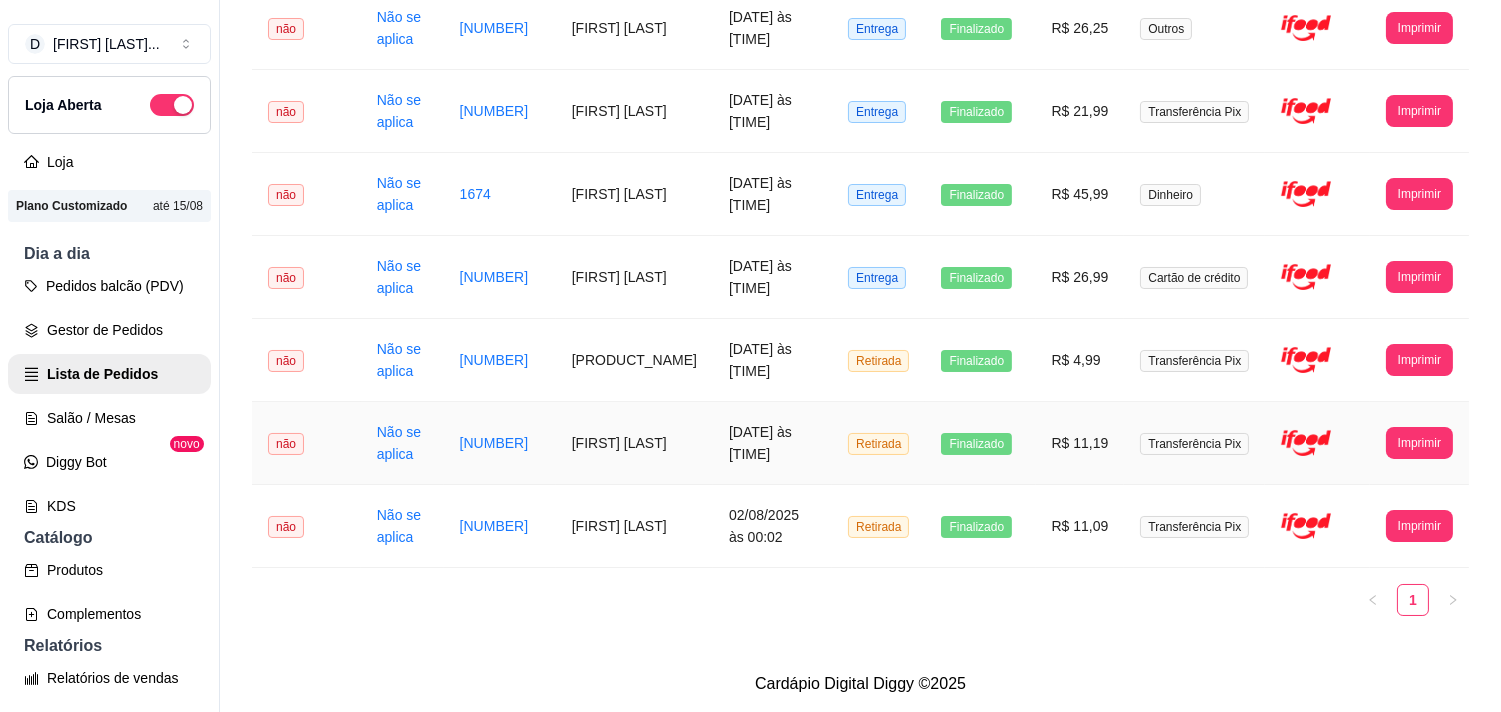 scroll, scrollTop: 2477, scrollLeft: 0, axis: vertical 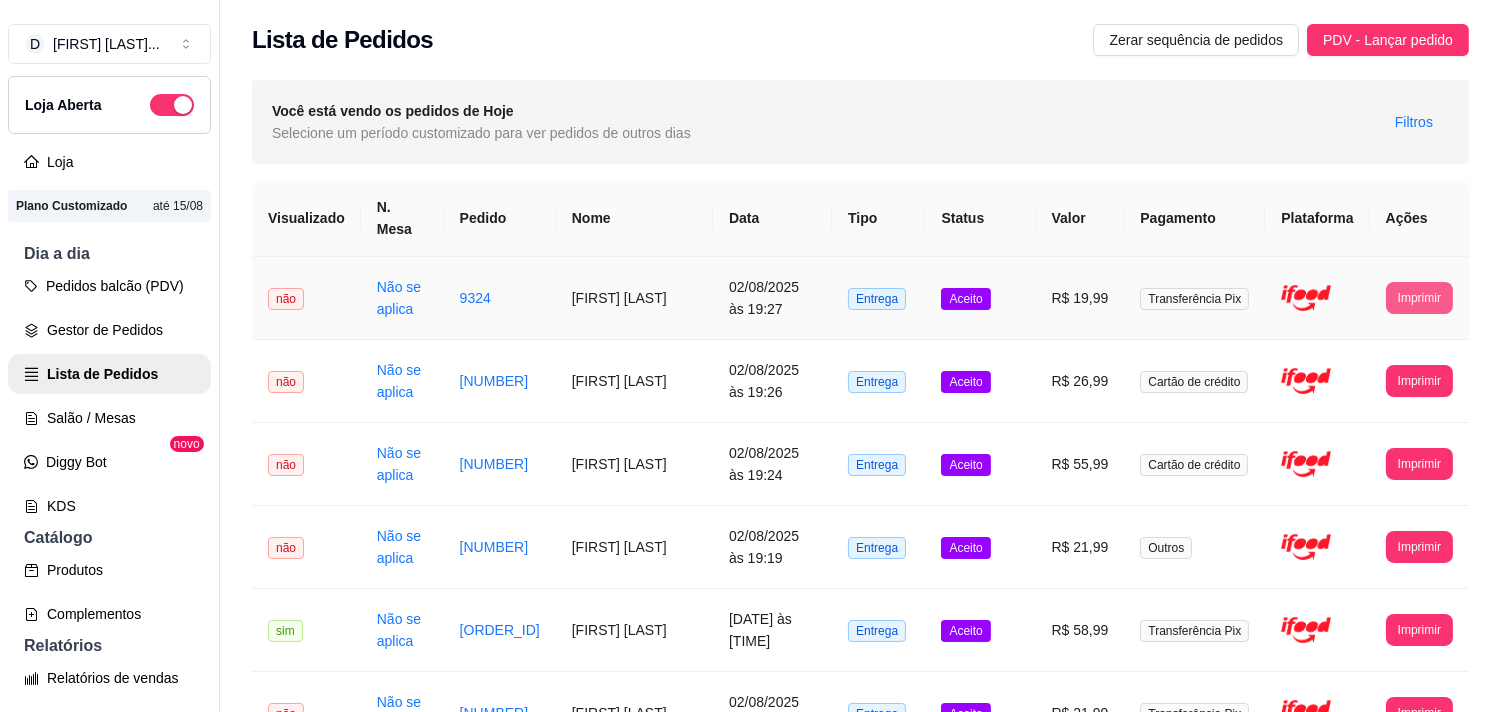 click on "Imprimir" at bounding box center (1419, 298) 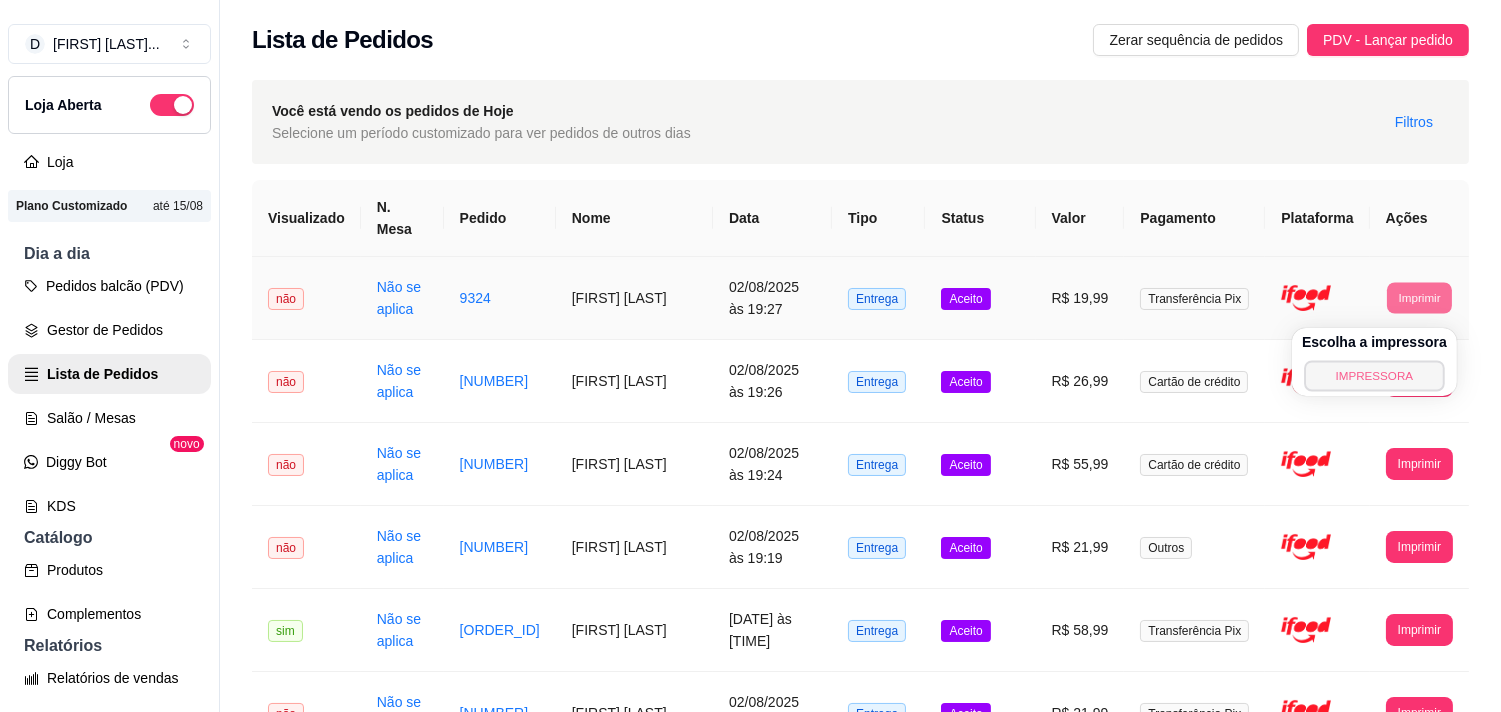 click on "IMPRESSORA" at bounding box center (1374, 375) 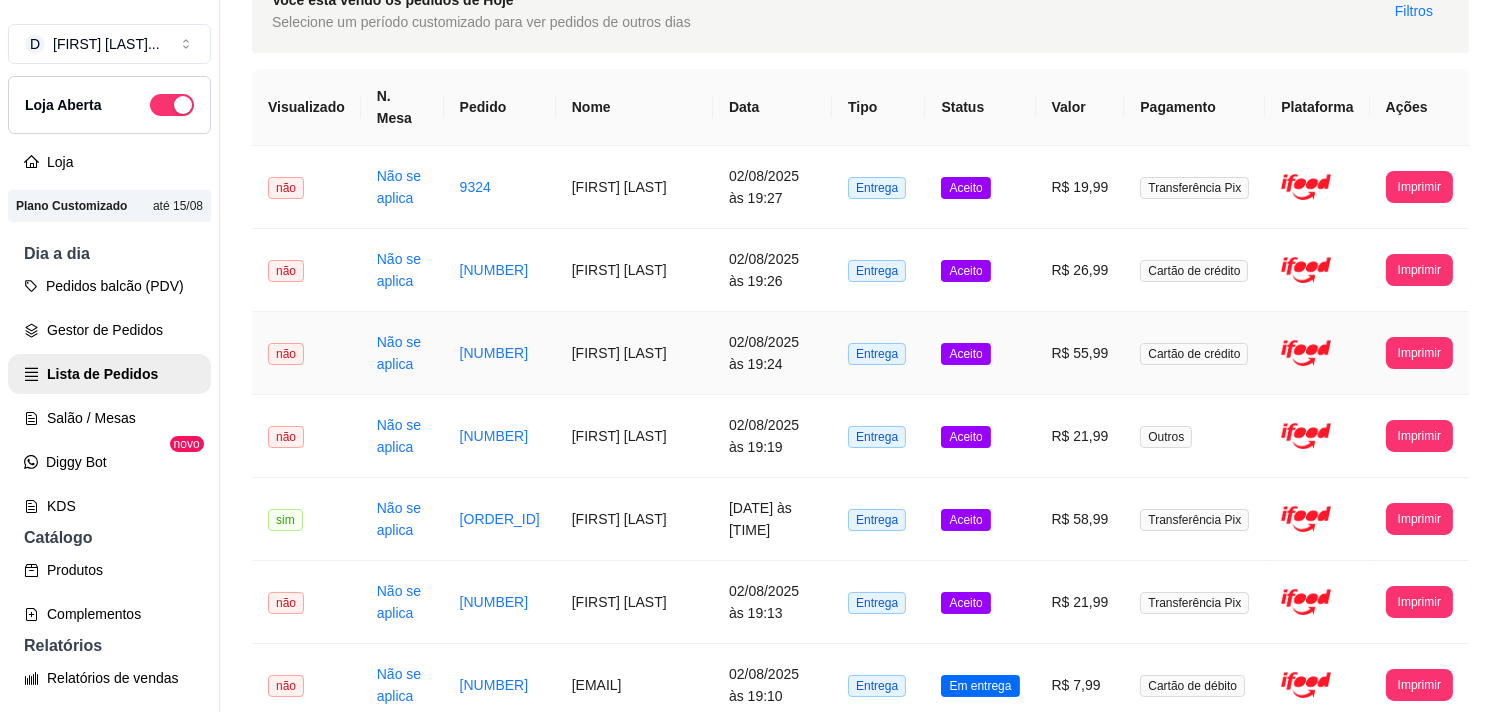 scroll, scrollTop: 0, scrollLeft: 0, axis: both 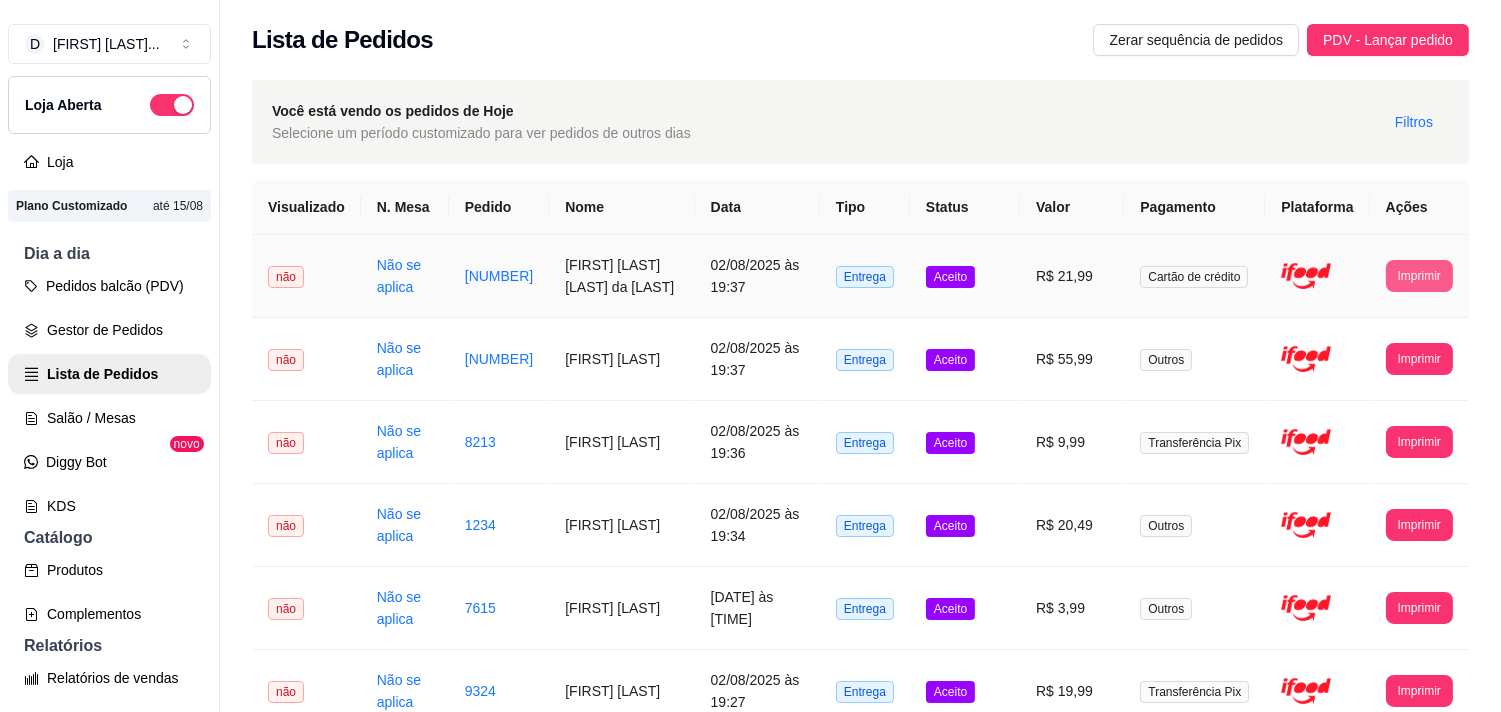 click on "Imprimir" at bounding box center (1419, 276) 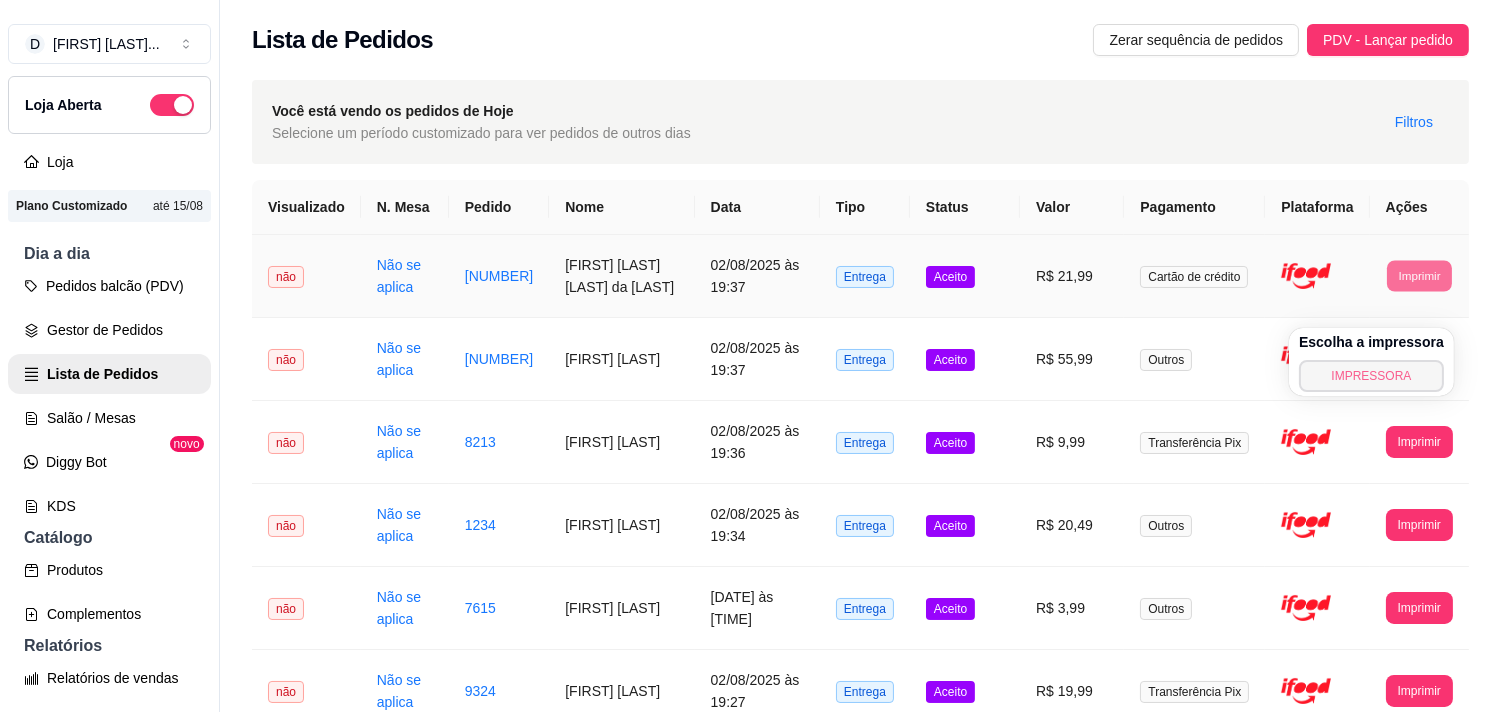 click on "IMPRESSORA" at bounding box center (1371, 376) 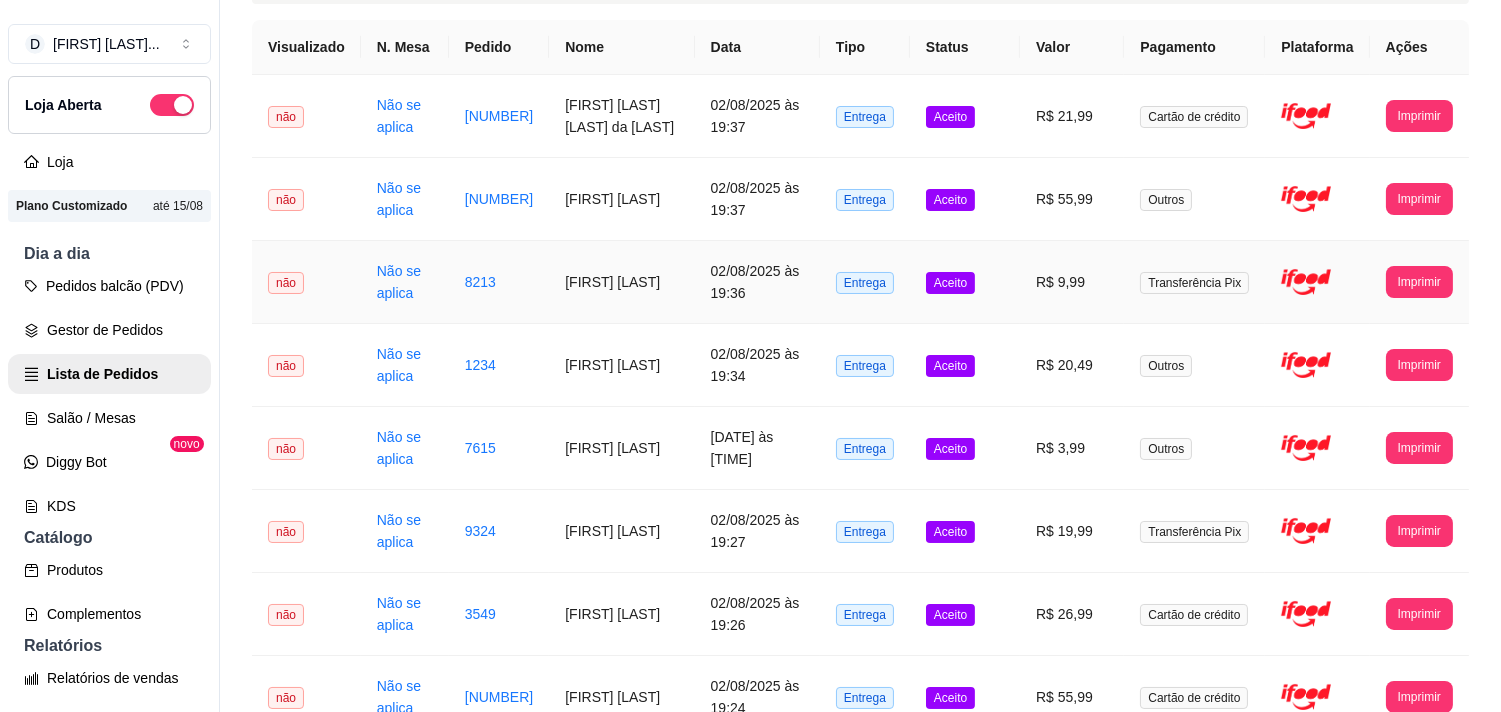 scroll, scrollTop: 111, scrollLeft: 0, axis: vertical 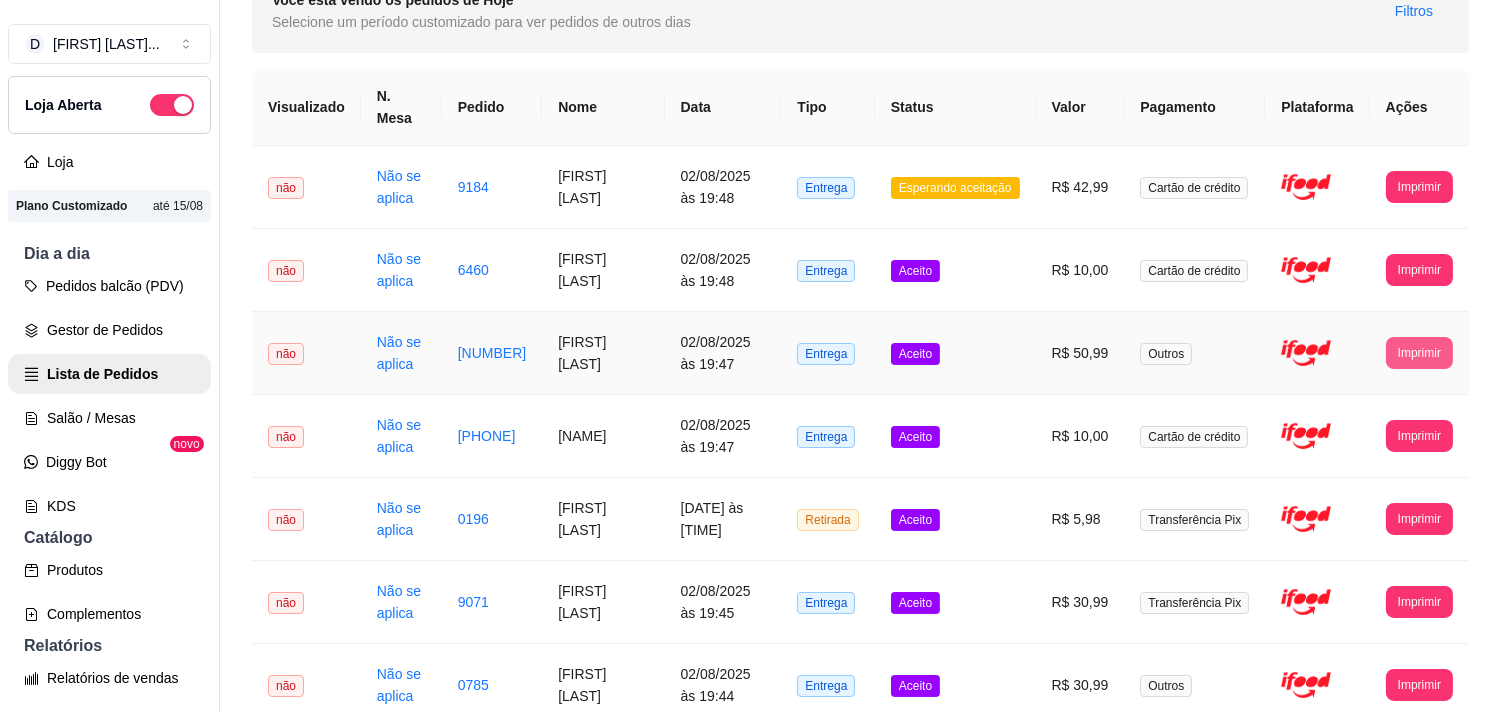 click on "Imprimir" at bounding box center (1419, 353) 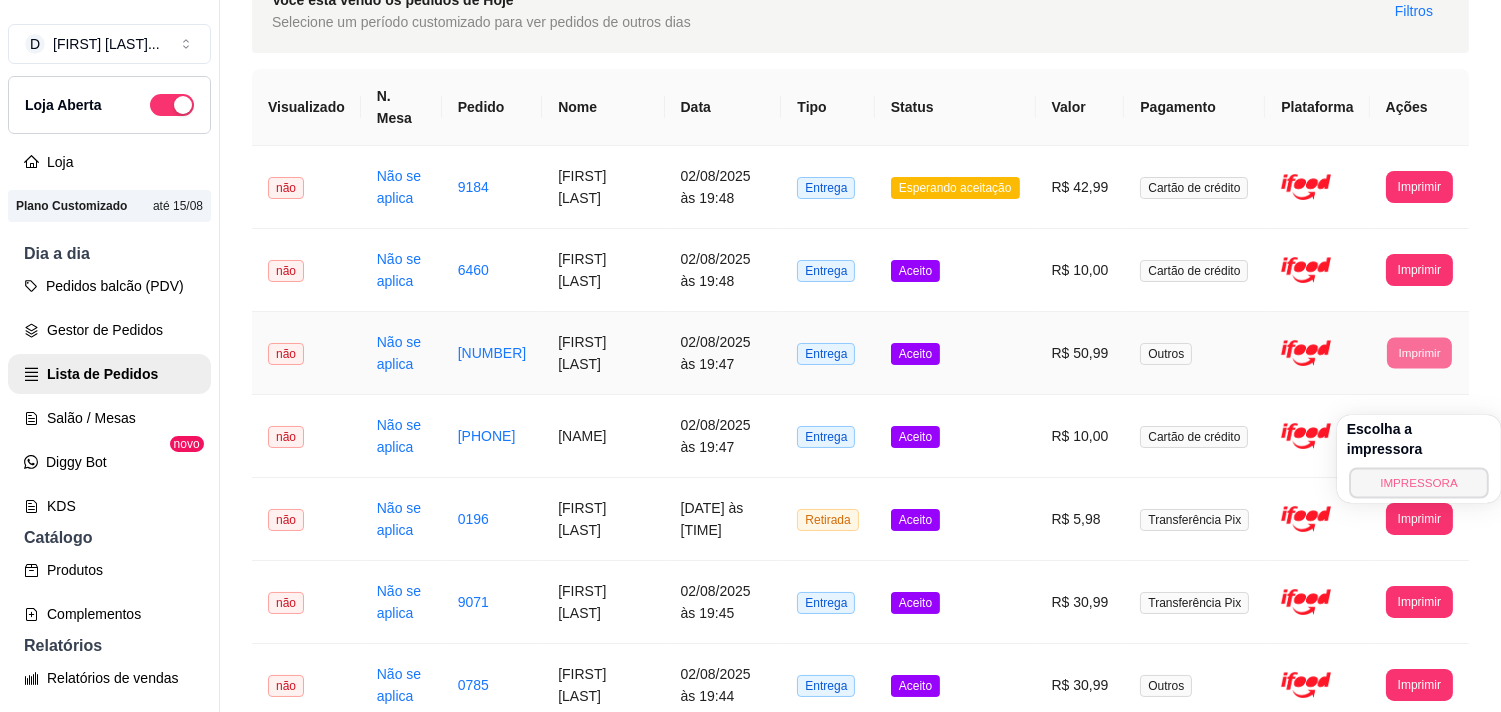 click on "IMPRESSORA" at bounding box center [1419, 482] 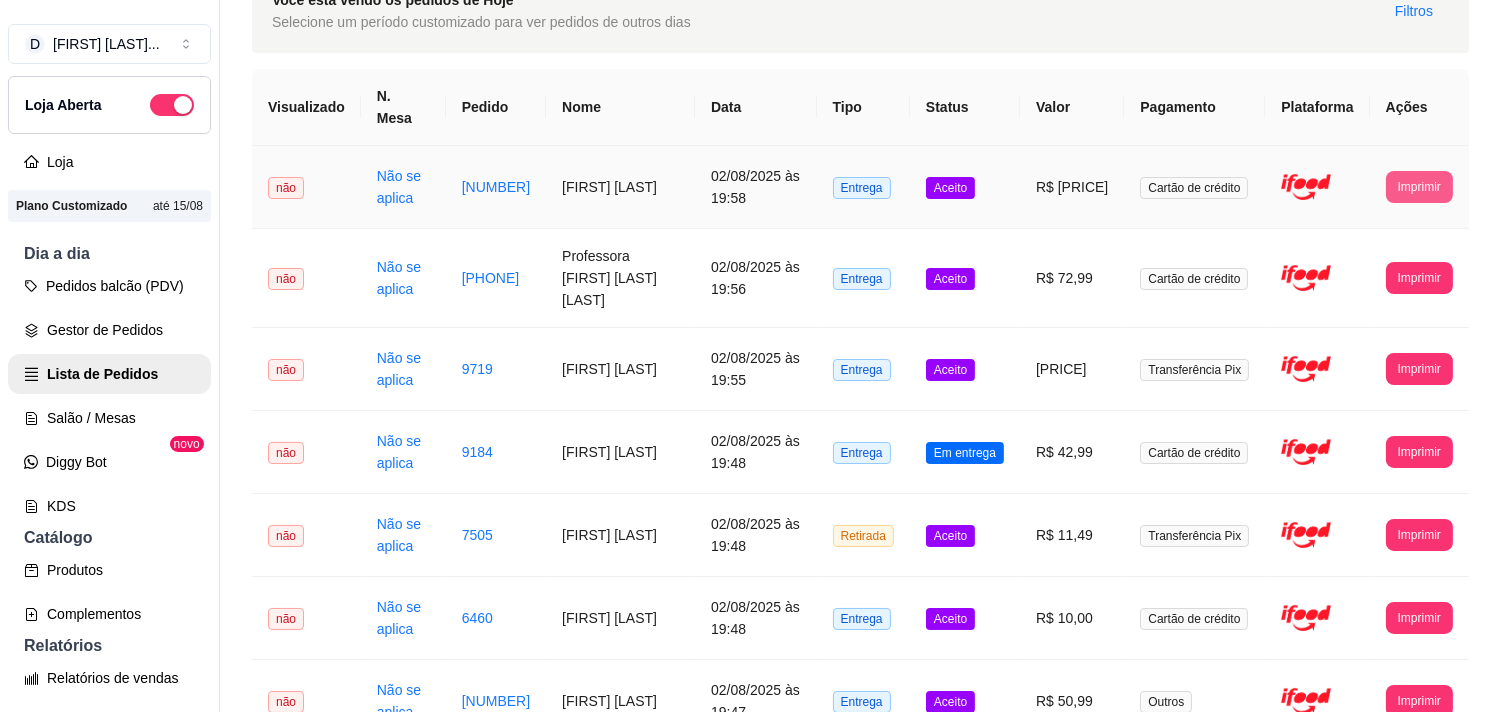 click on "Imprimir" at bounding box center (1419, 187) 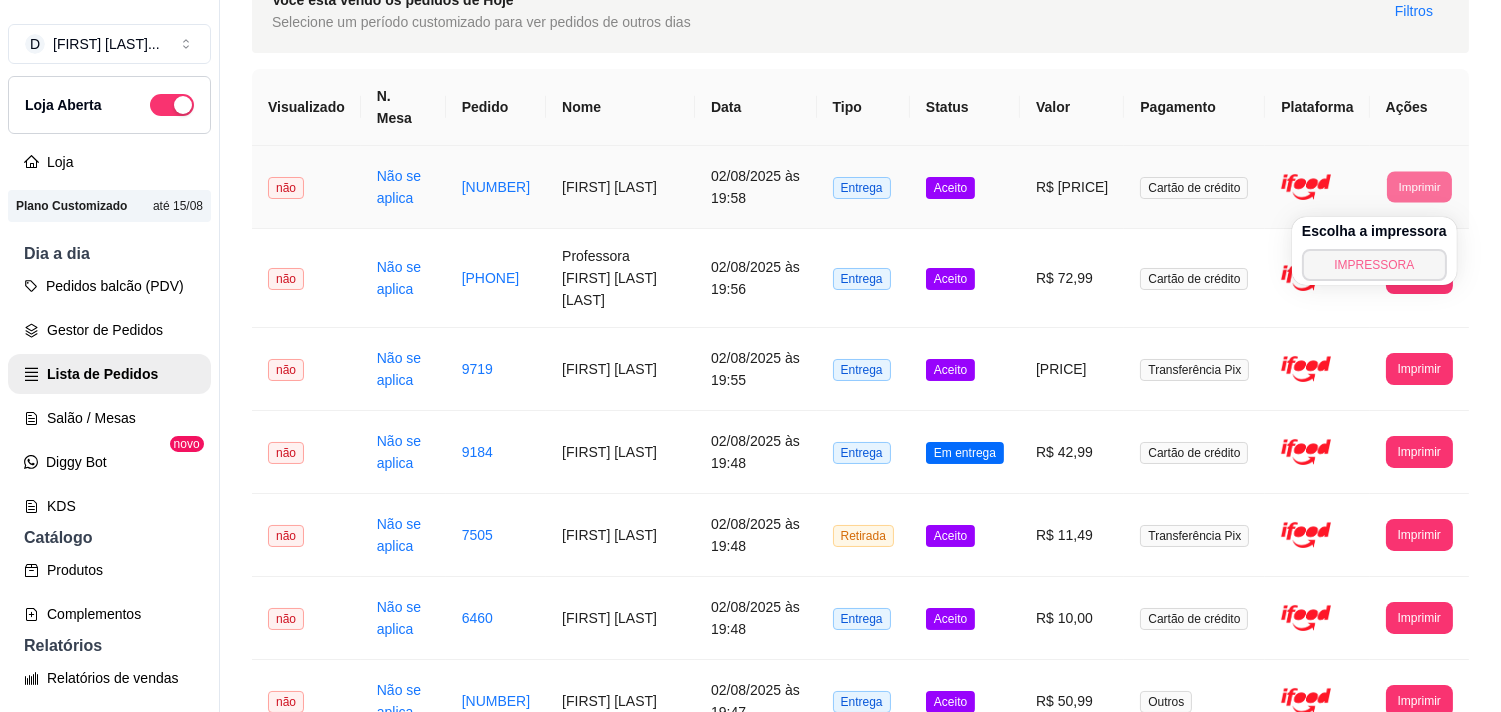 click on "IMPRESSORA" at bounding box center [1374, 265] 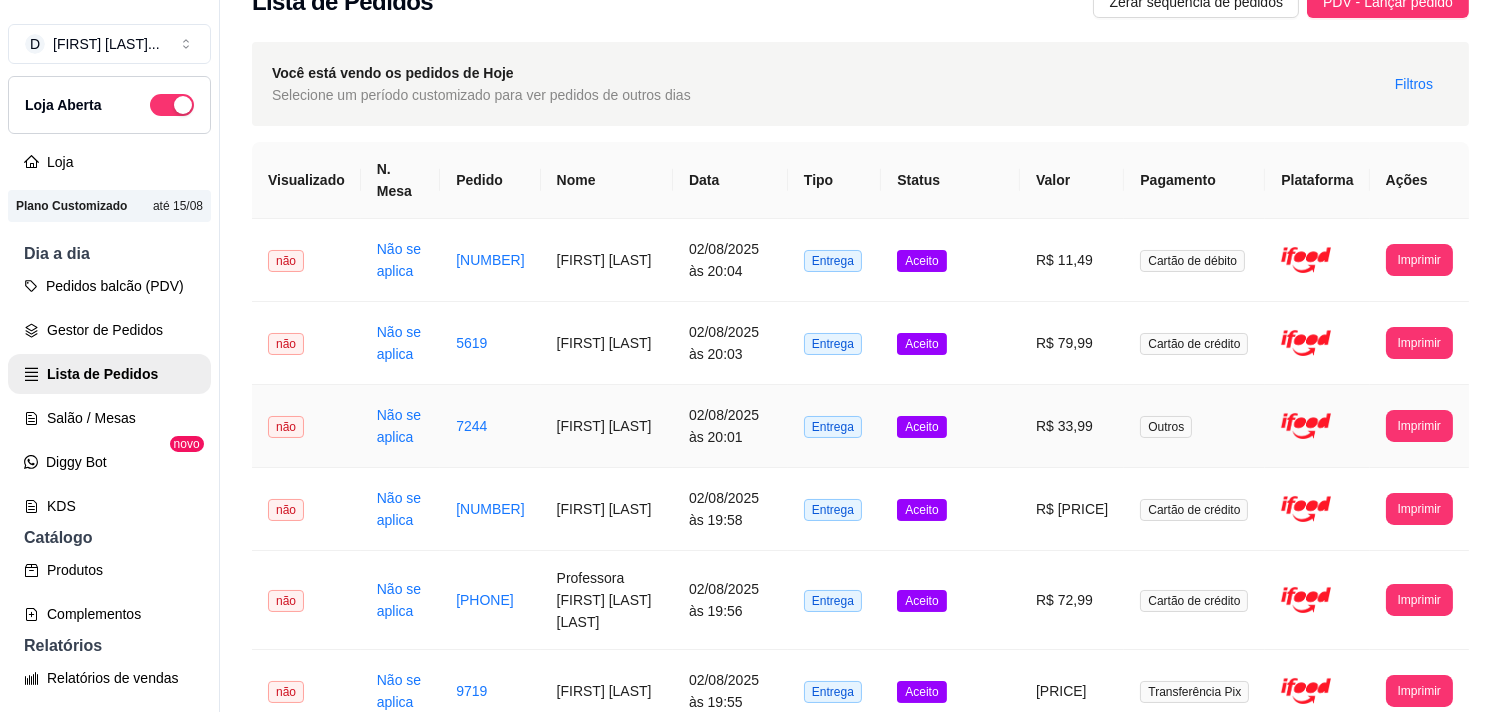 scroll, scrollTop: 0, scrollLeft: 0, axis: both 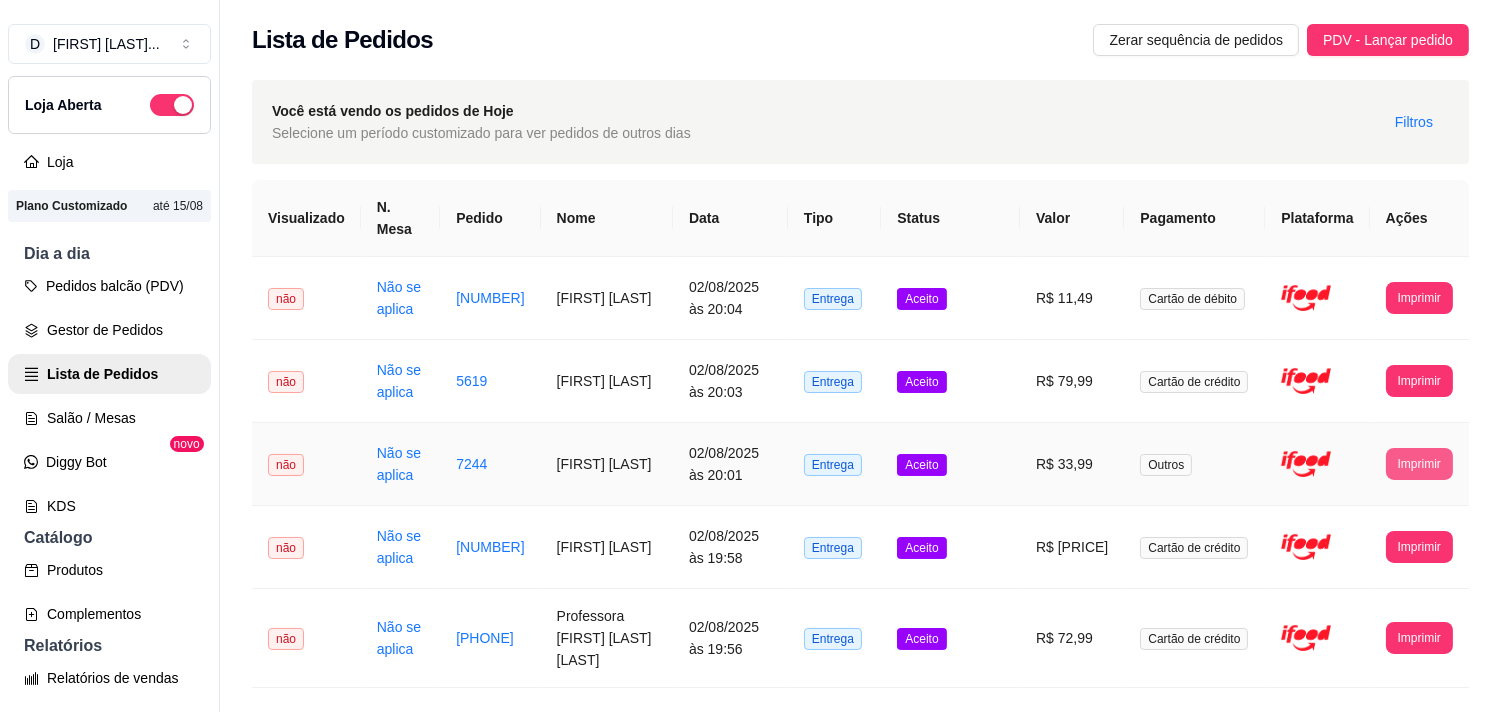 click on "Imprimir" at bounding box center [1419, 464] 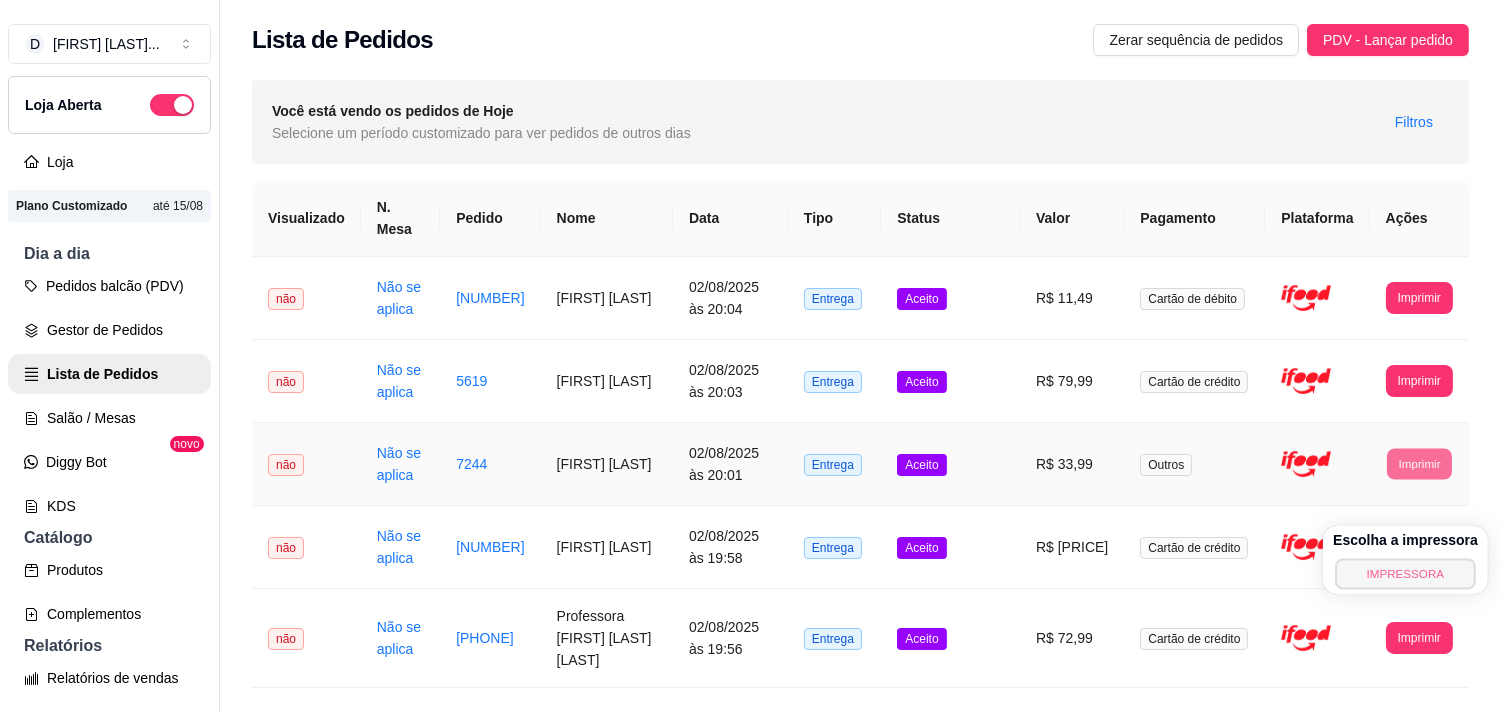 click on "IMPRESSORA" at bounding box center [1405, 573] 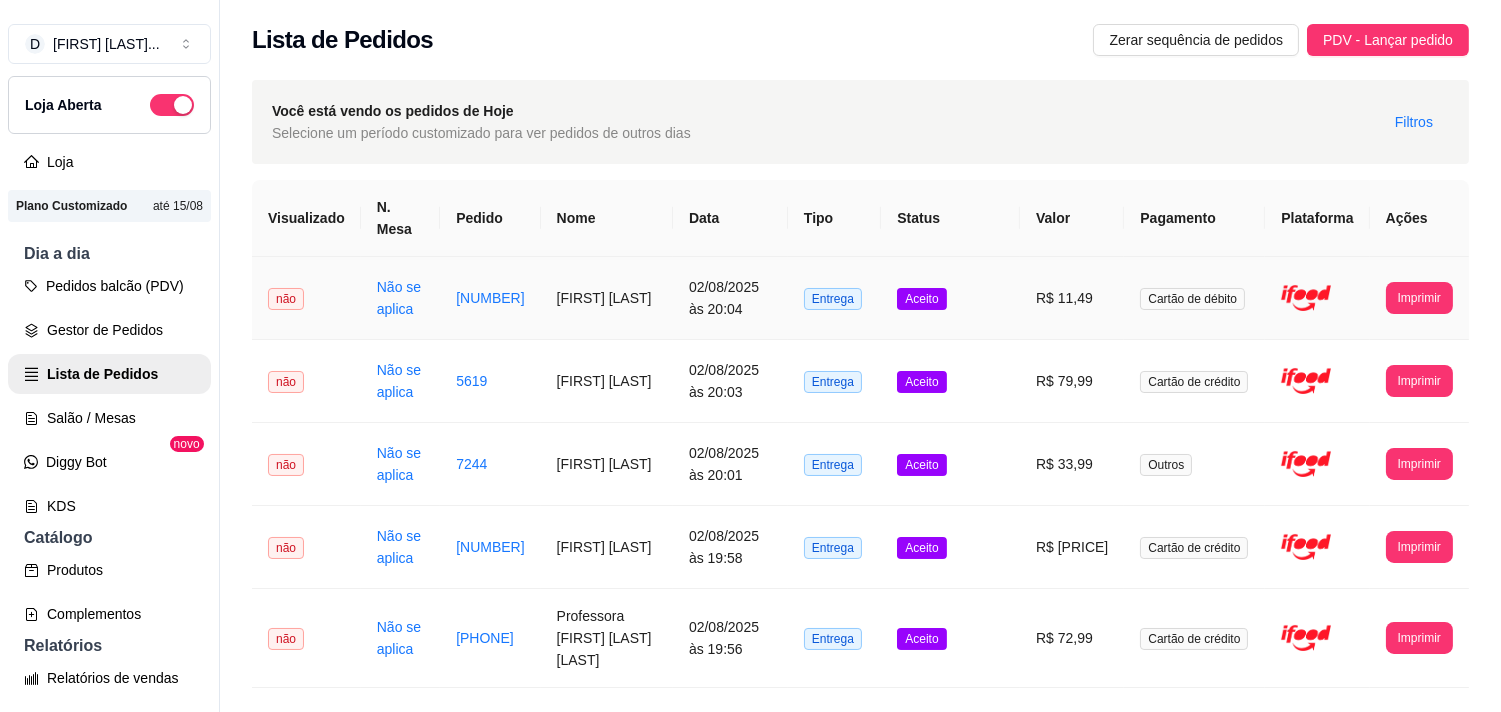 click on "Imprimir" at bounding box center [1419, 298] 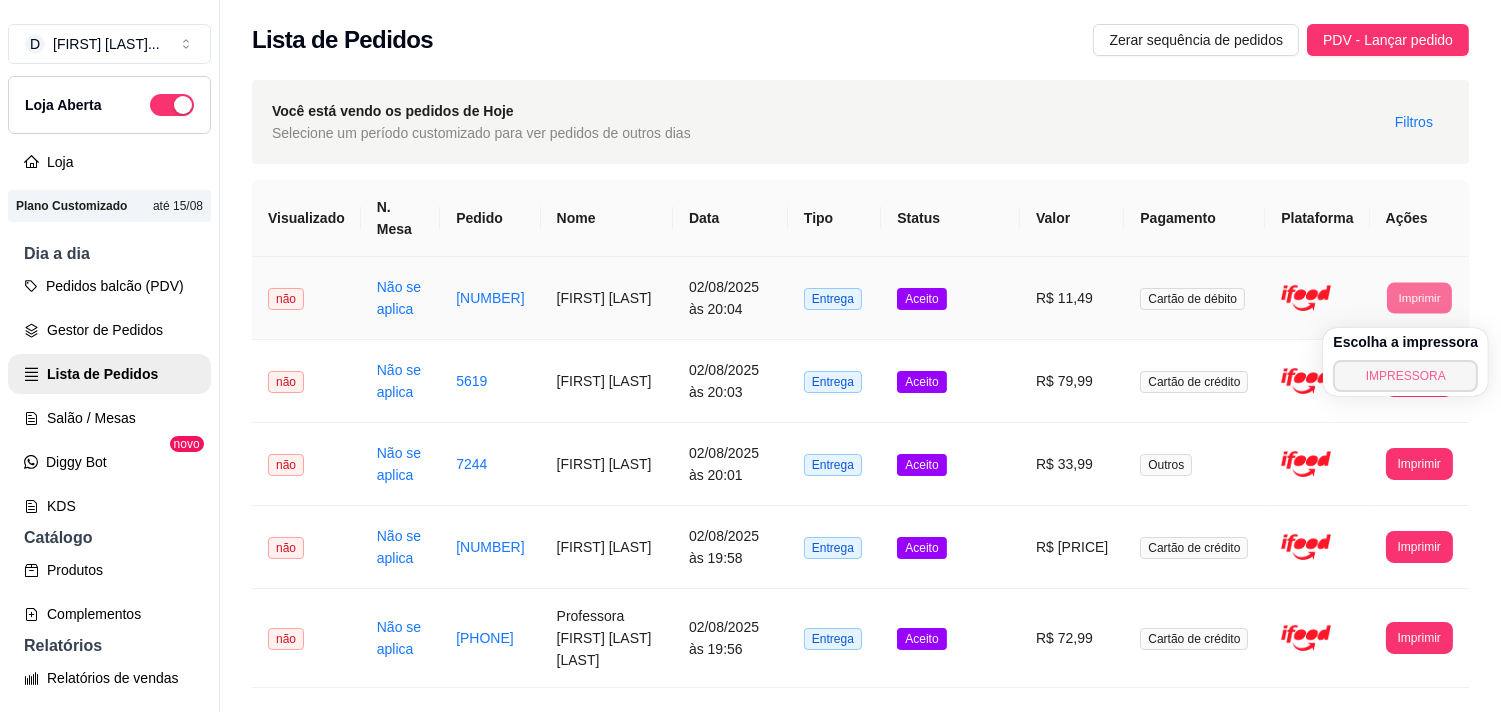 click on "IMPRESSORA" at bounding box center [1405, 376] 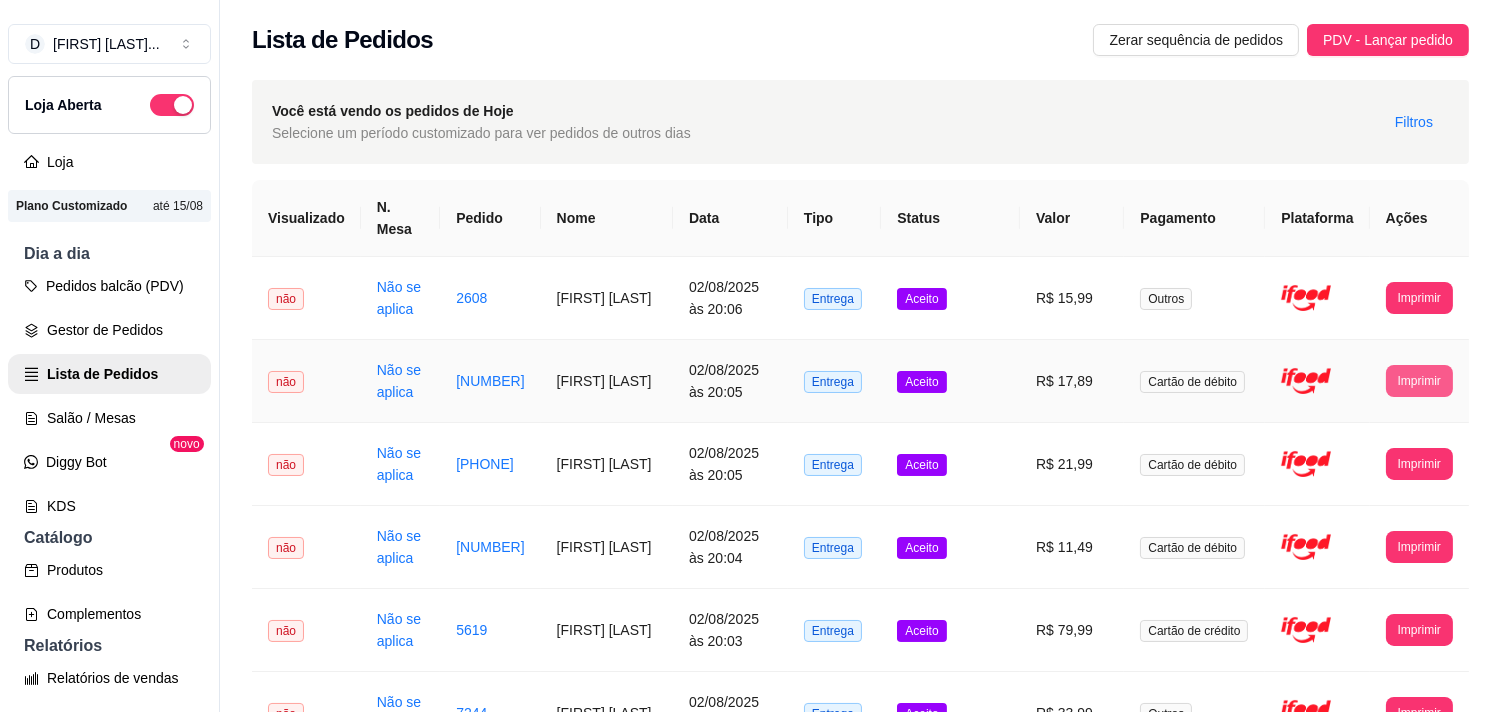 click on "Imprimir" at bounding box center (1419, 381) 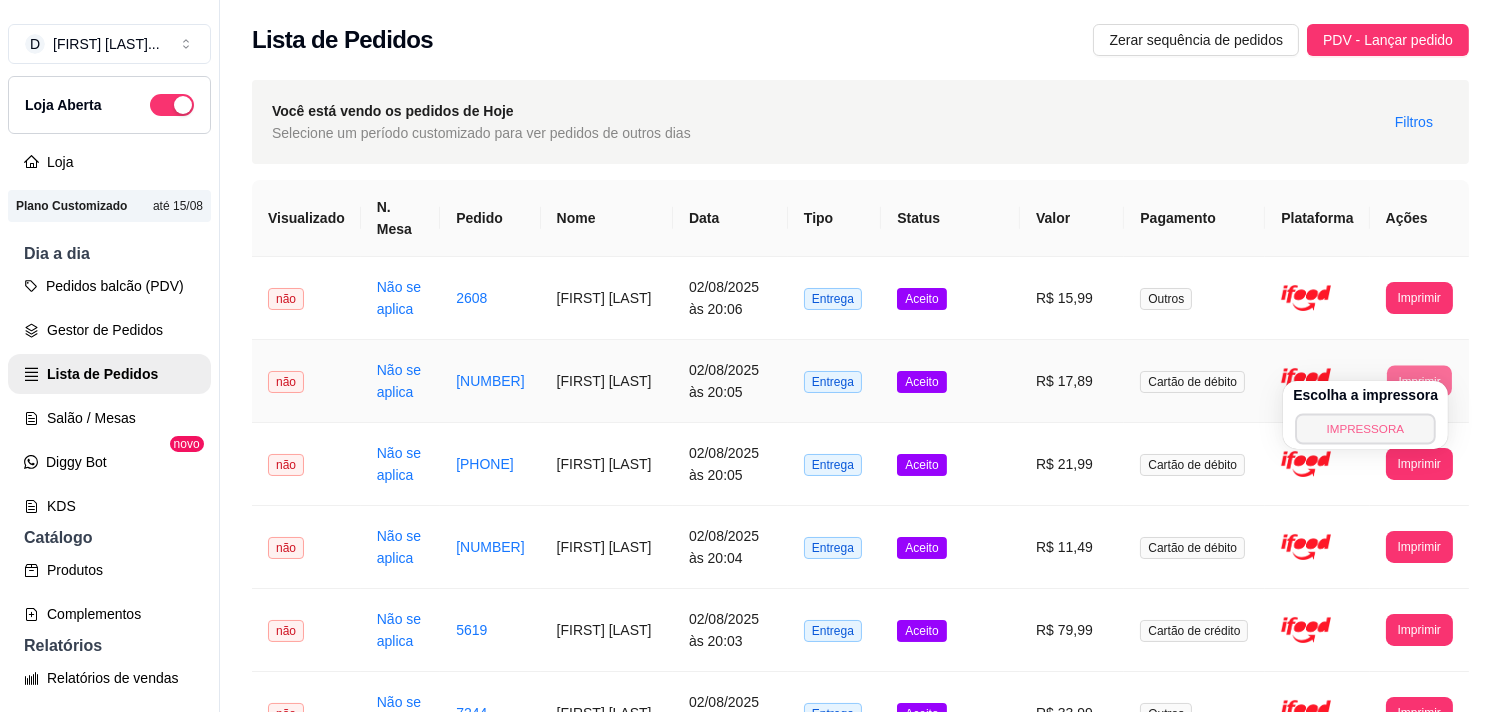 click on "IMPRESSORA" at bounding box center (1365, 428) 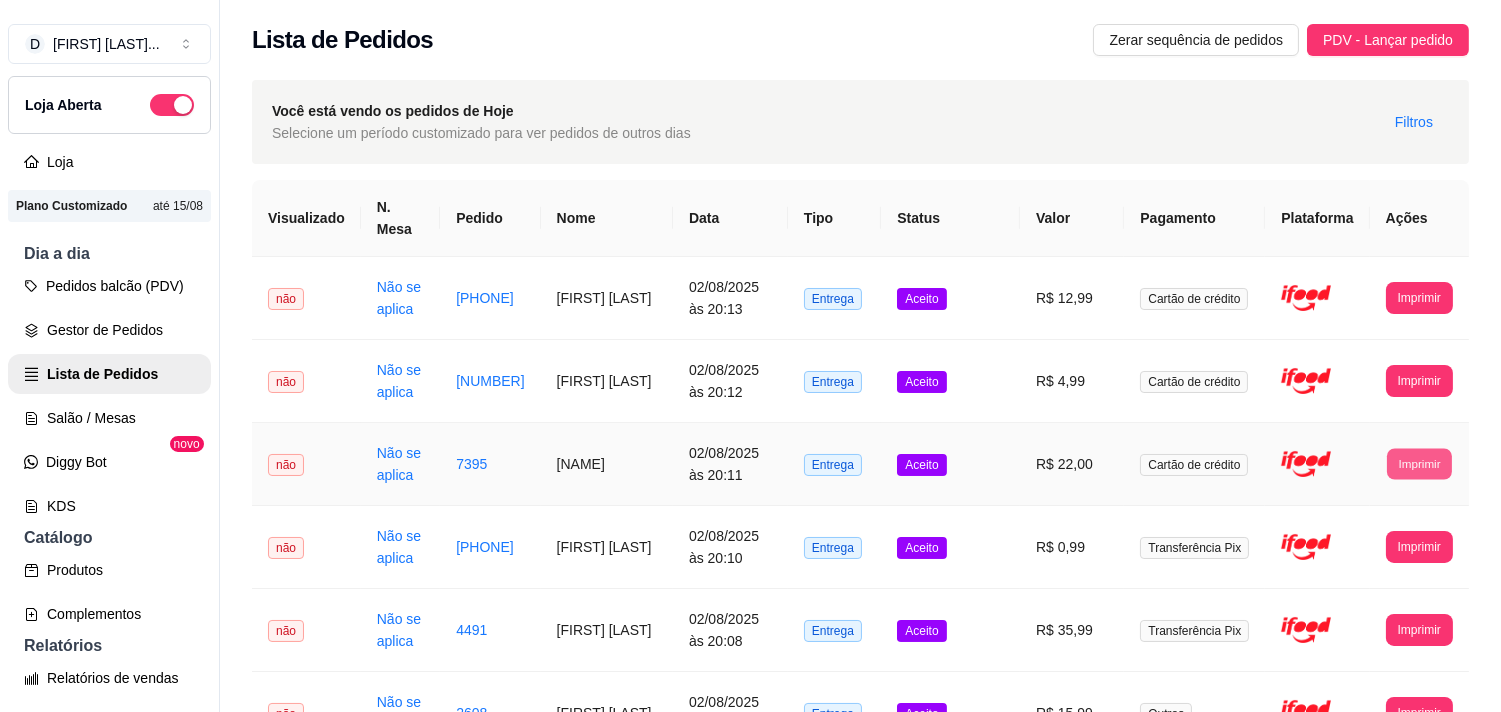 click on "Imprimir" at bounding box center [1419, 463] 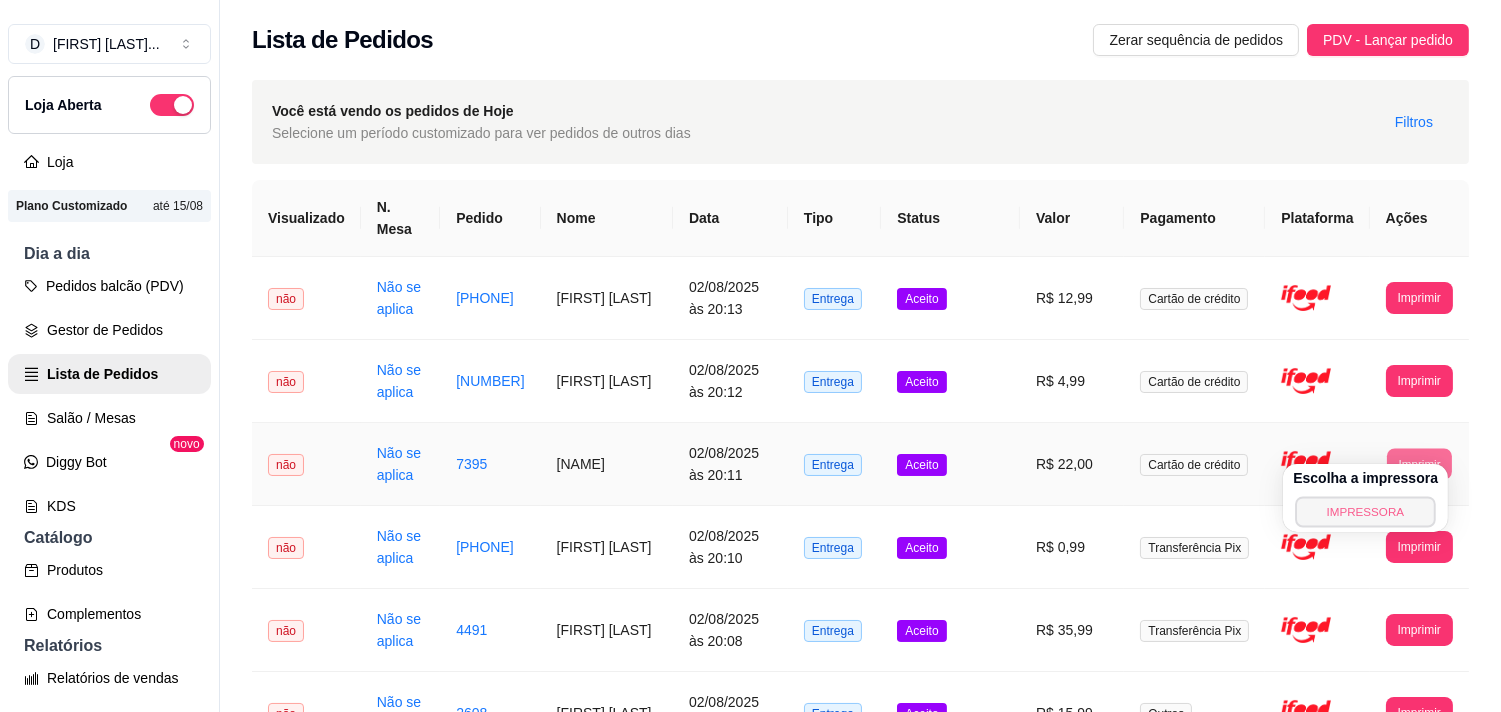 click on "IMPRESSORA" at bounding box center [1365, 511] 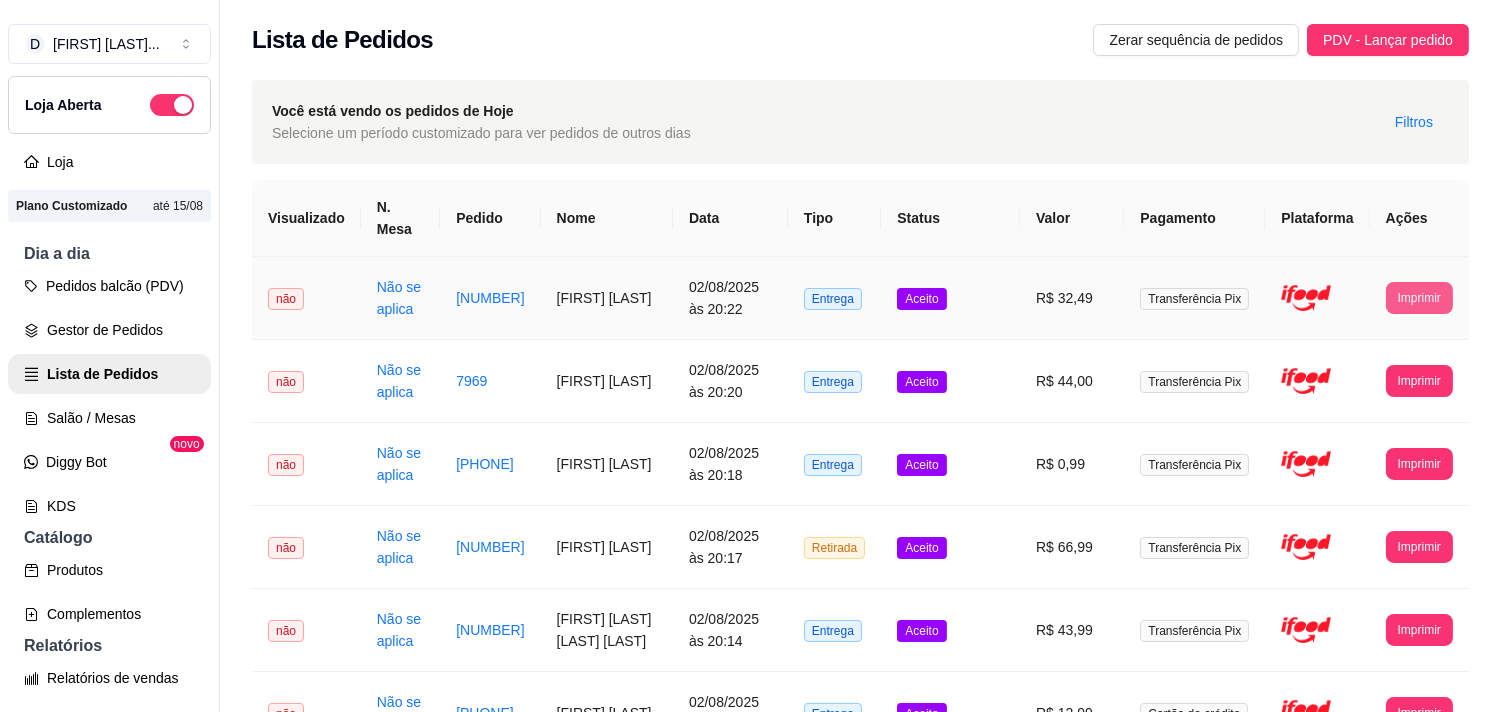 click on "Imprimir" at bounding box center (1419, 298) 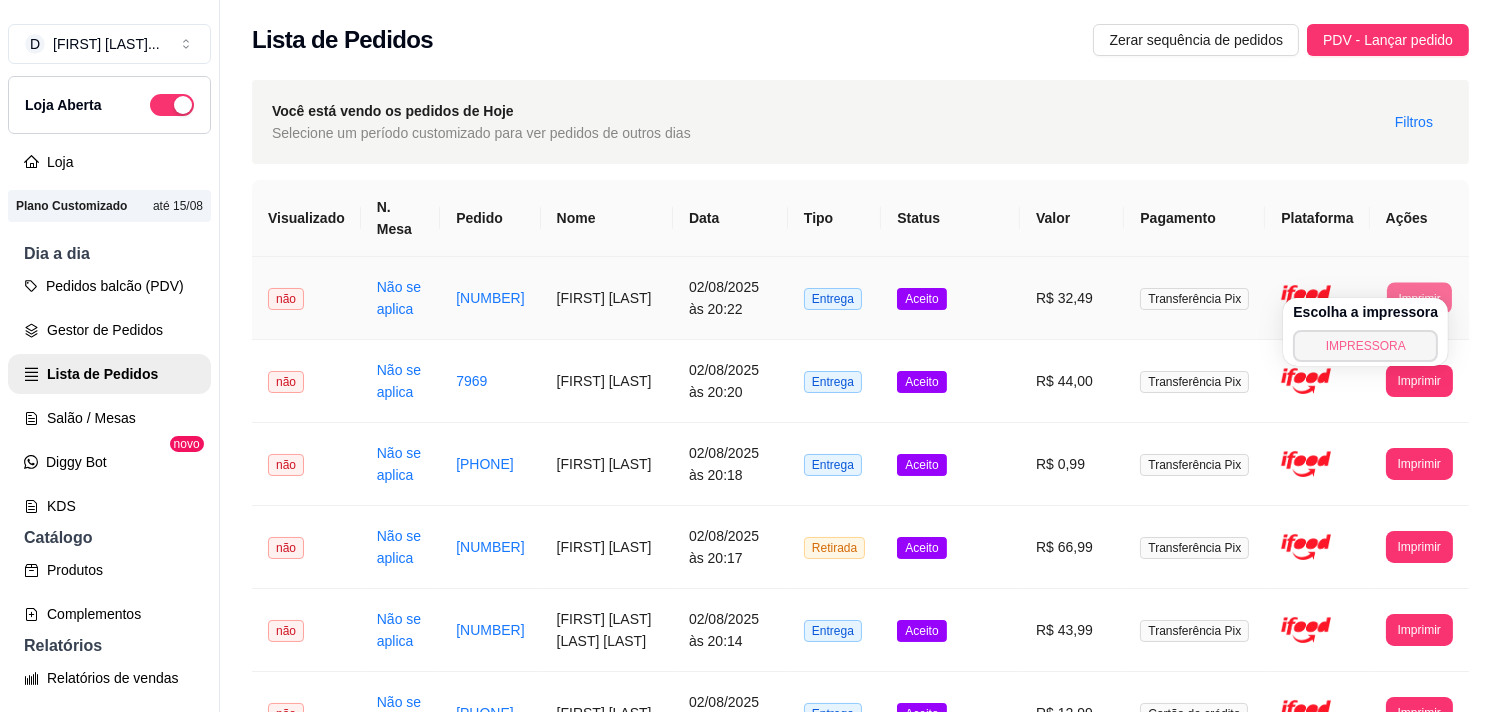 click on "IMPRESSORA" at bounding box center (1365, 346) 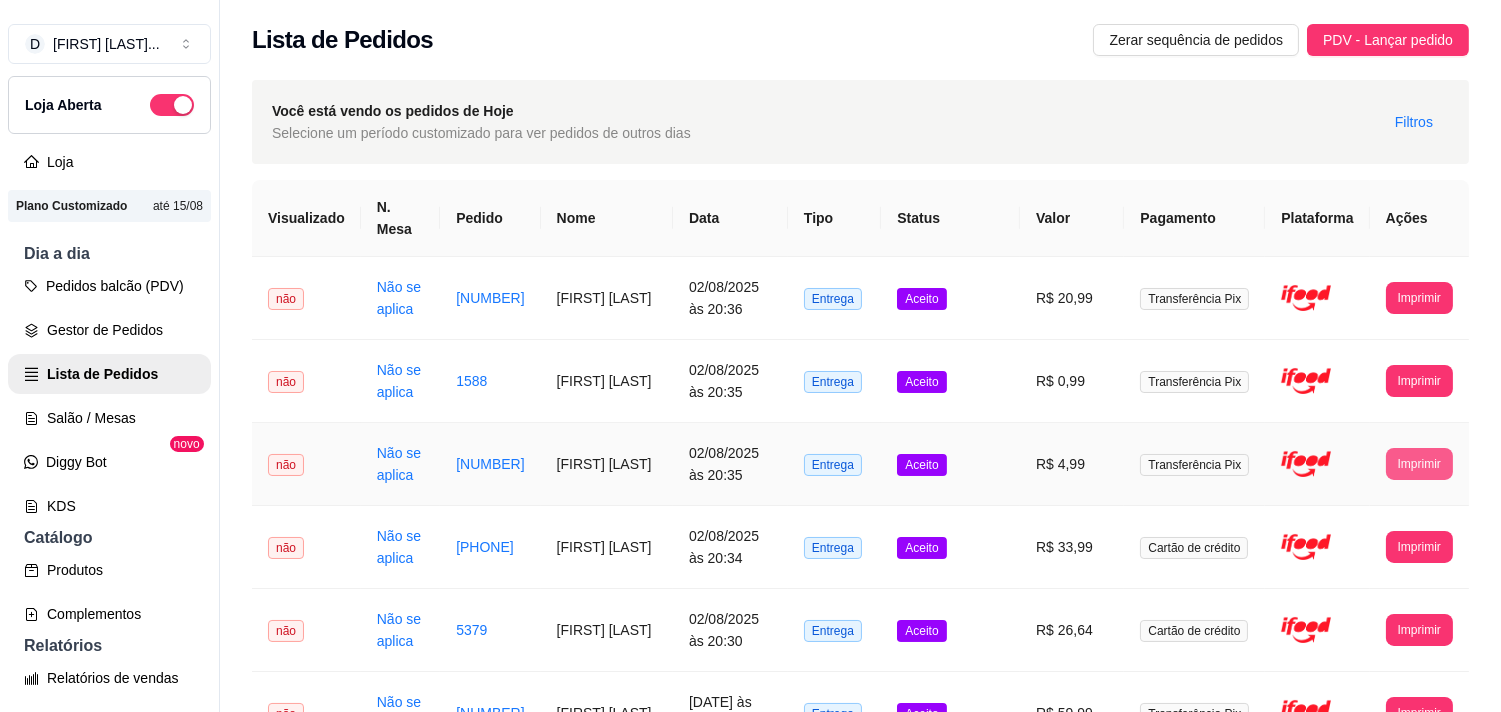 click on "Imprimir" at bounding box center (1419, 464) 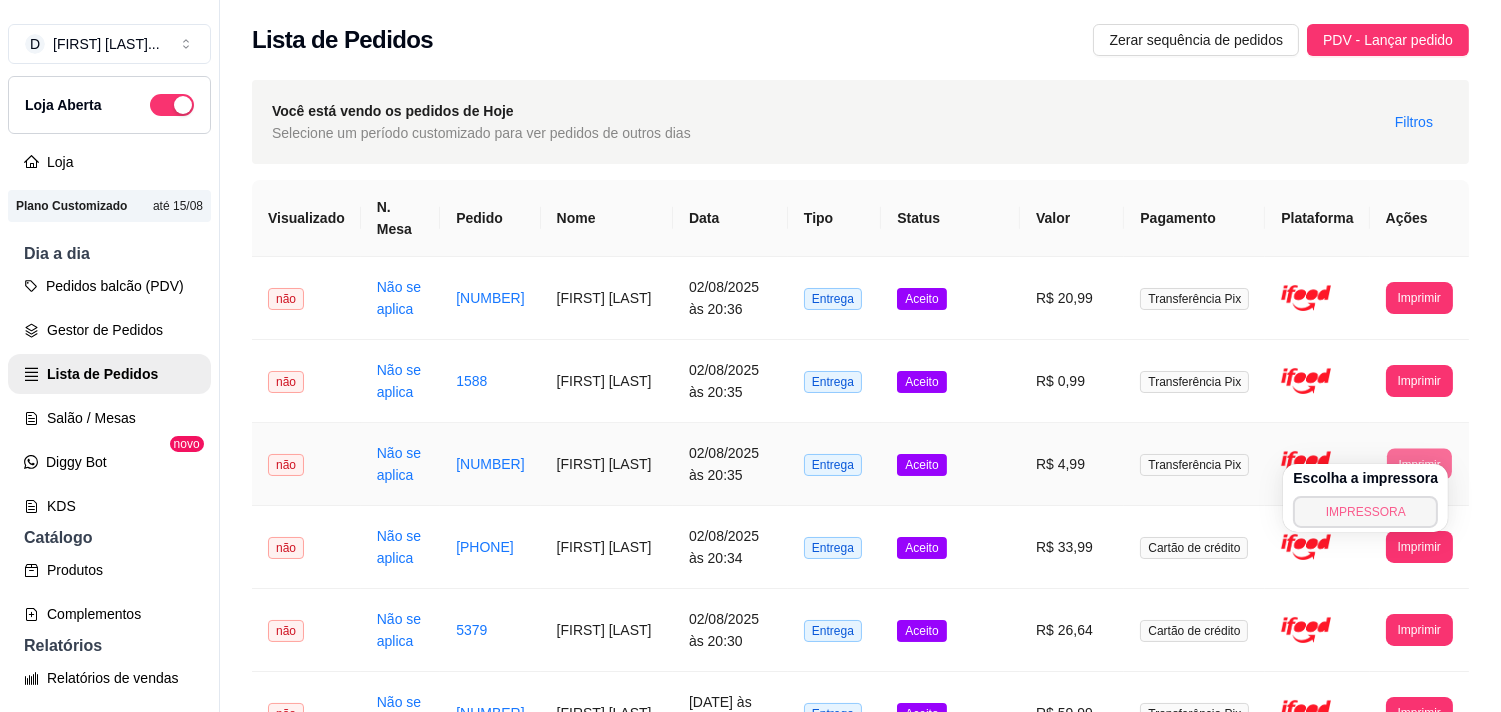 click on "IMPRESSORA" at bounding box center (1365, 512) 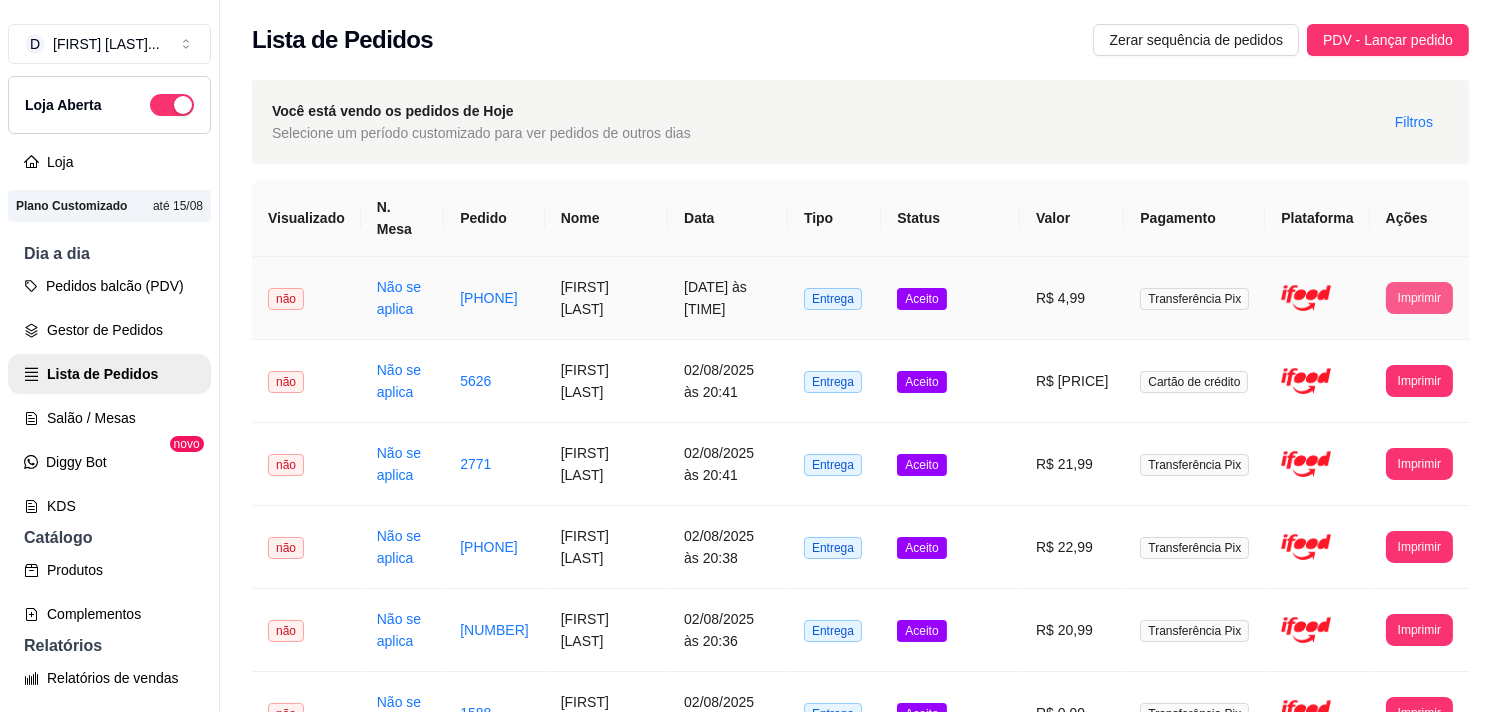 click on "Imprimir" at bounding box center (1419, 298) 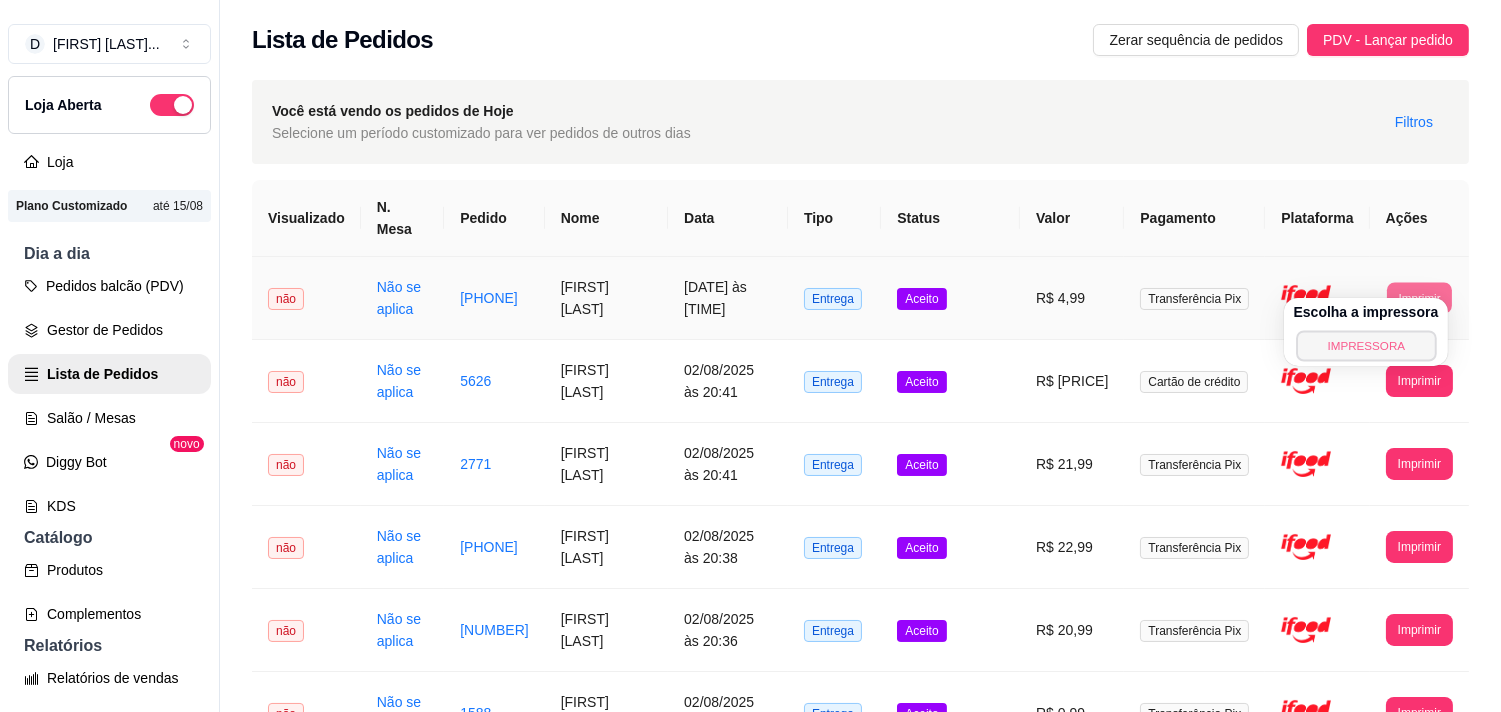 click on "IMPRESSORA" at bounding box center [1366, 345] 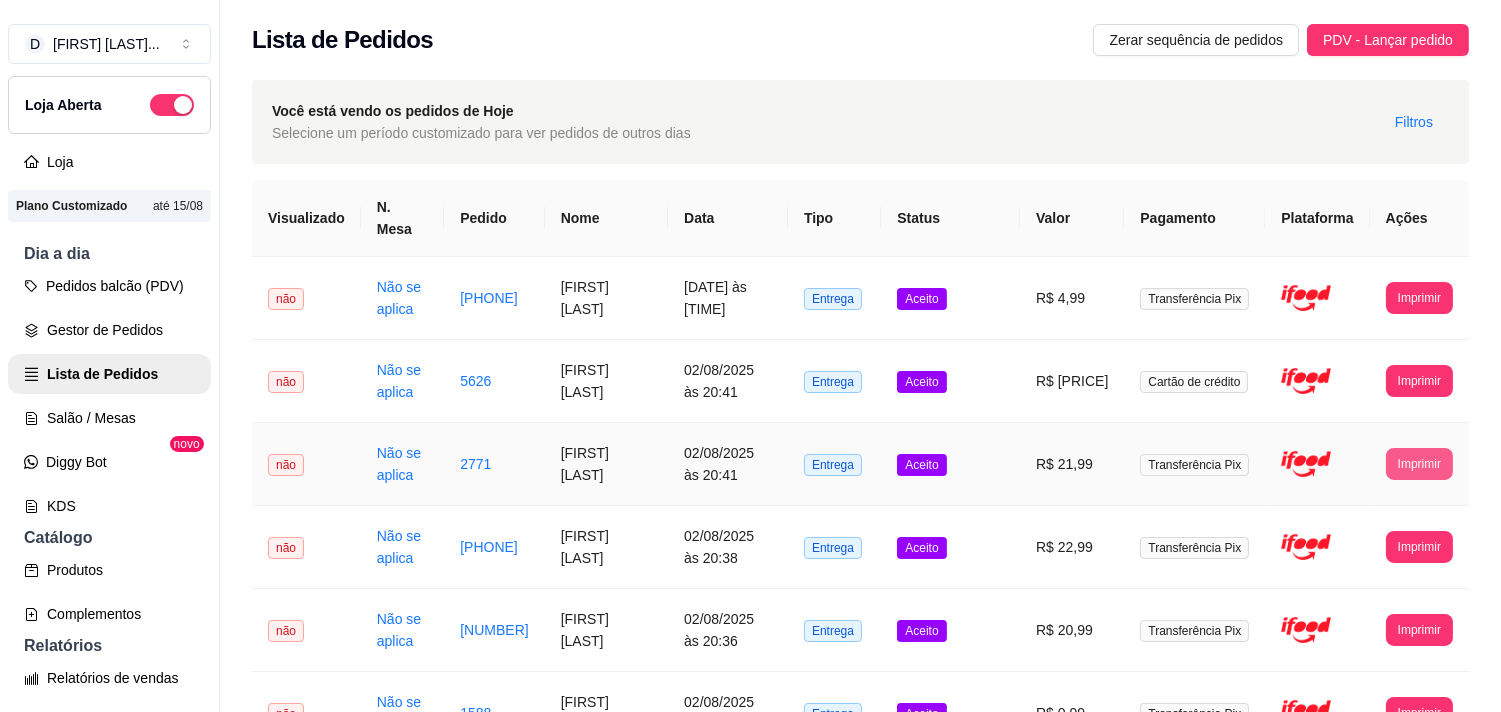 click on "Imprimir" at bounding box center (1419, 464) 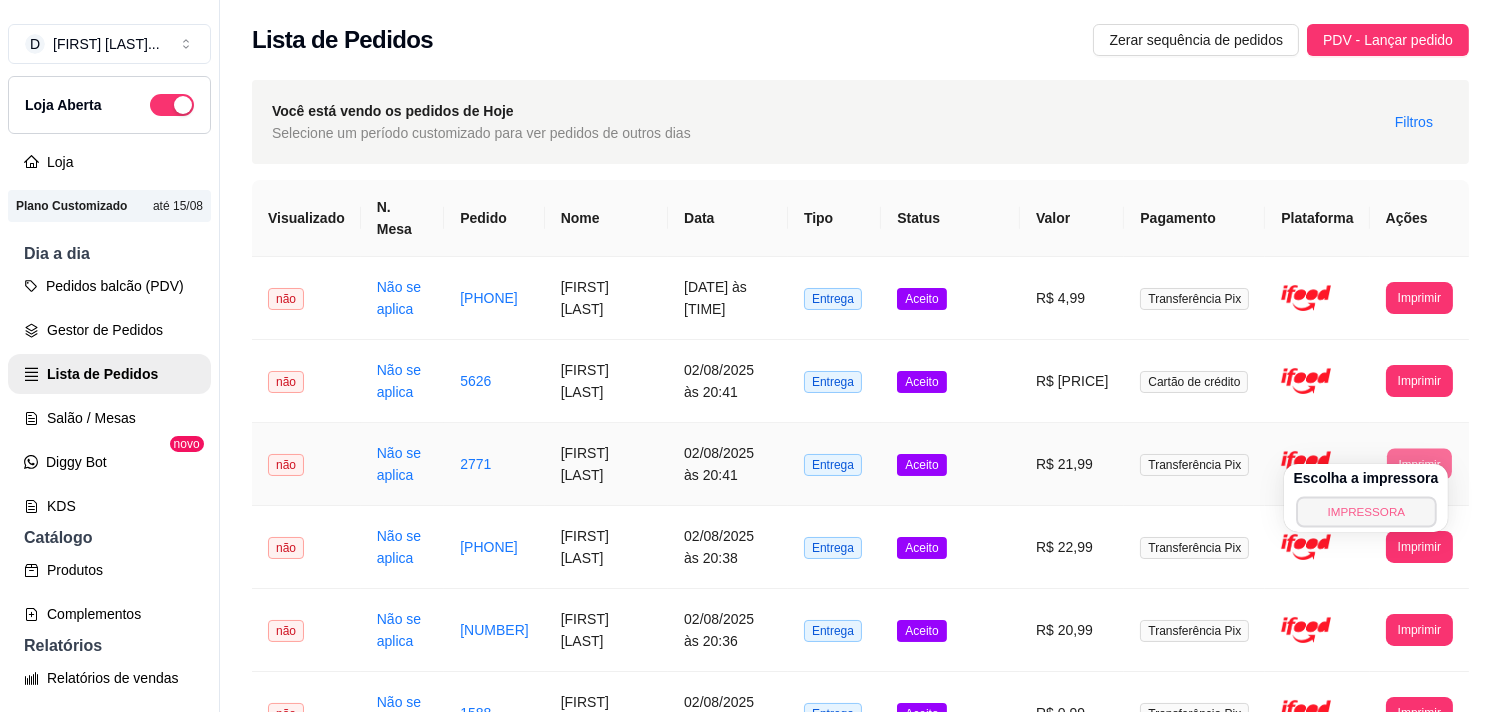 click on "IMPRESSORA" at bounding box center (1366, 511) 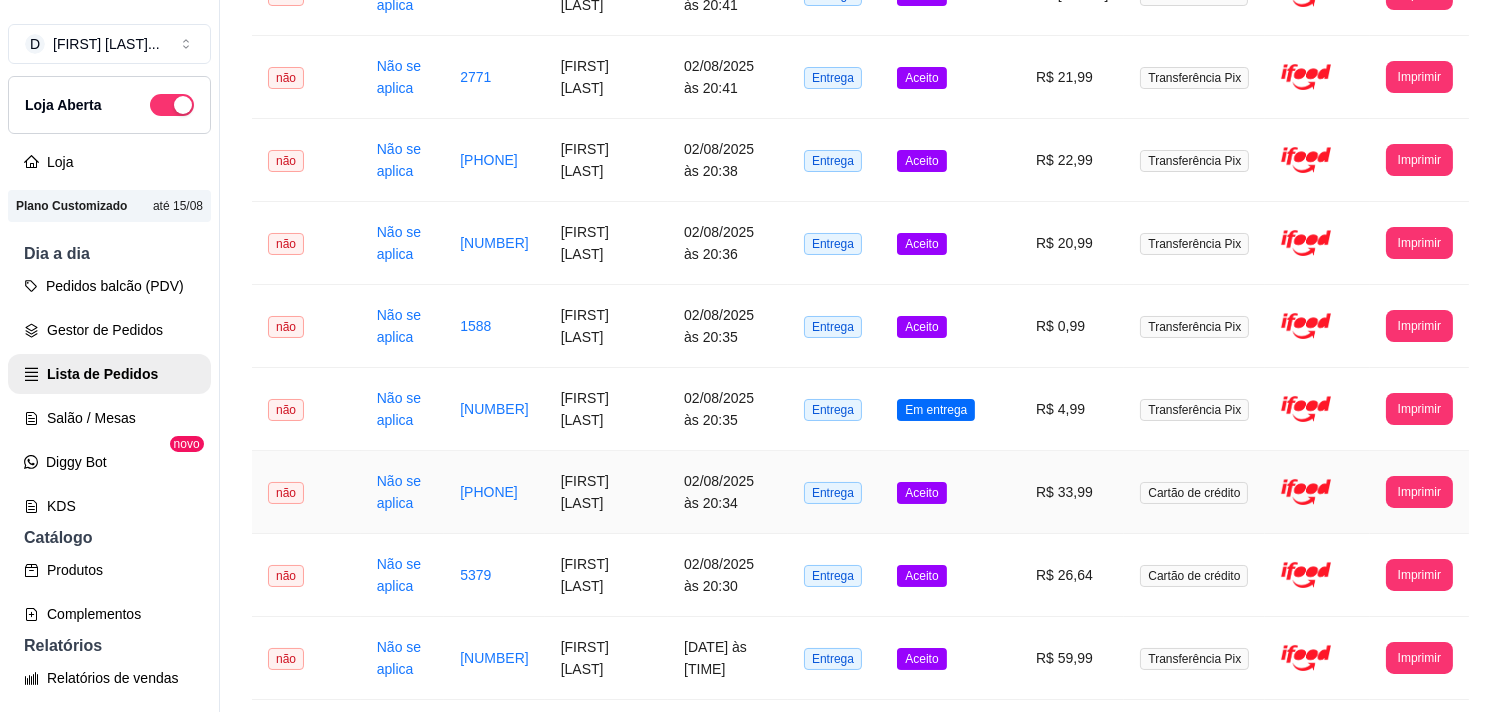 scroll, scrollTop: 0, scrollLeft: 0, axis: both 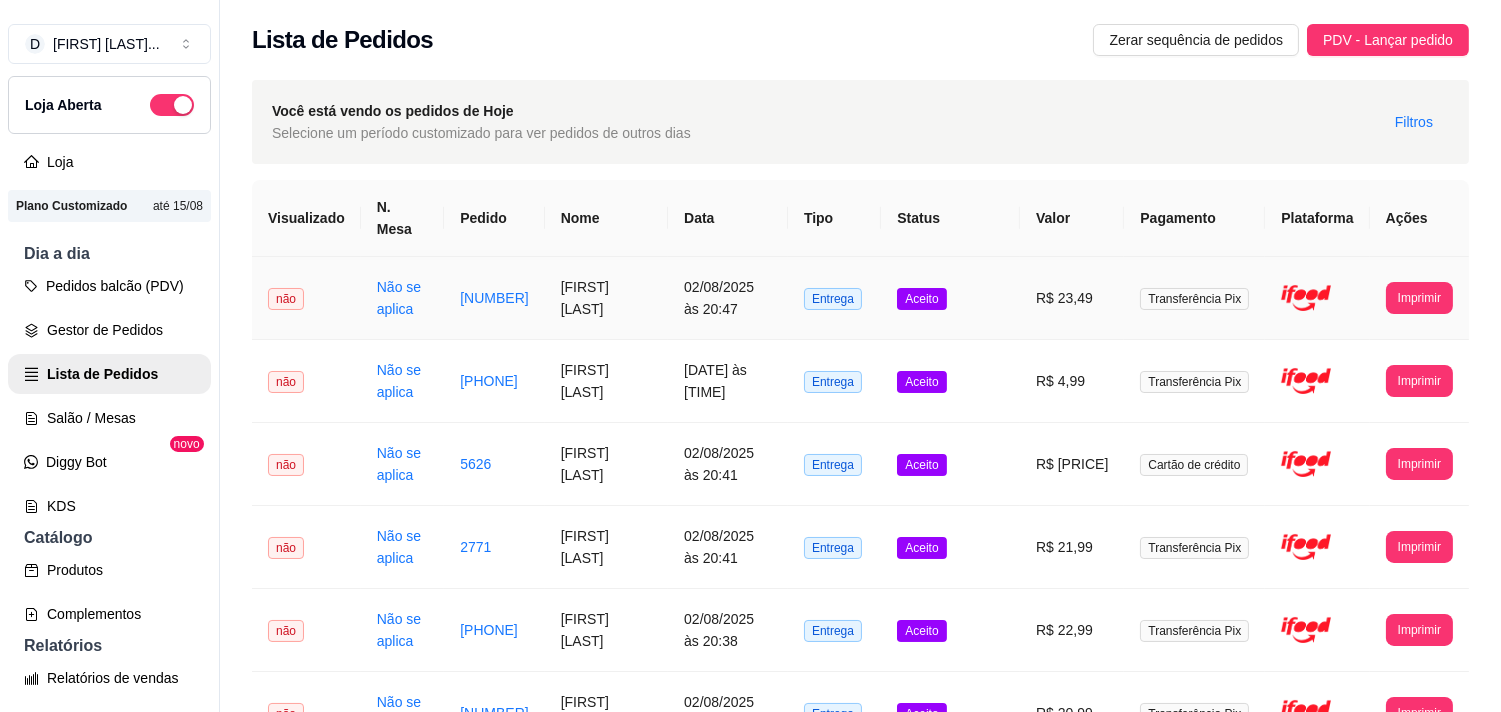 click on "**********" at bounding box center [1419, 298] 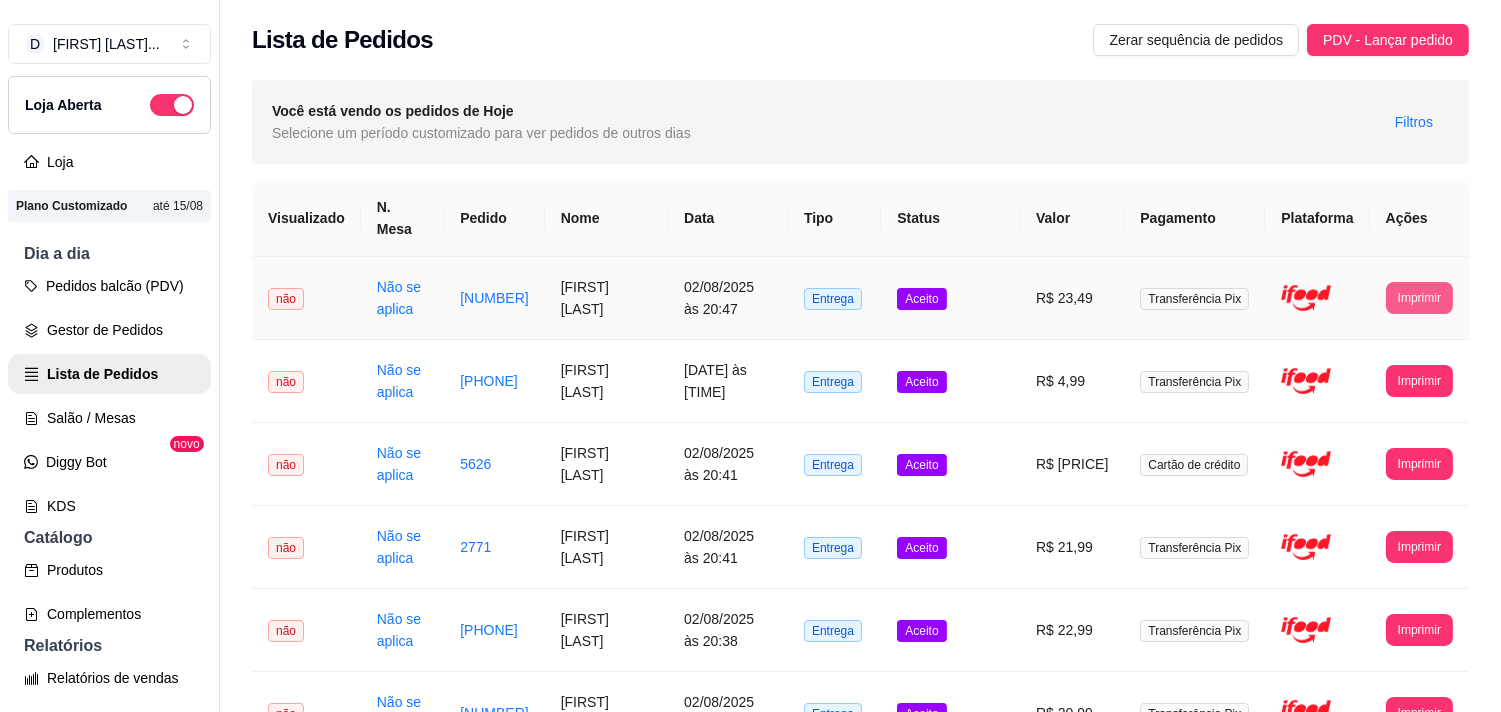 click on "Imprimir" at bounding box center [1419, 298] 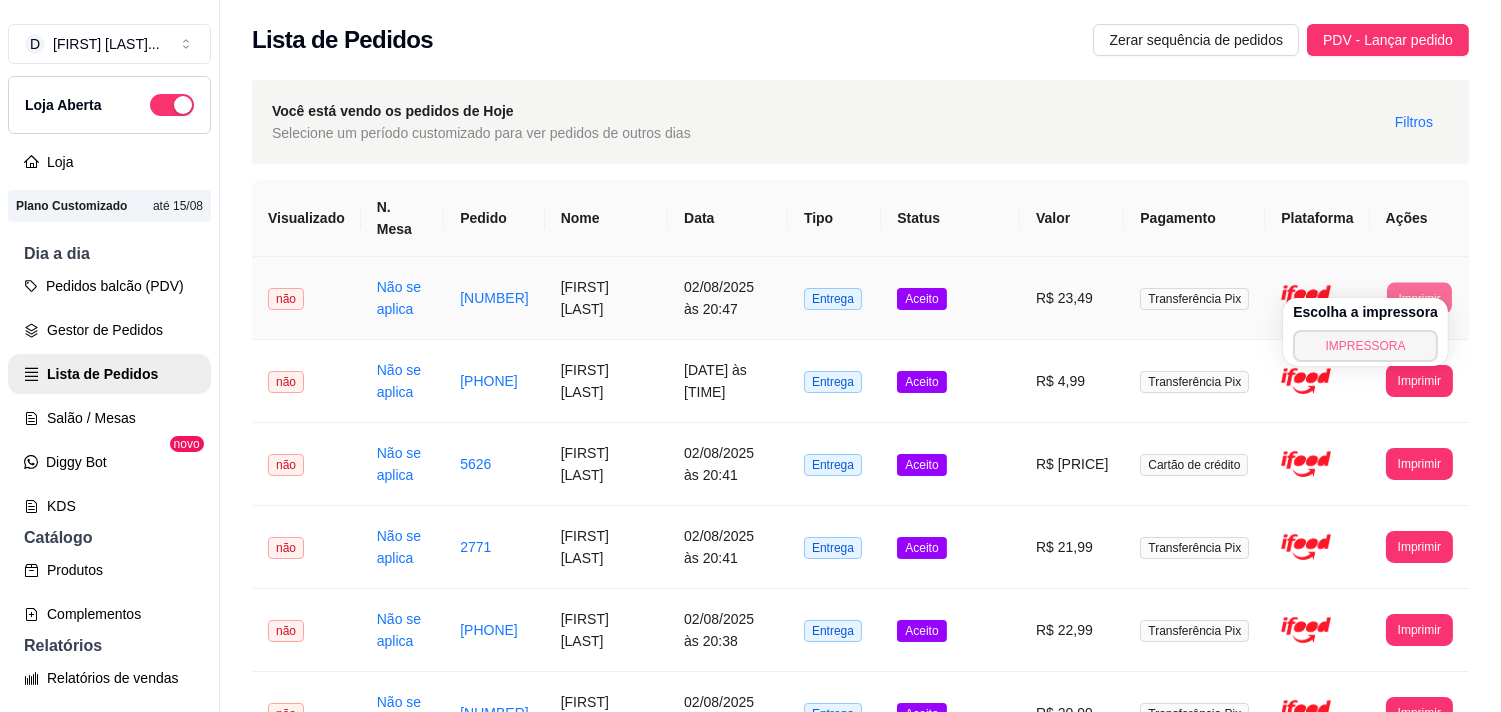 click on "IMPRESSORA" at bounding box center (1365, 346) 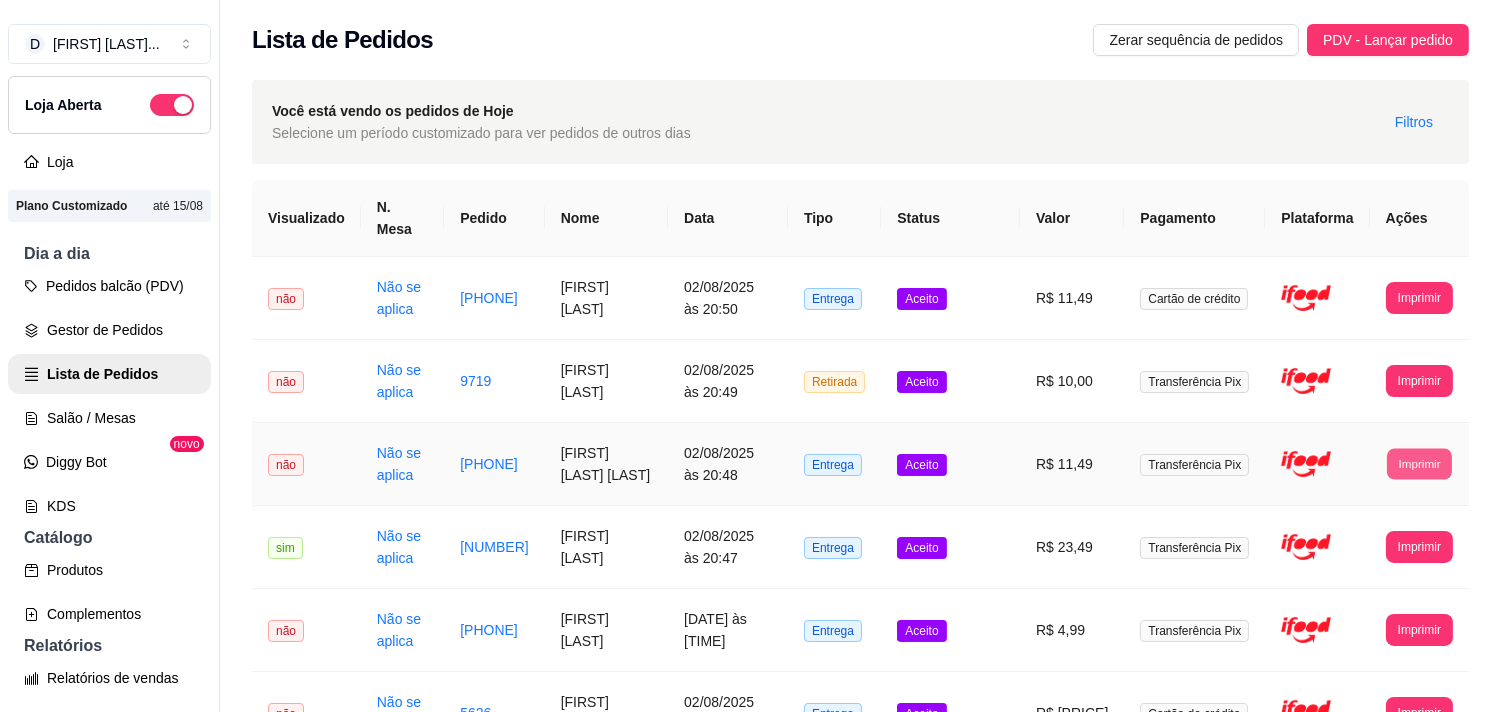 click on "Imprimir" at bounding box center [1419, 463] 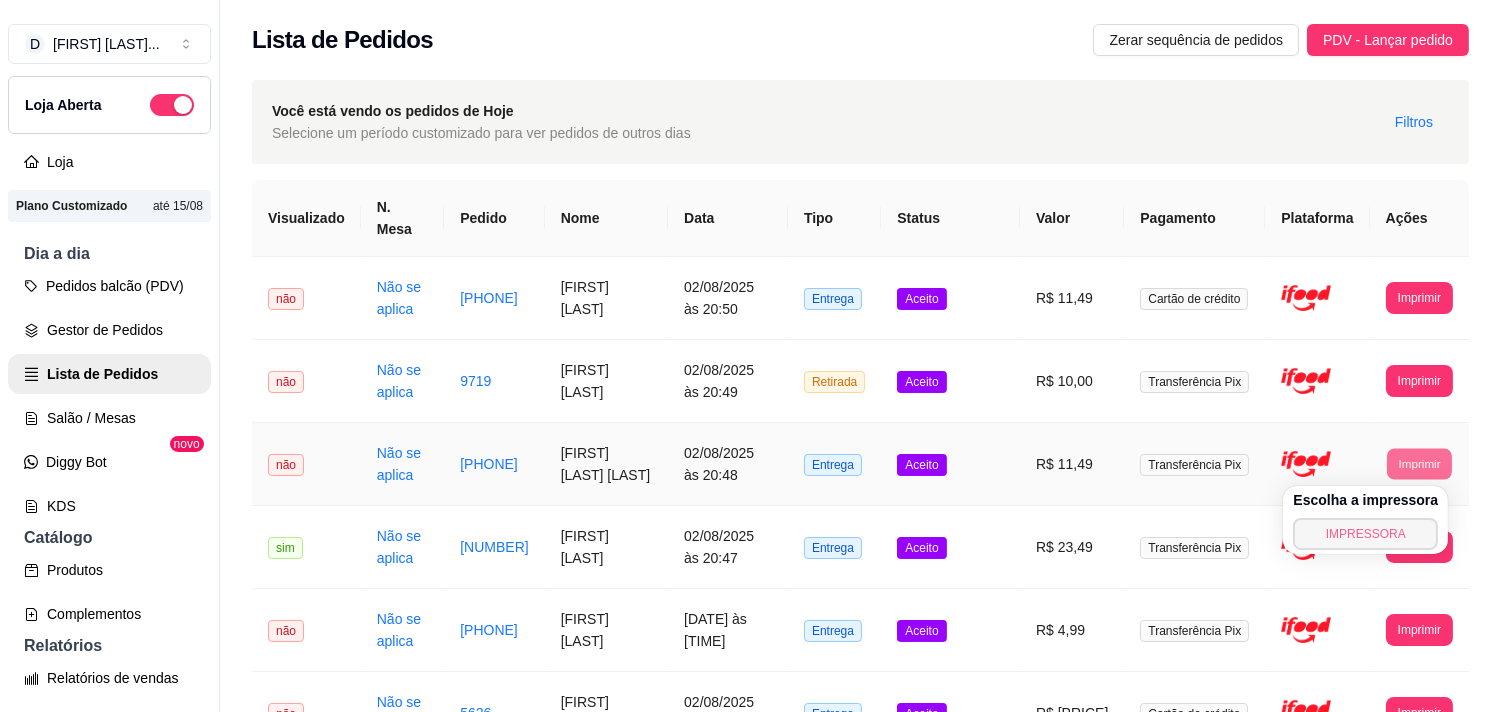 click on "IMPRESSORA" at bounding box center (1365, 534) 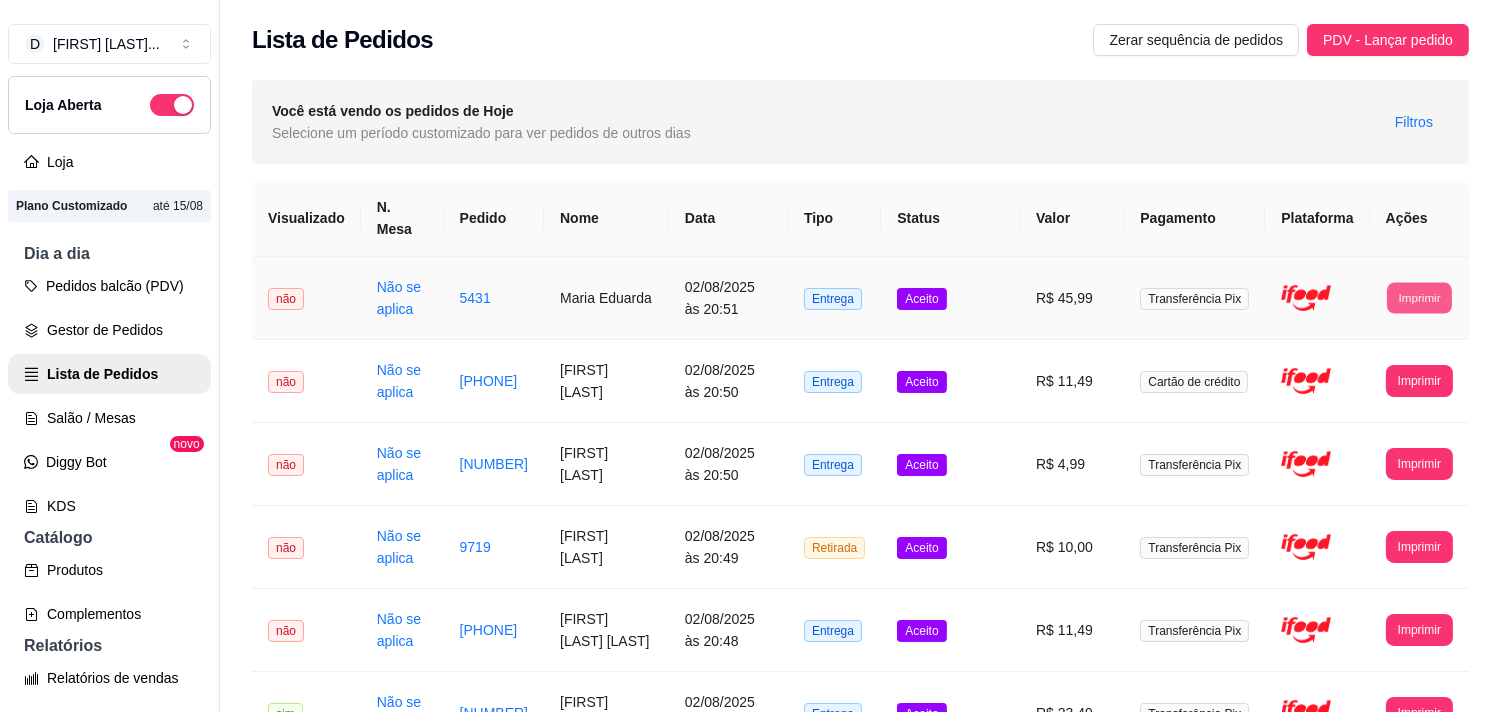 click on "Imprimir" at bounding box center (1419, 297) 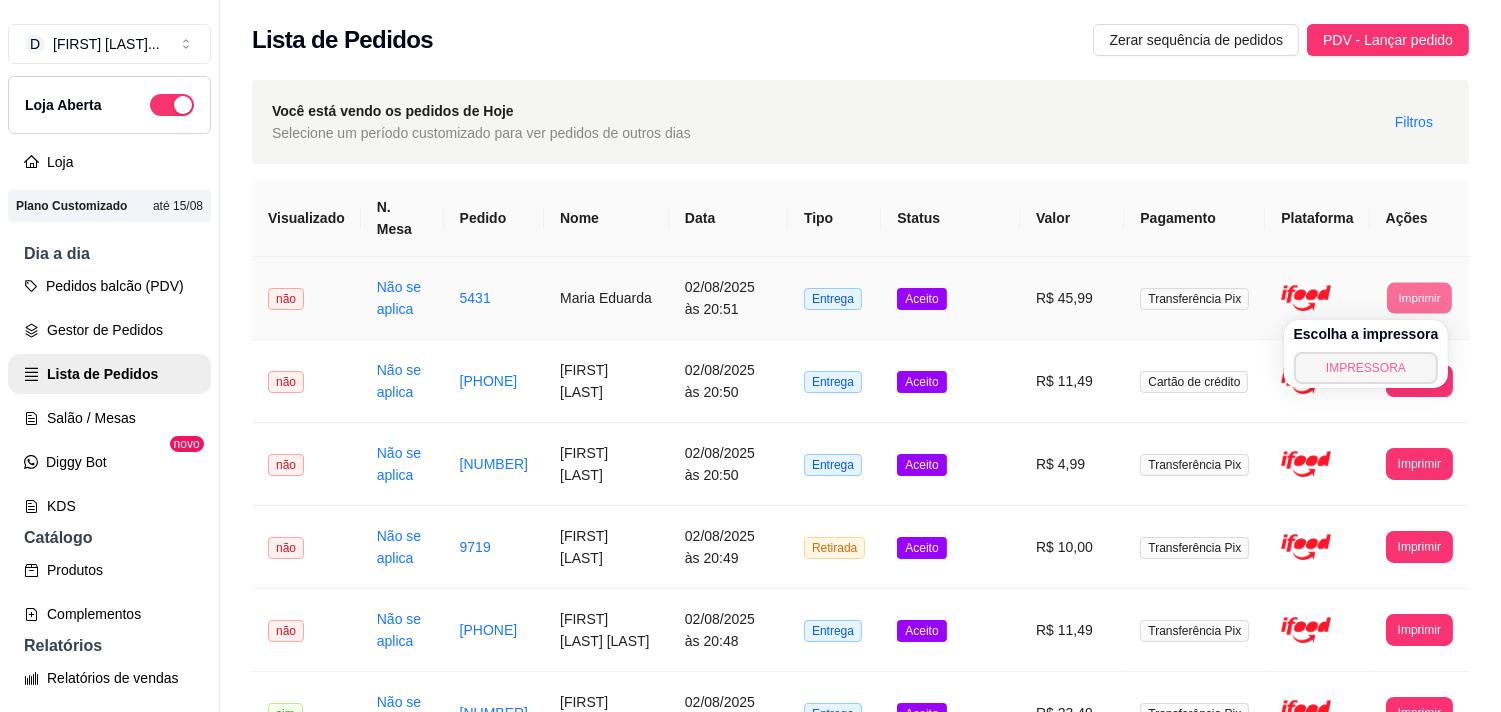 click on "IMPRESSORA" at bounding box center [1366, 368] 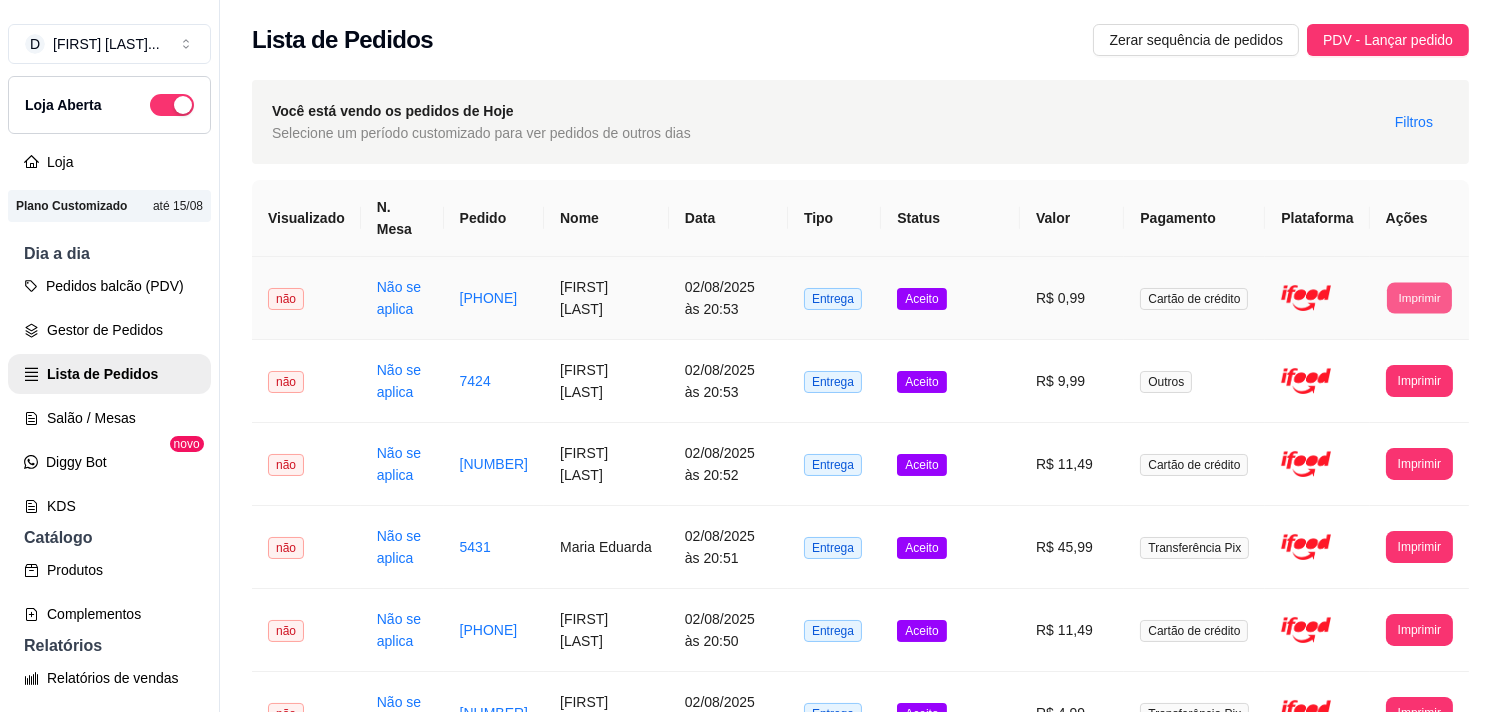 click on "Imprimir" at bounding box center (1419, 297) 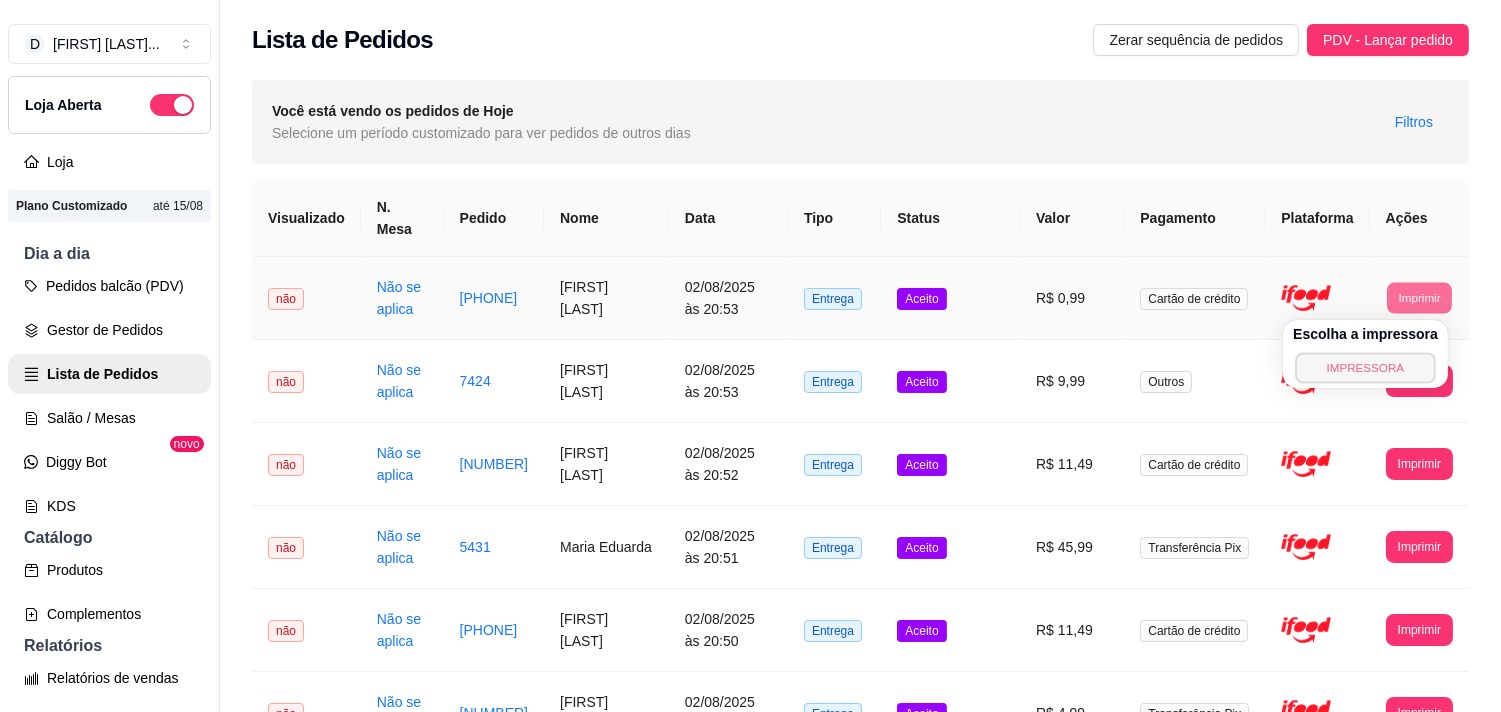 click on "IMPRESSORA" at bounding box center (1365, 367) 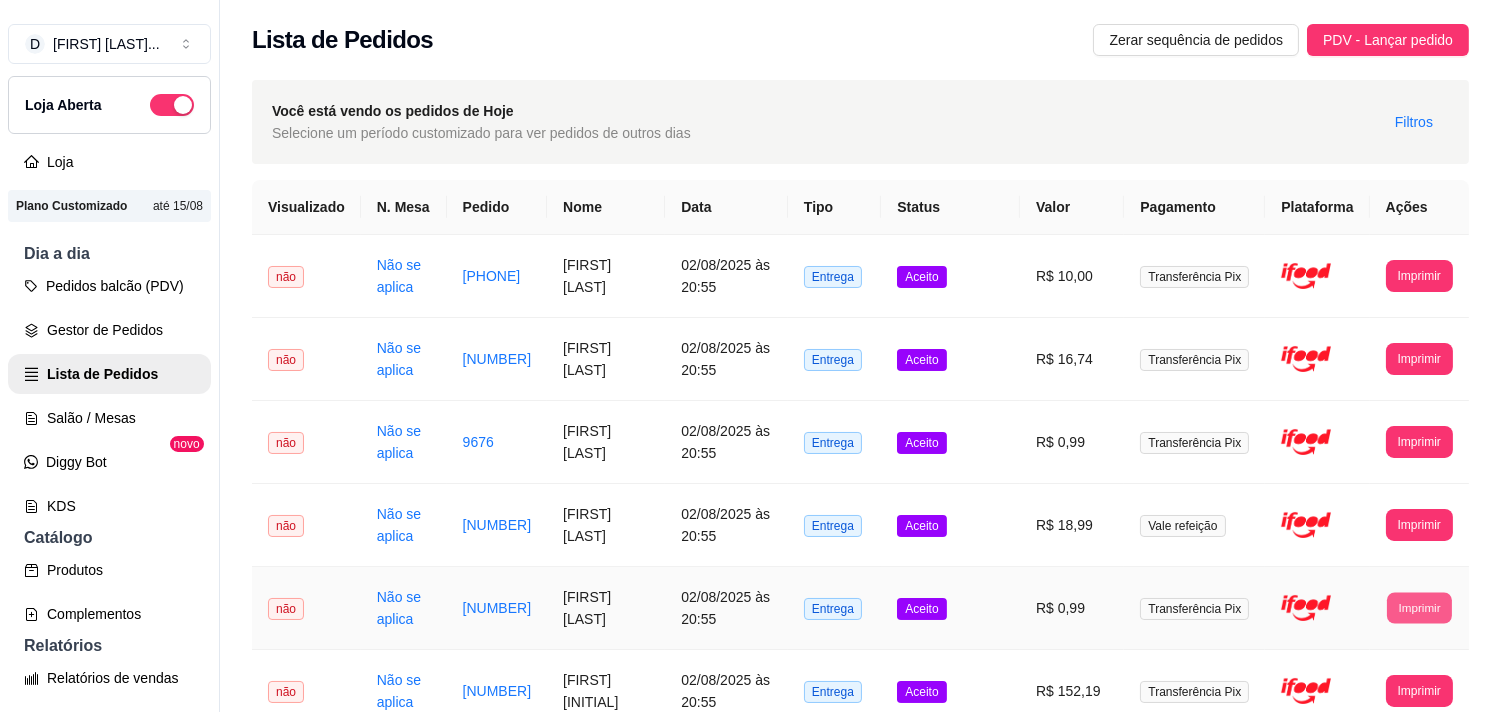 click on "Imprimir" at bounding box center [1419, 607] 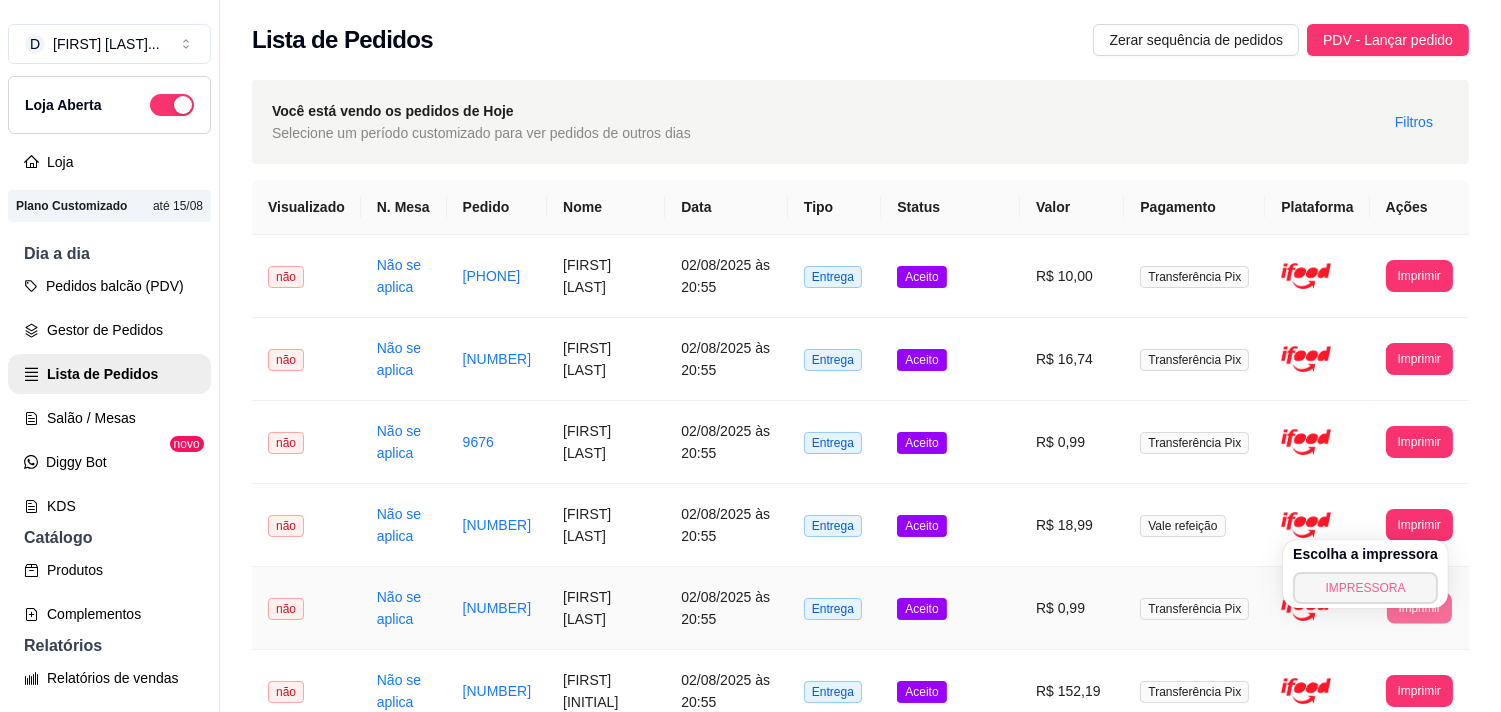 click on "IMPRESSORA" at bounding box center (1365, 588) 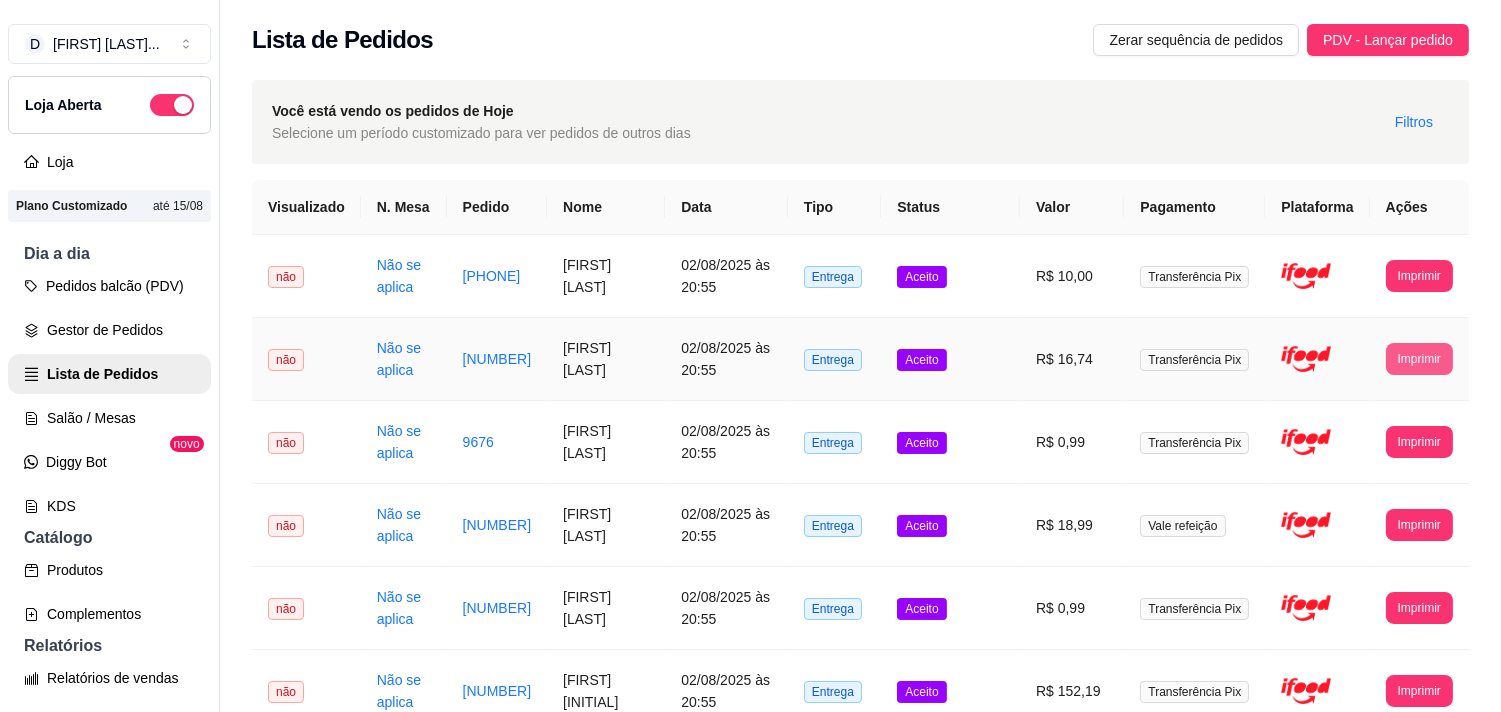 click on "Imprimir" at bounding box center (1419, 359) 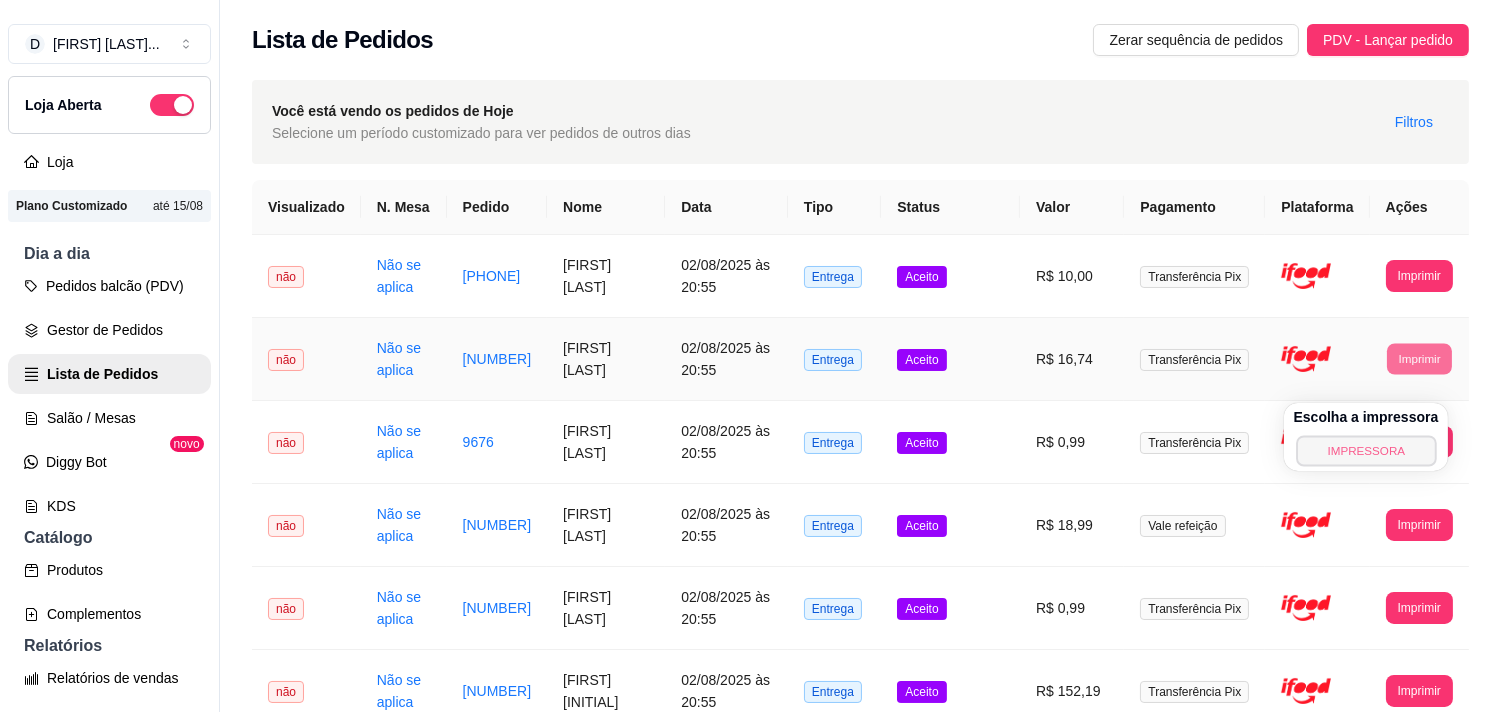 click on "IMPRESSORA" at bounding box center [1366, 450] 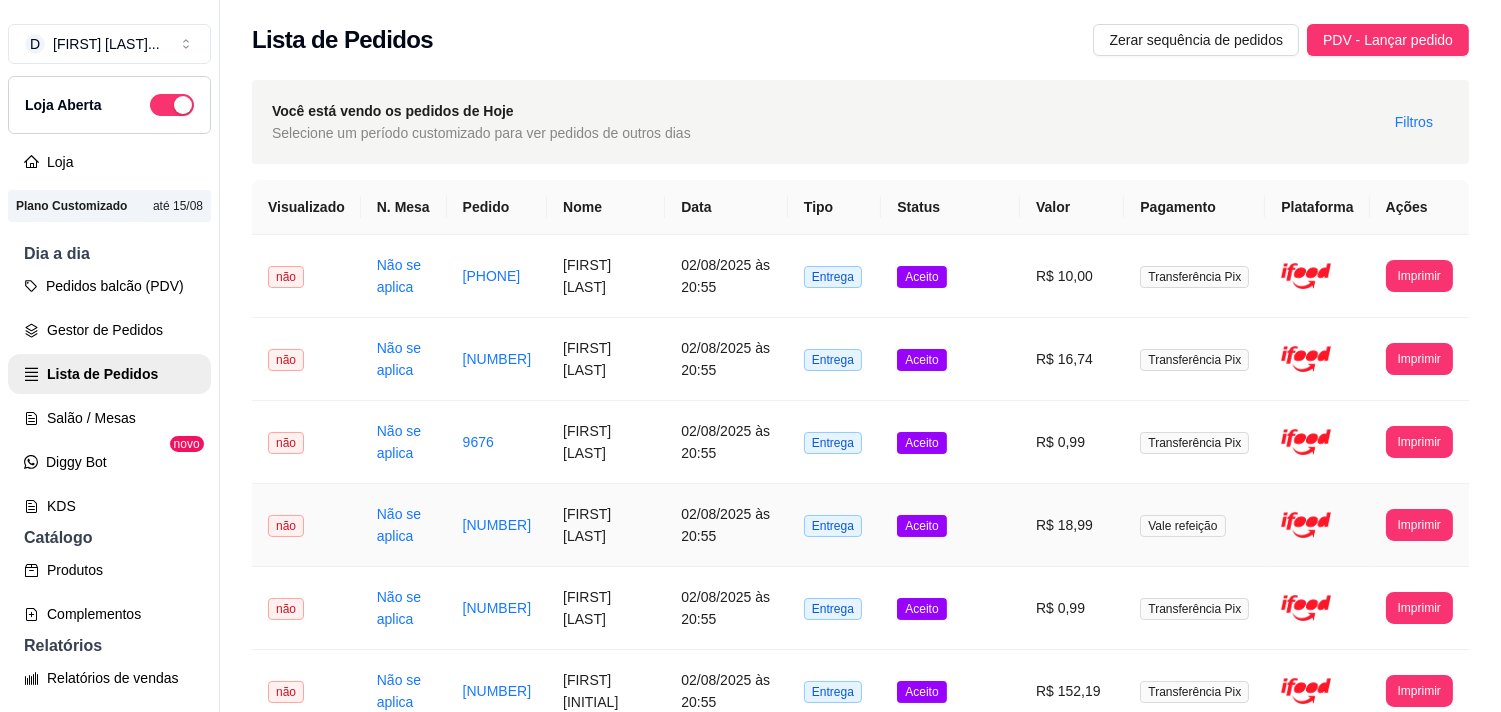 drag, startPoint x: 1225, startPoint y: 512, endPoint x: 1318, endPoint y: 442, distance: 116.40017 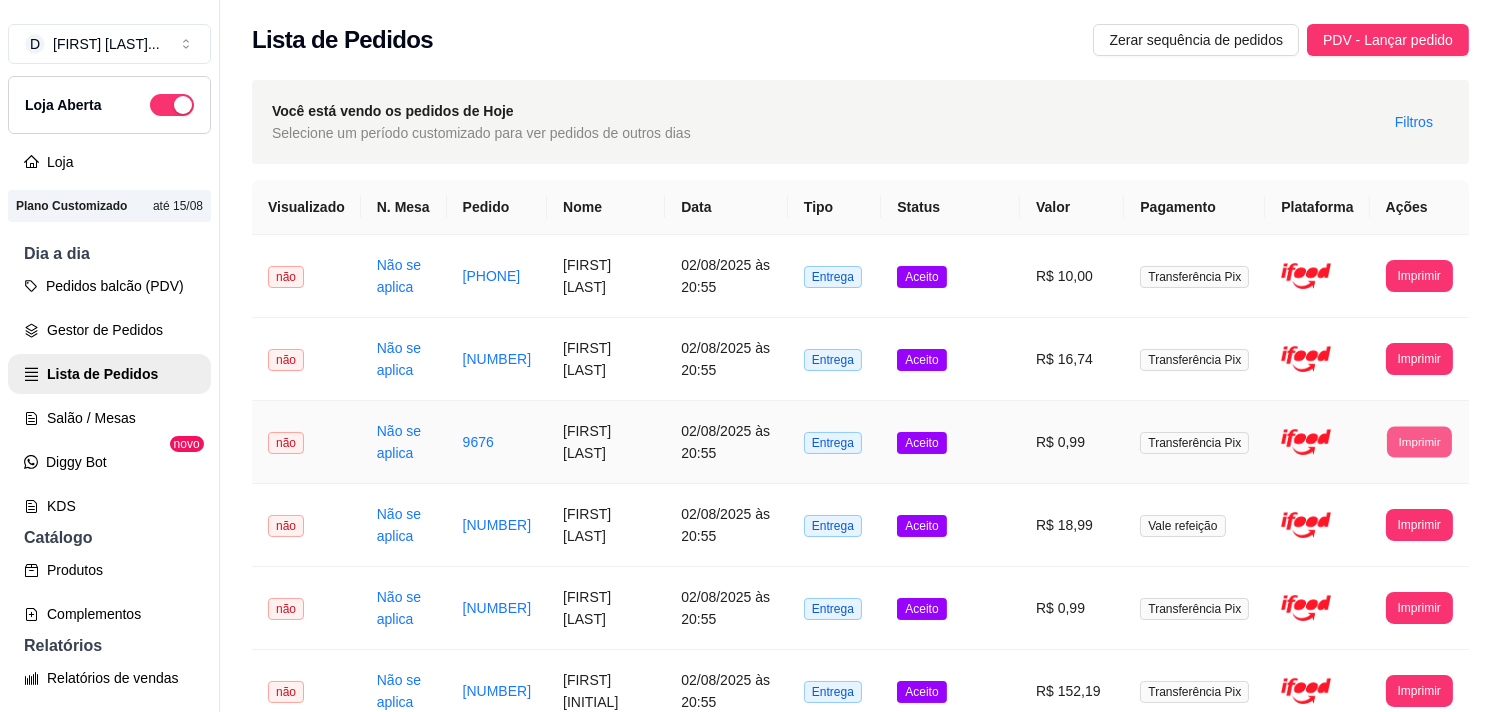click on "Imprimir" at bounding box center (1419, 441) 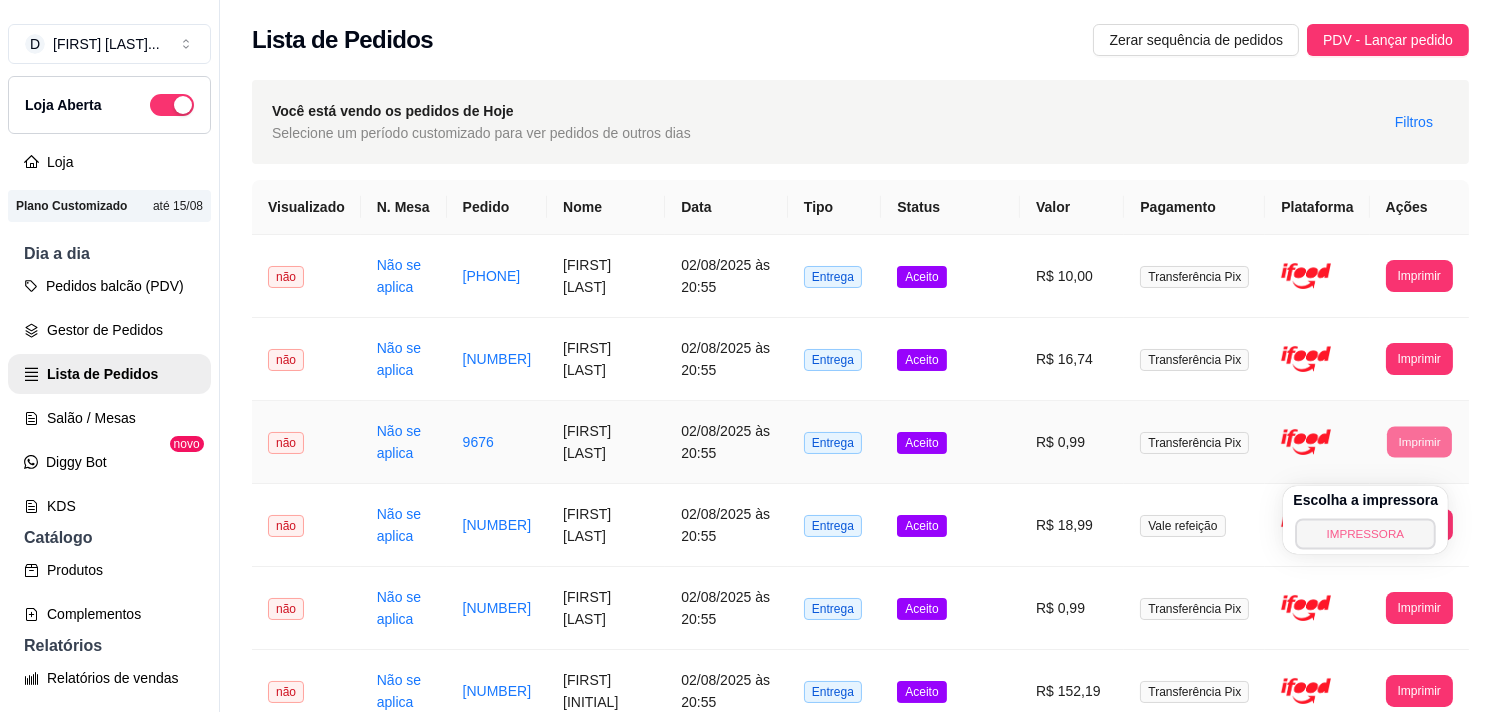 click on "IMPRESSORA" at bounding box center (1366, 533) 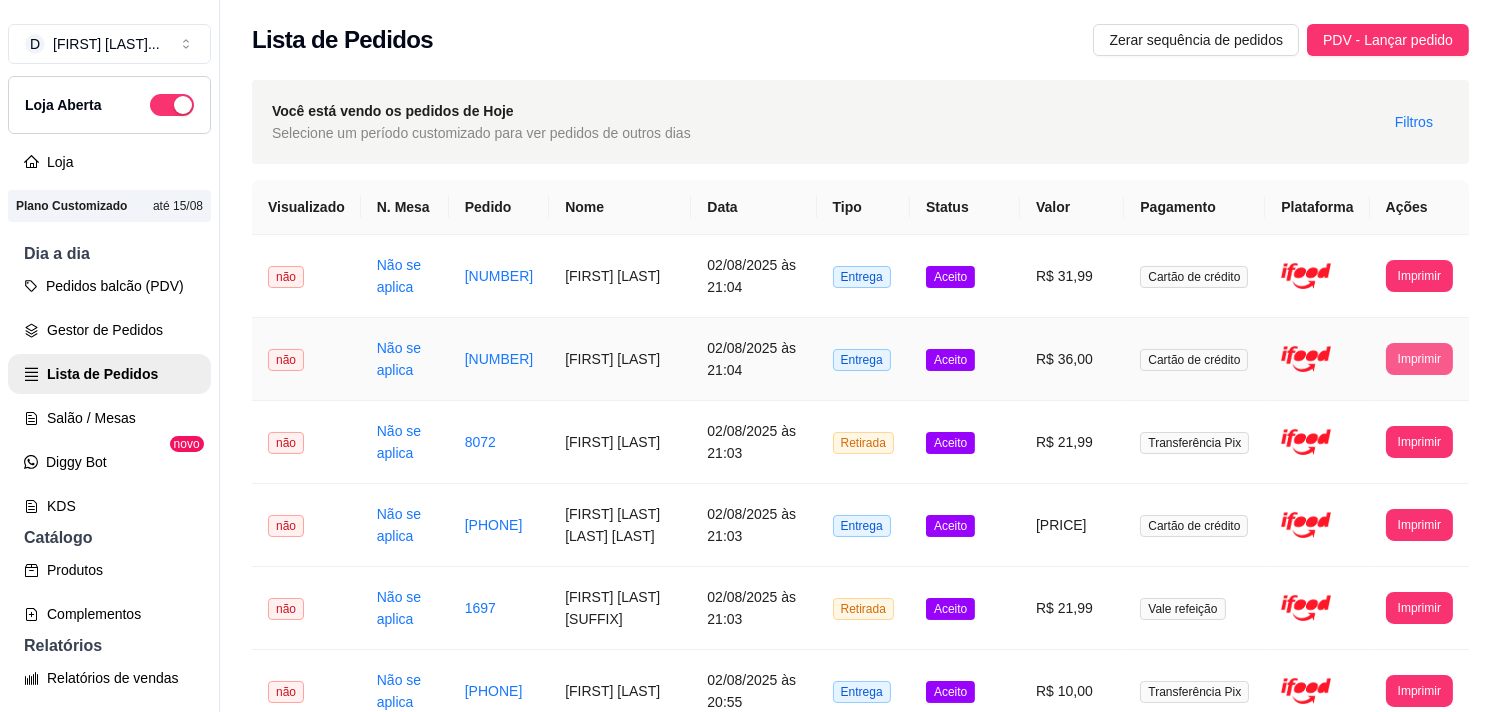 click on "Imprimir" at bounding box center (1419, 359) 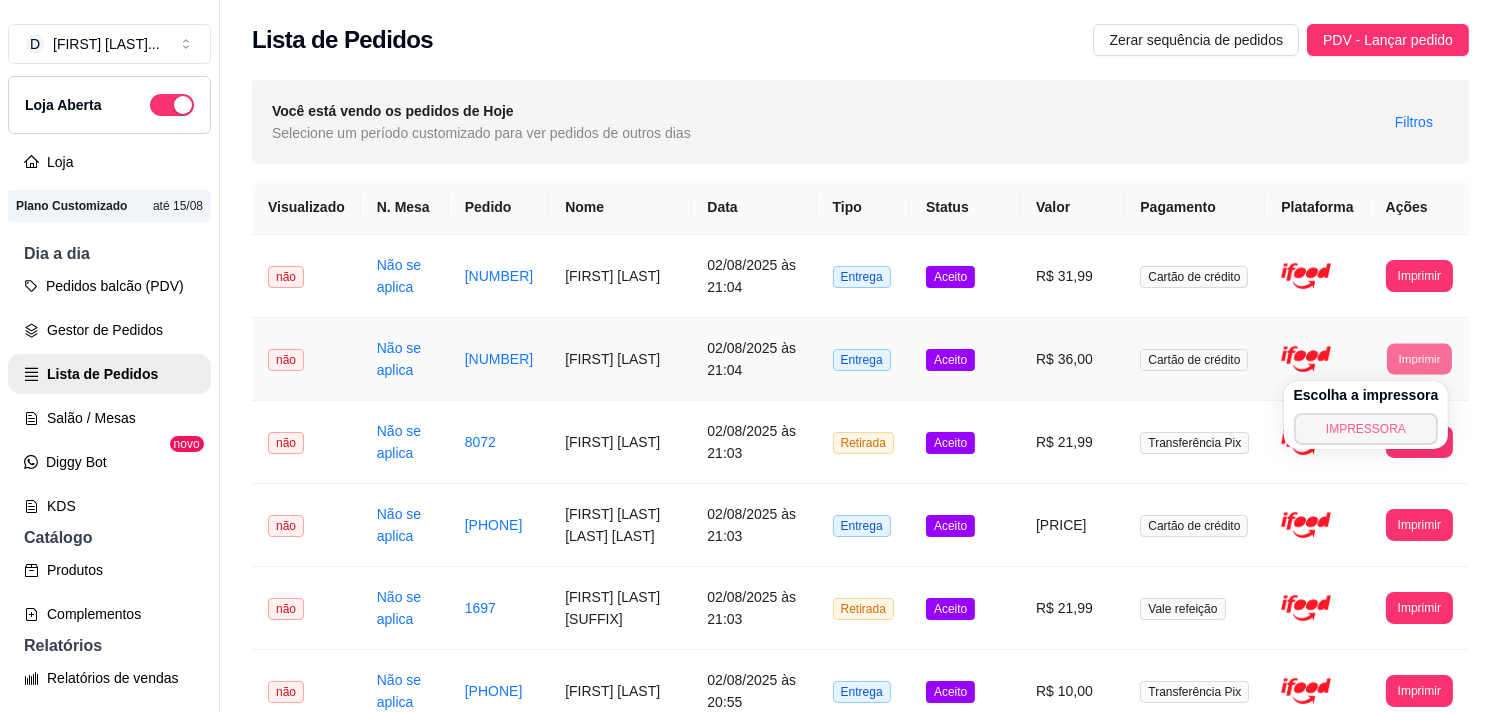 click on "IMPRESSORA" at bounding box center (1366, 429) 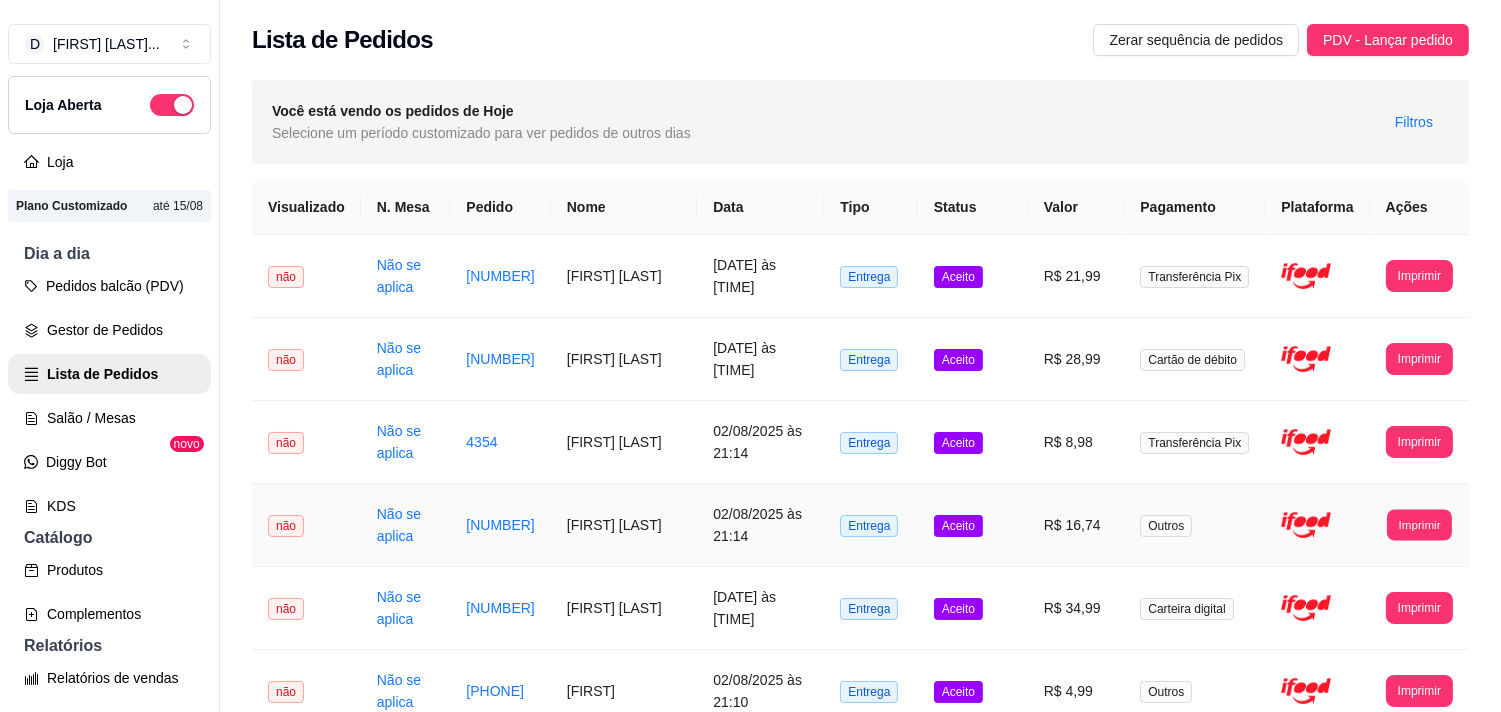 click on "**********" at bounding box center (1419, 525) 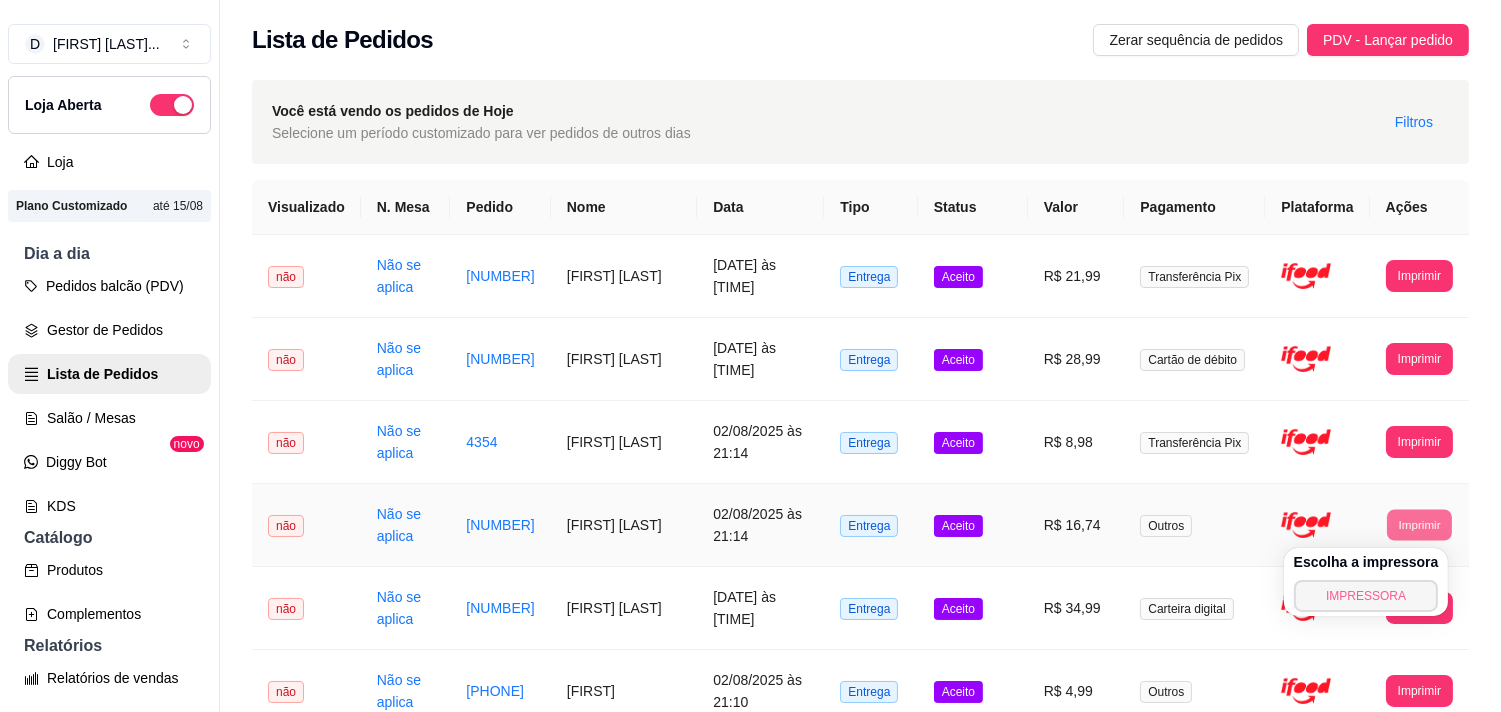click on "IMPRESSORA" at bounding box center [1366, 596] 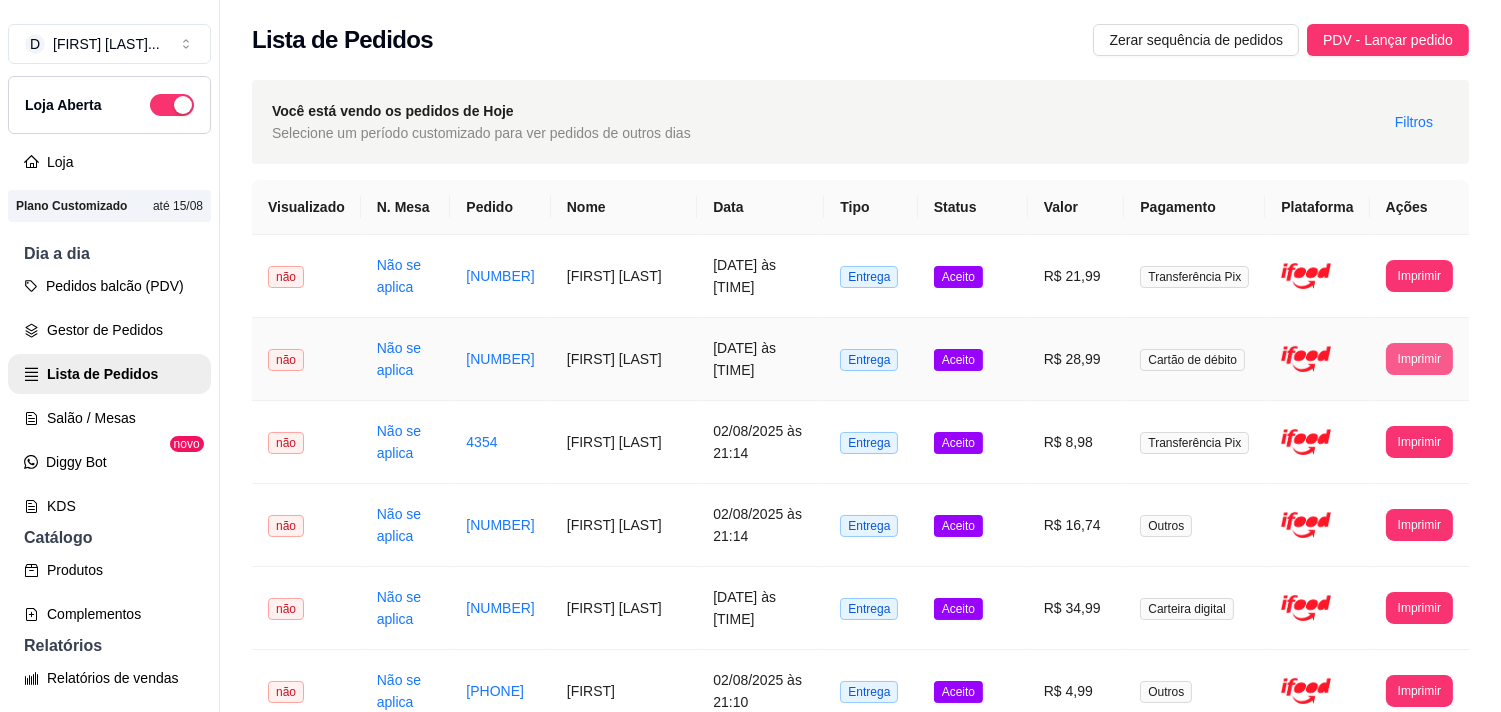 click on "Imprimir" at bounding box center (1419, 359) 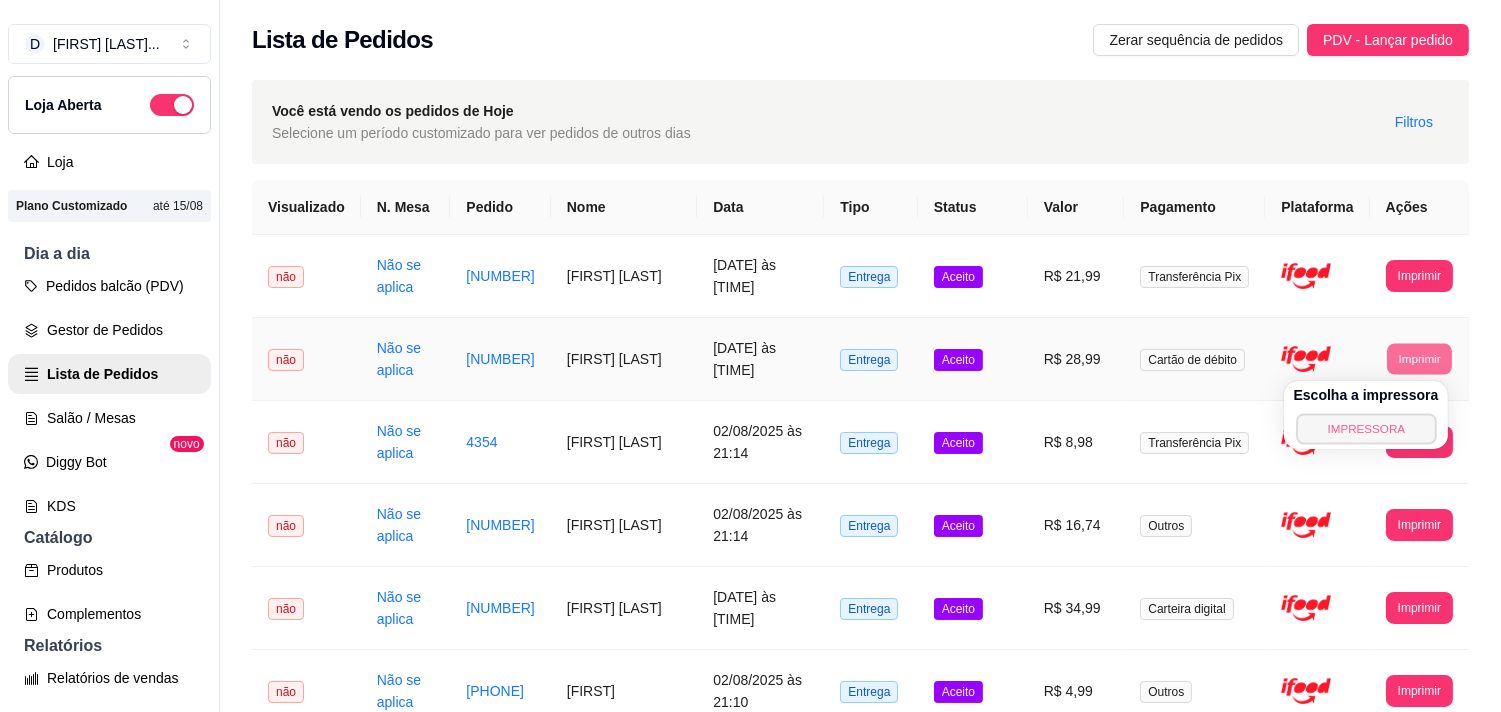click on "IMPRESSORA" at bounding box center (1366, 428) 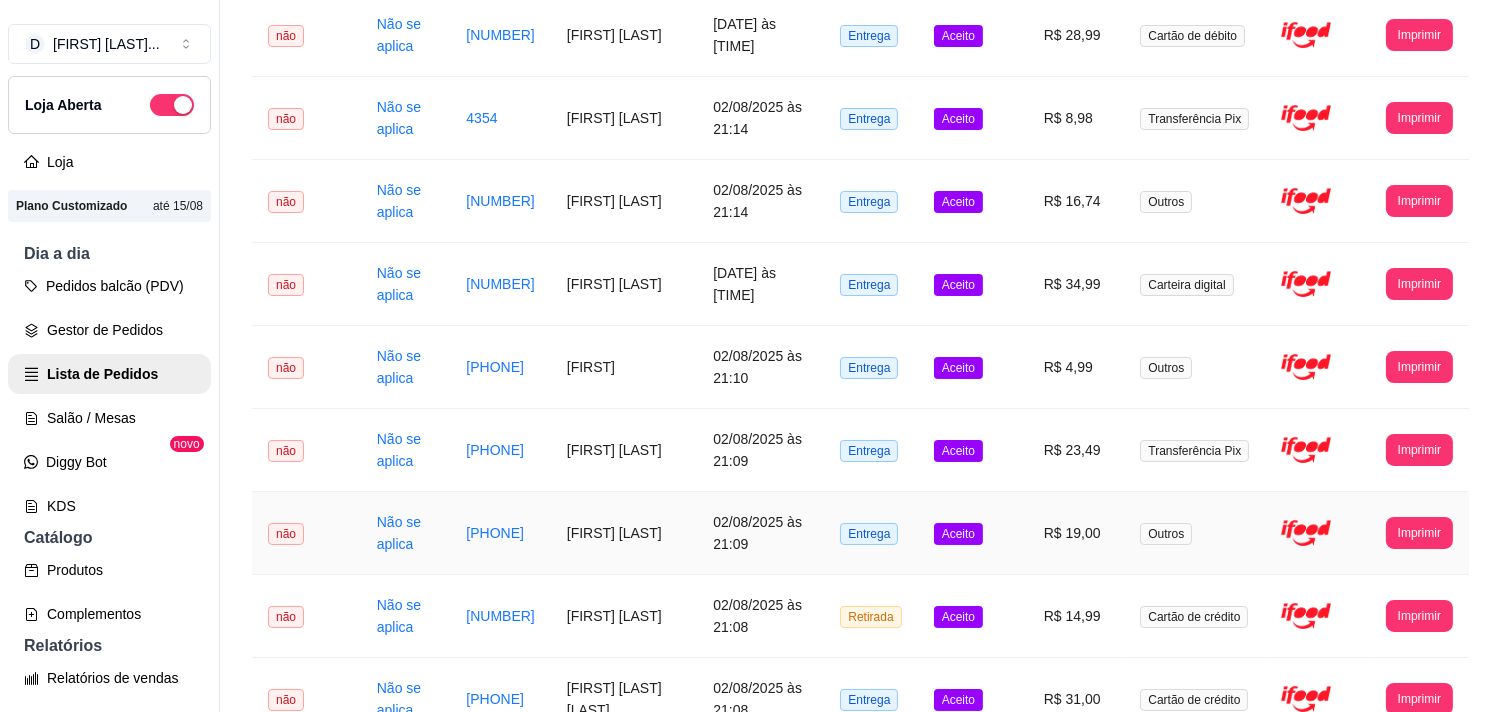 scroll, scrollTop: 333, scrollLeft: 0, axis: vertical 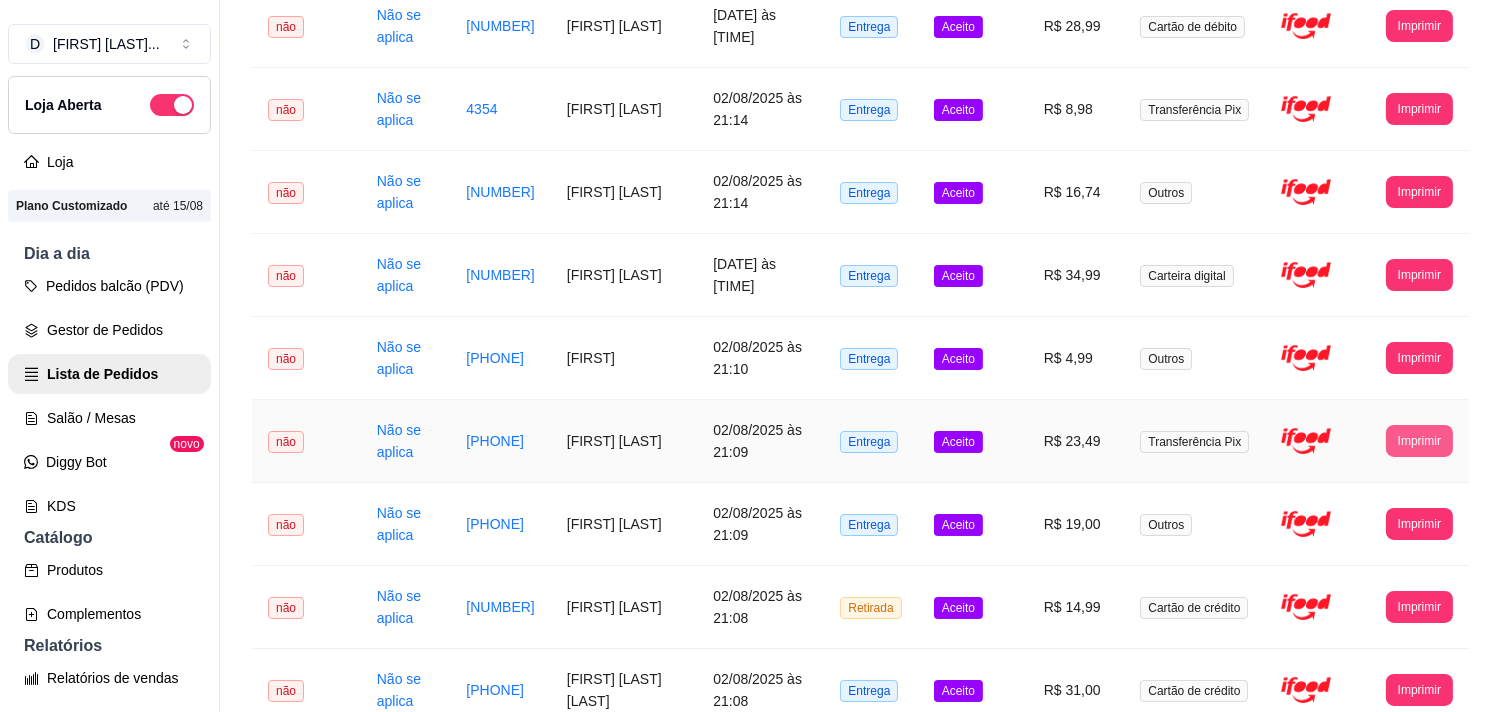 click on "Imprimir" at bounding box center (1419, 441) 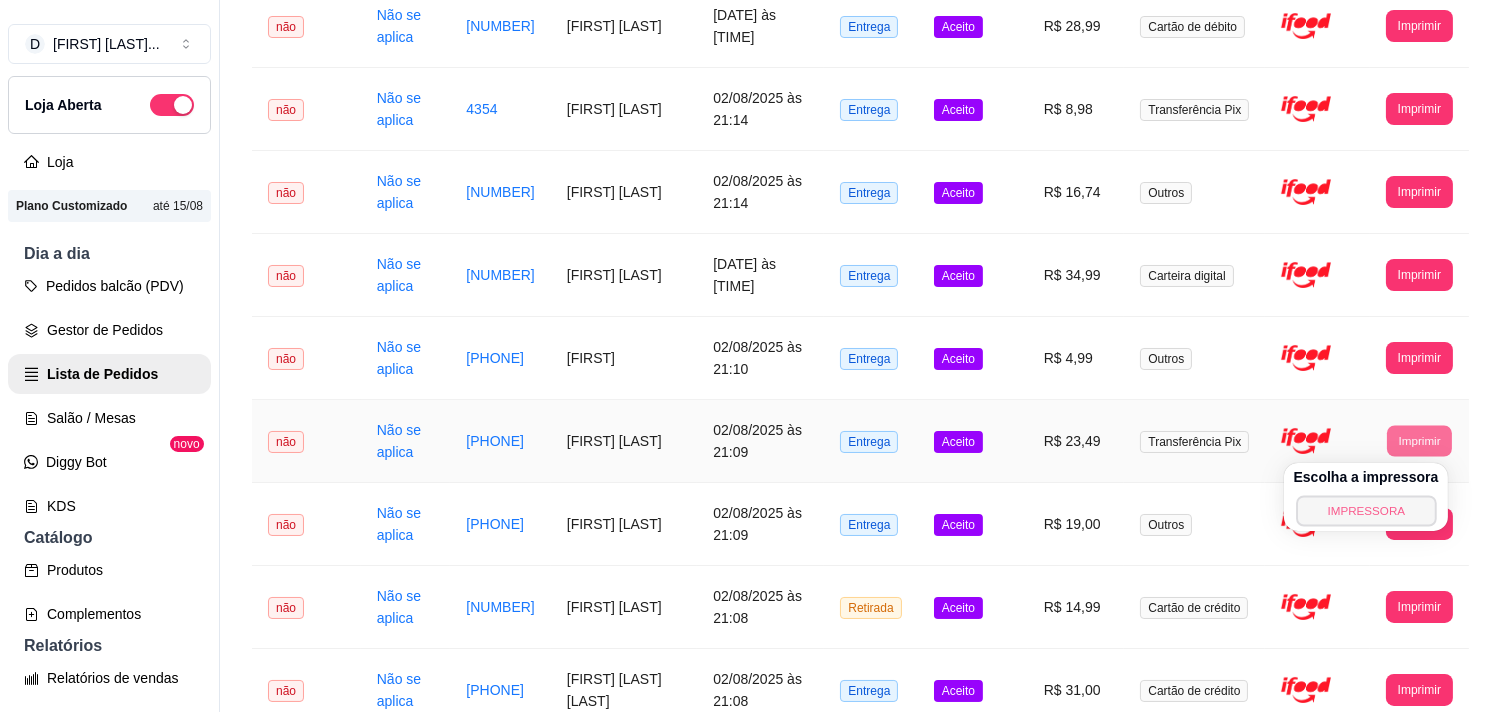 click on "IMPRESSORA" at bounding box center (1366, 510) 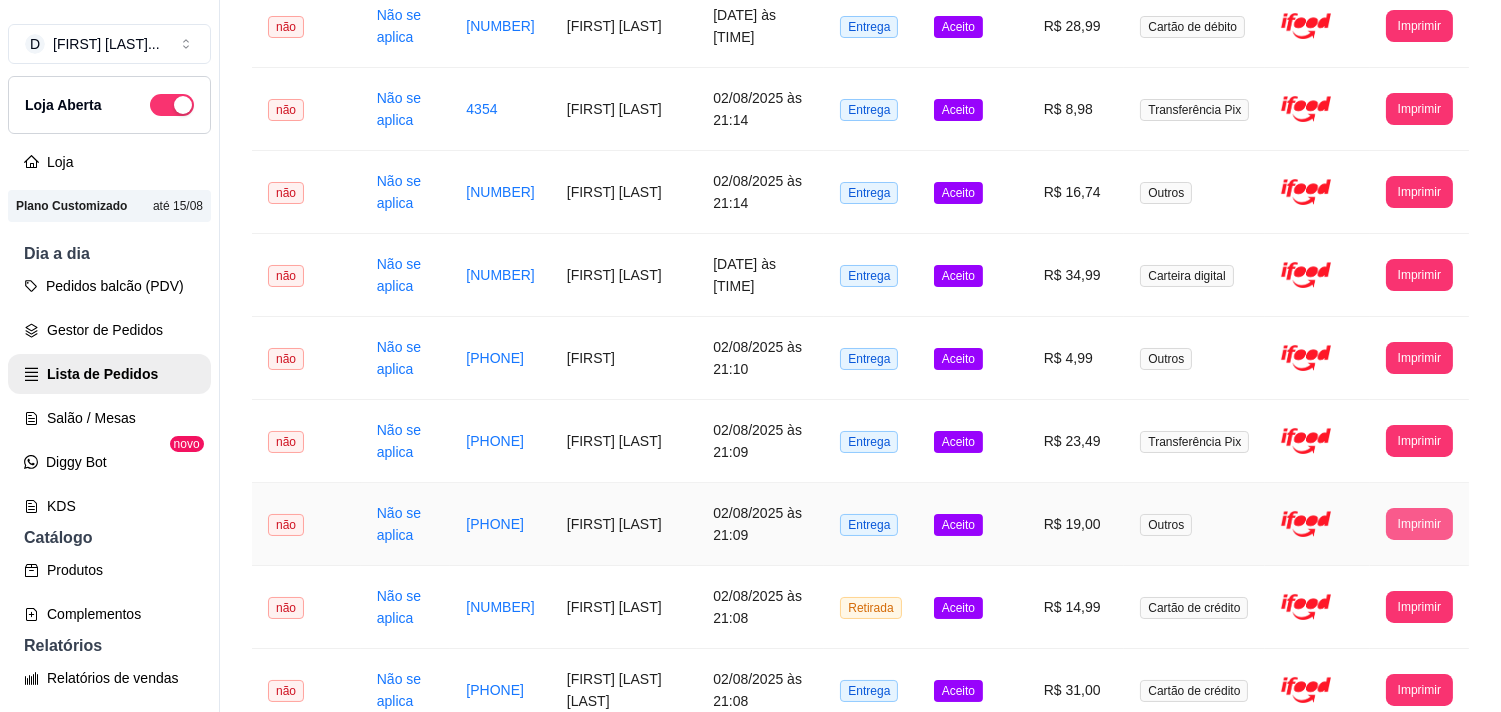 click on "Imprimir" at bounding box center [1419, 524] 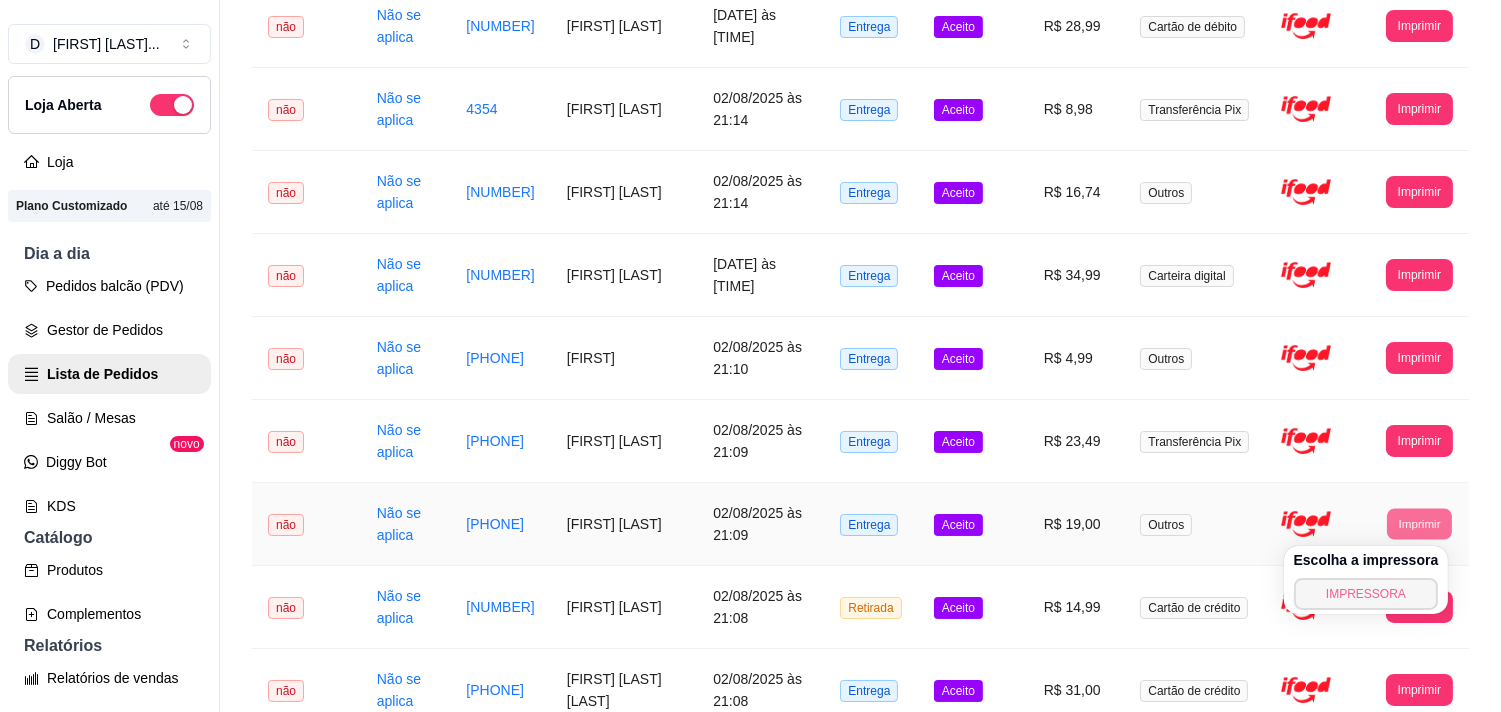 click on "IMPRESSORA" at bounding box center (1366, 594) 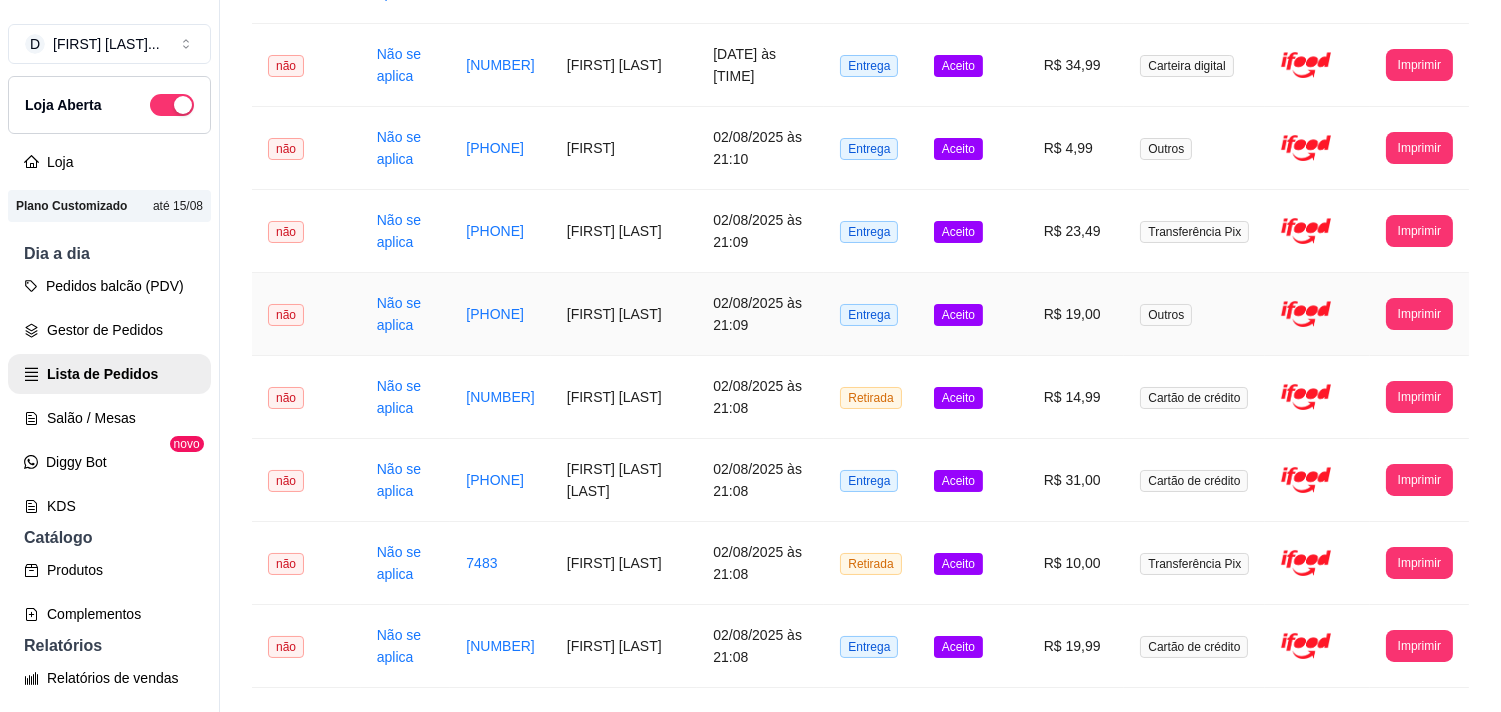 scroll, scrollTop: 555, scrollLeft: 0, axis: vertical 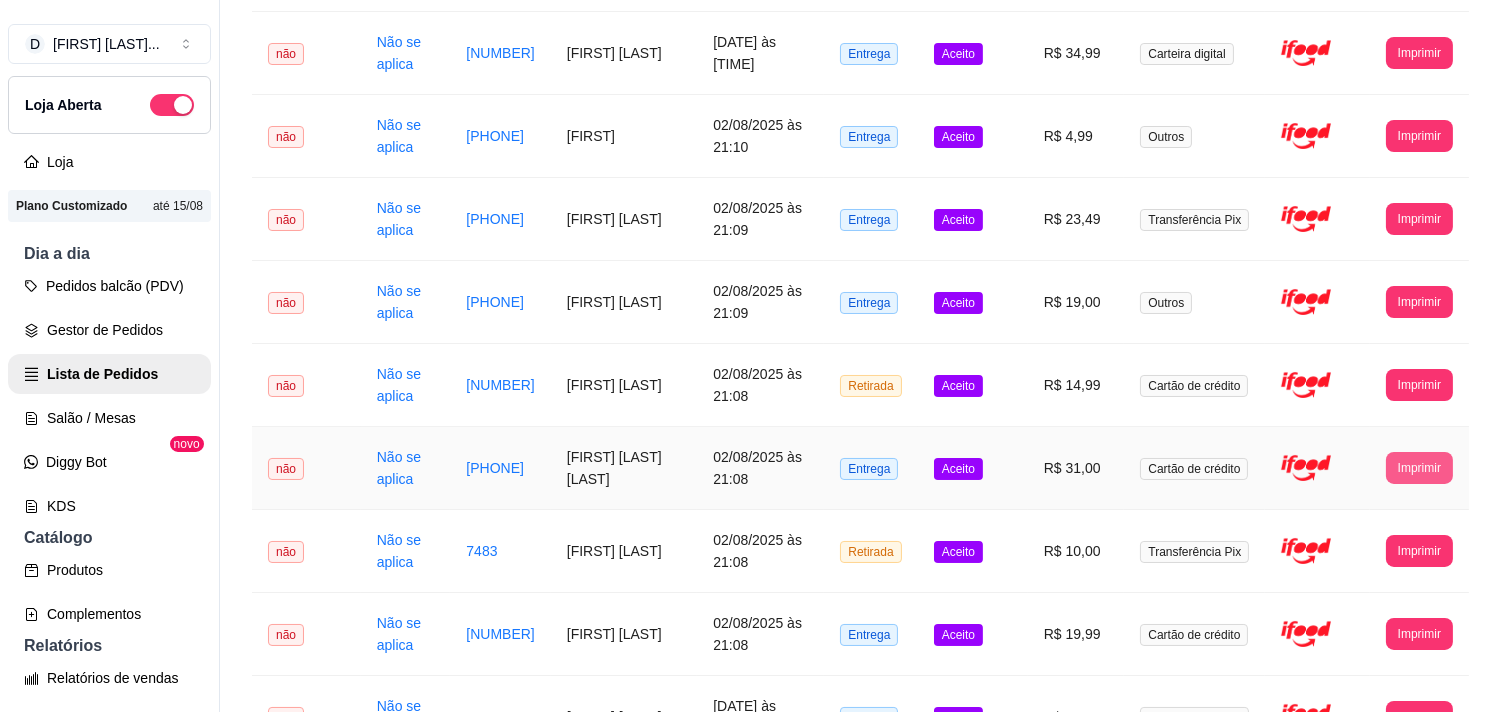 click on "Imprimir" at bounding box center [1419, 468] 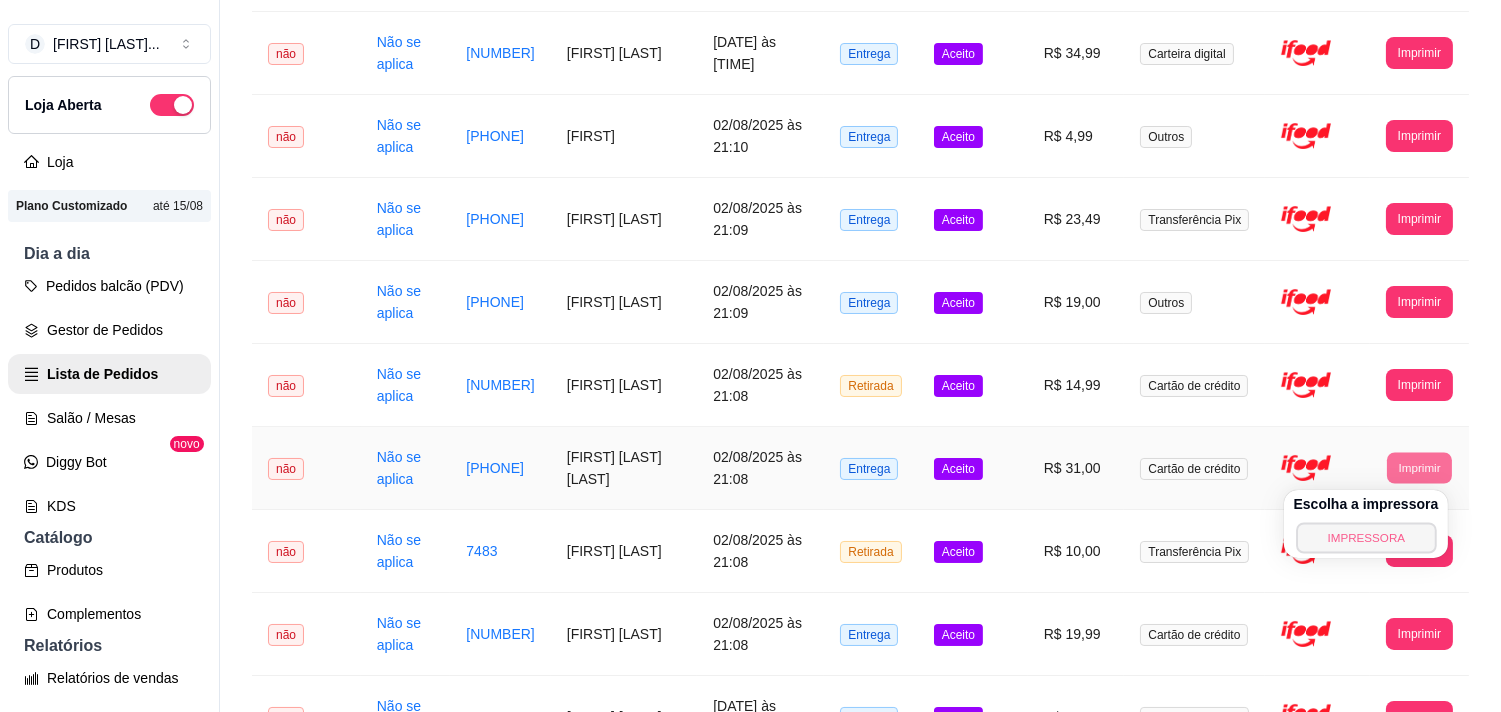 click on "IMPRESSORA" at bounding box center [1366, 537] 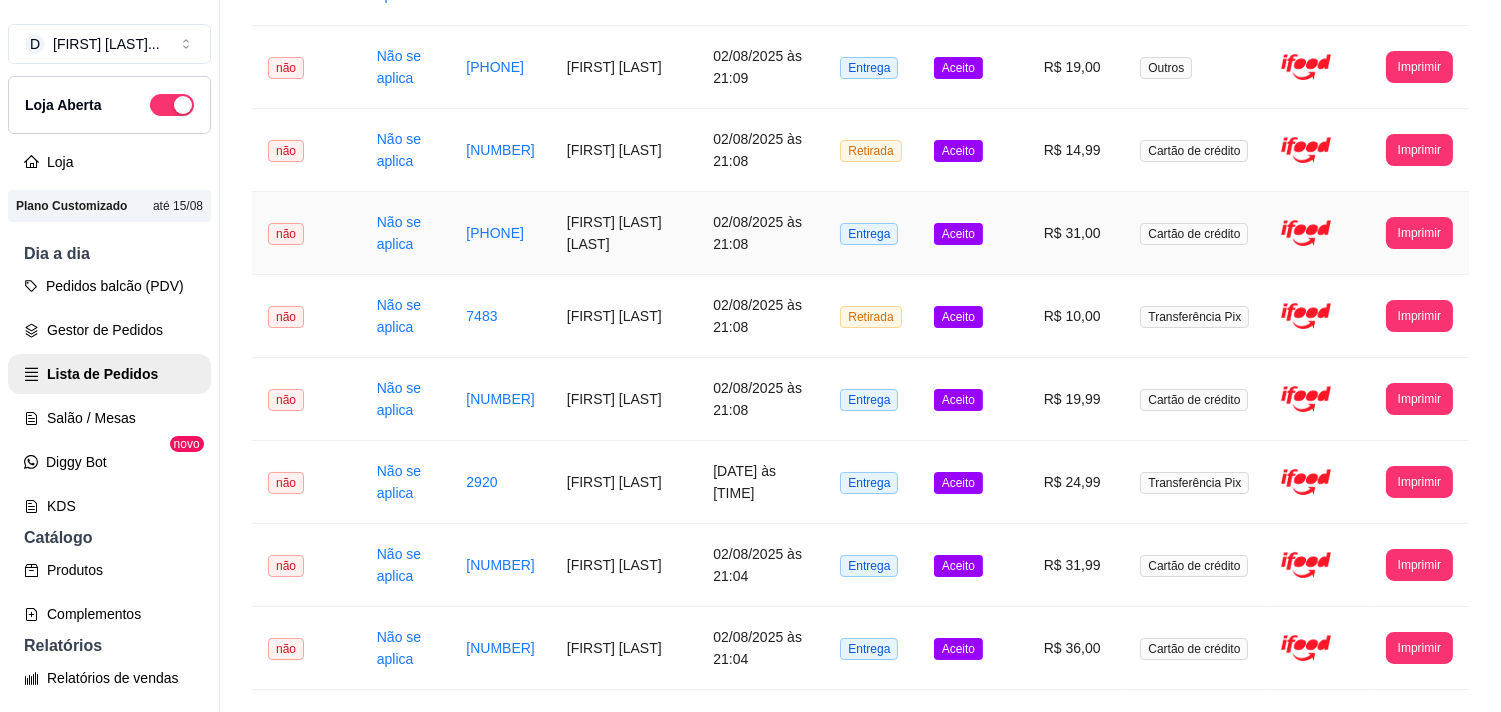 scroll, scrollTop: 888, scrollLeft: 0, axis: vertical 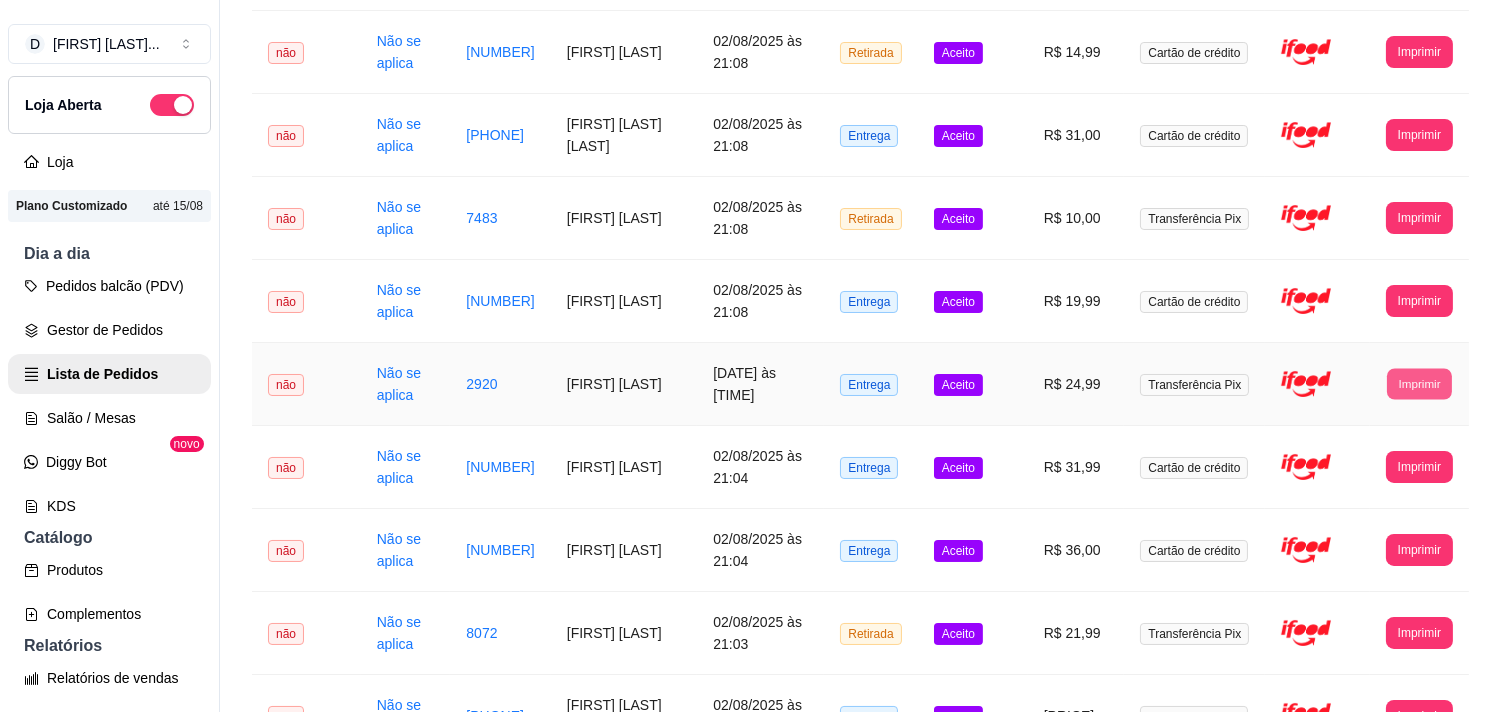 click on "Imprimir" at bounding box center [1419, 383] 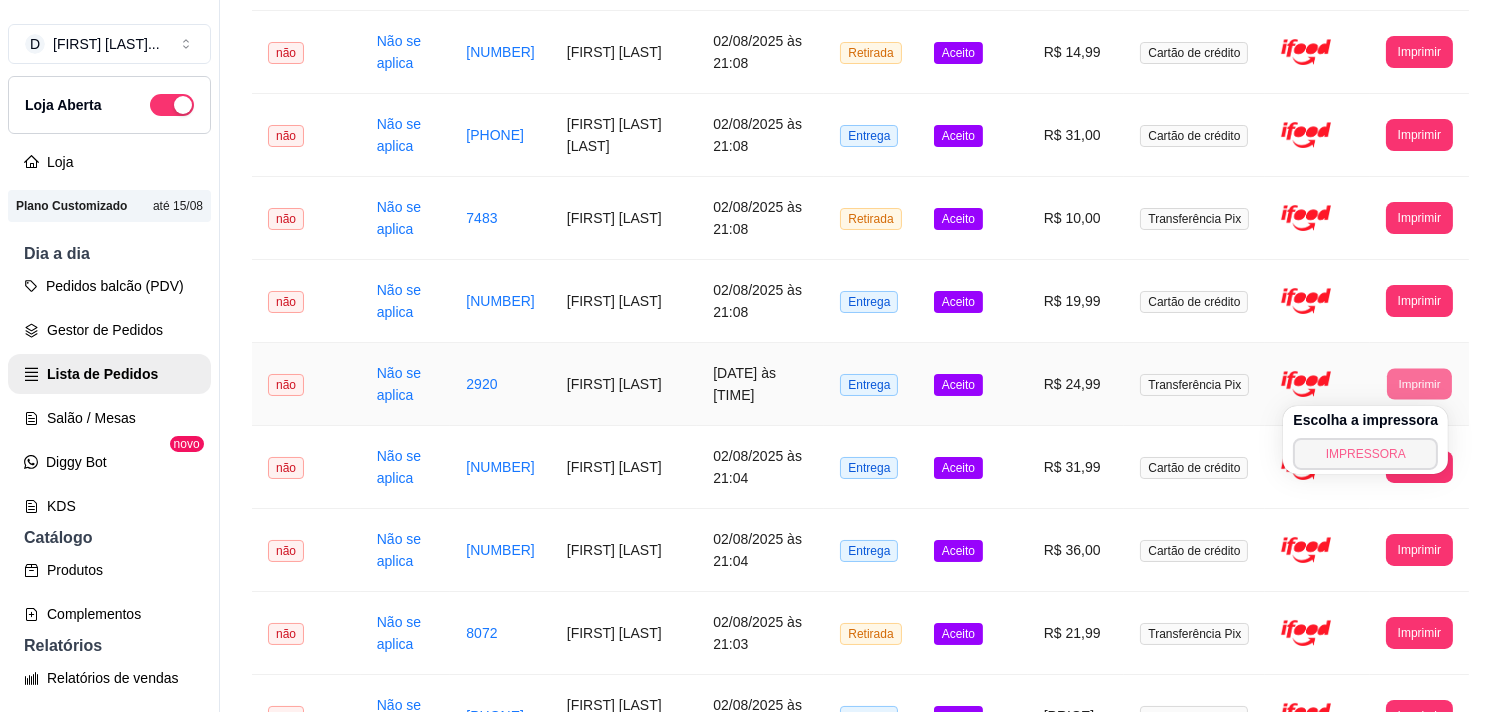 click on "IMPRESSORA" at bounding box center [1365, 454] 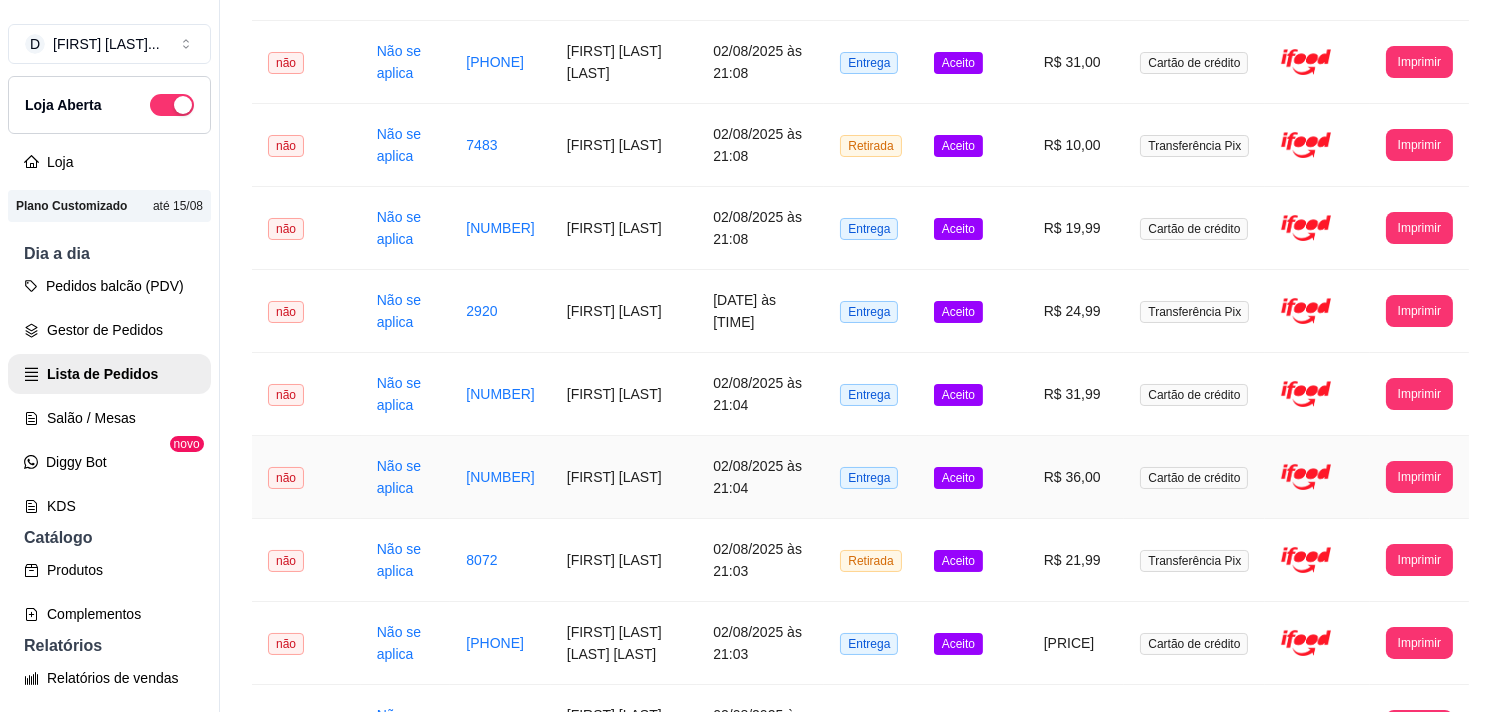 scroll, scrollTop: 1000, scrollLeft: 0, axis: vertical 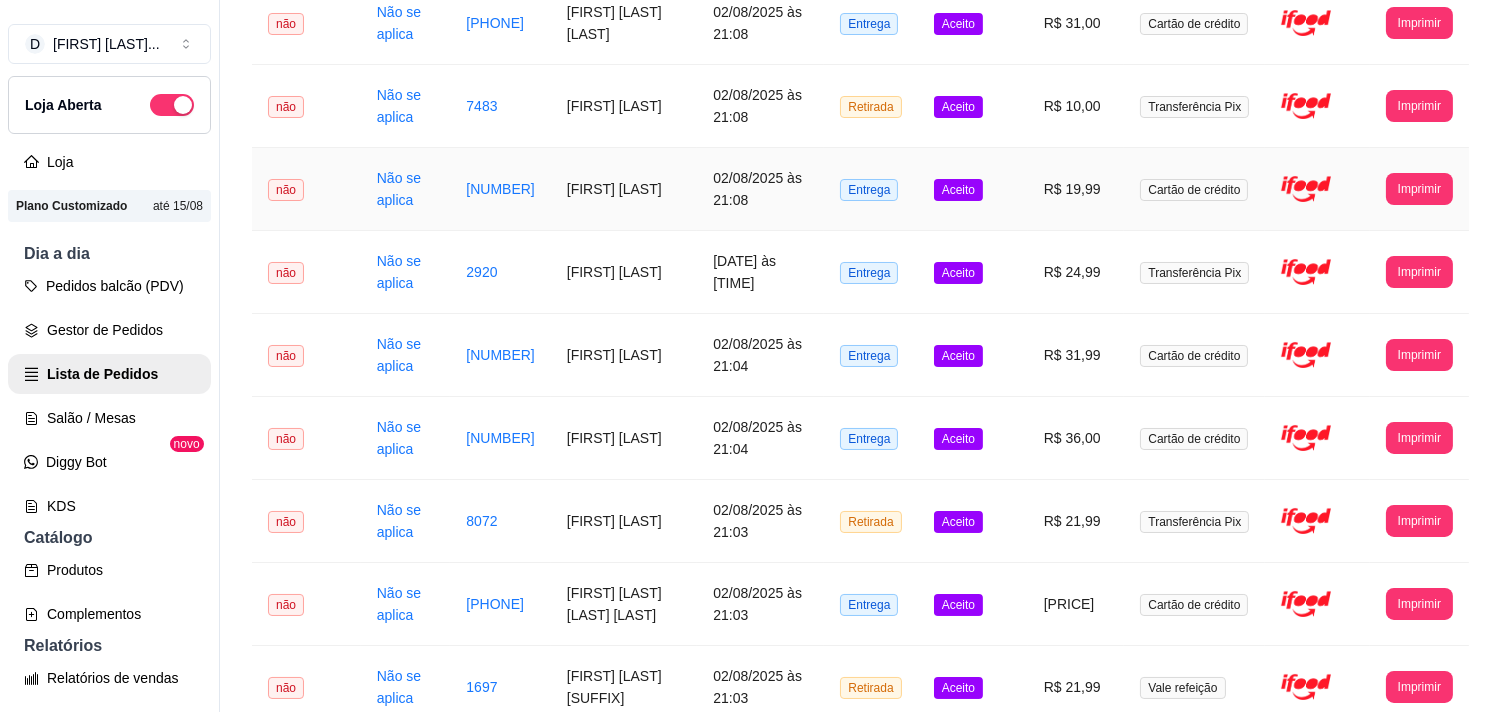 click on "**********" at bounding box center (1419, 189) 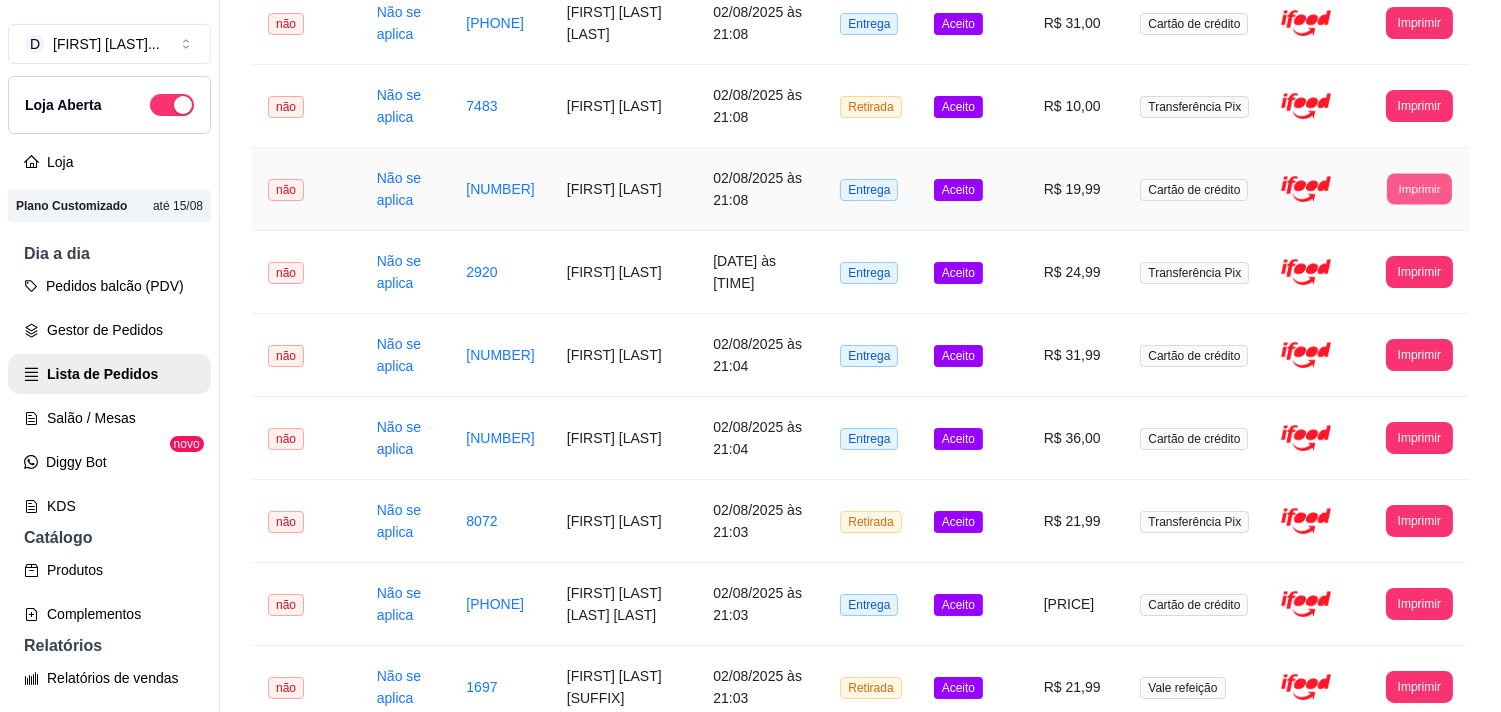 click on "Imprimir" at bounding box center [1419, 188] 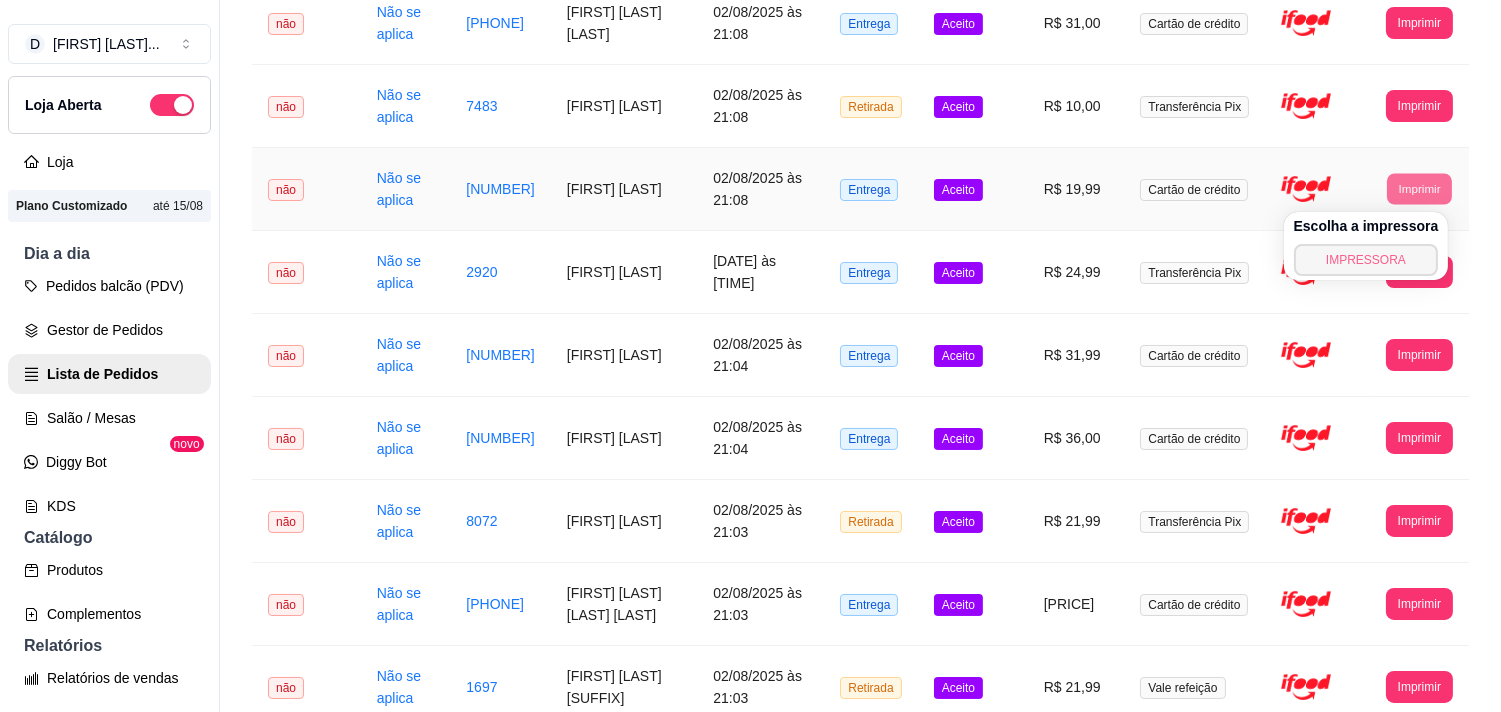 click on "IMPRESSORA" at bounding box center (1366, 260) 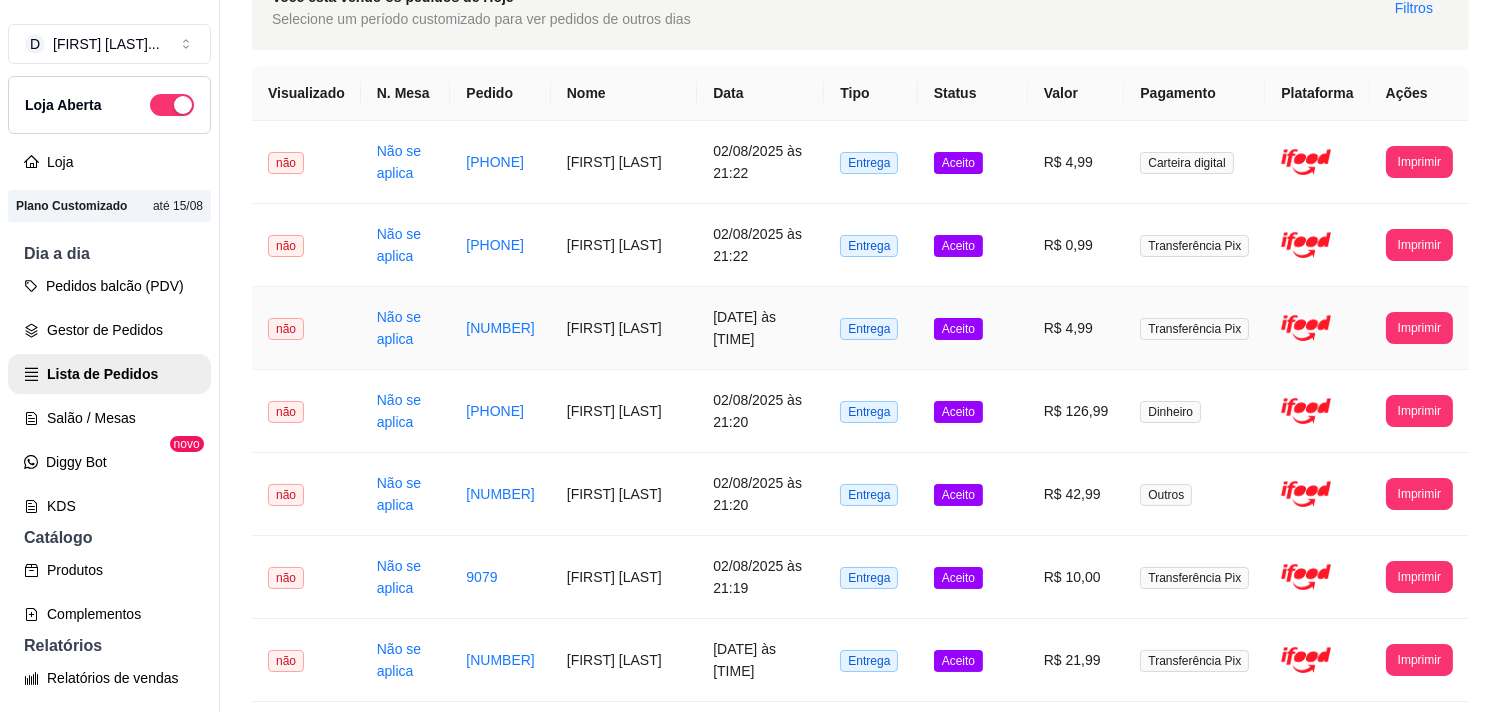 scroll, scrollTop: 222, scrollLeft: 0, axis: vertical 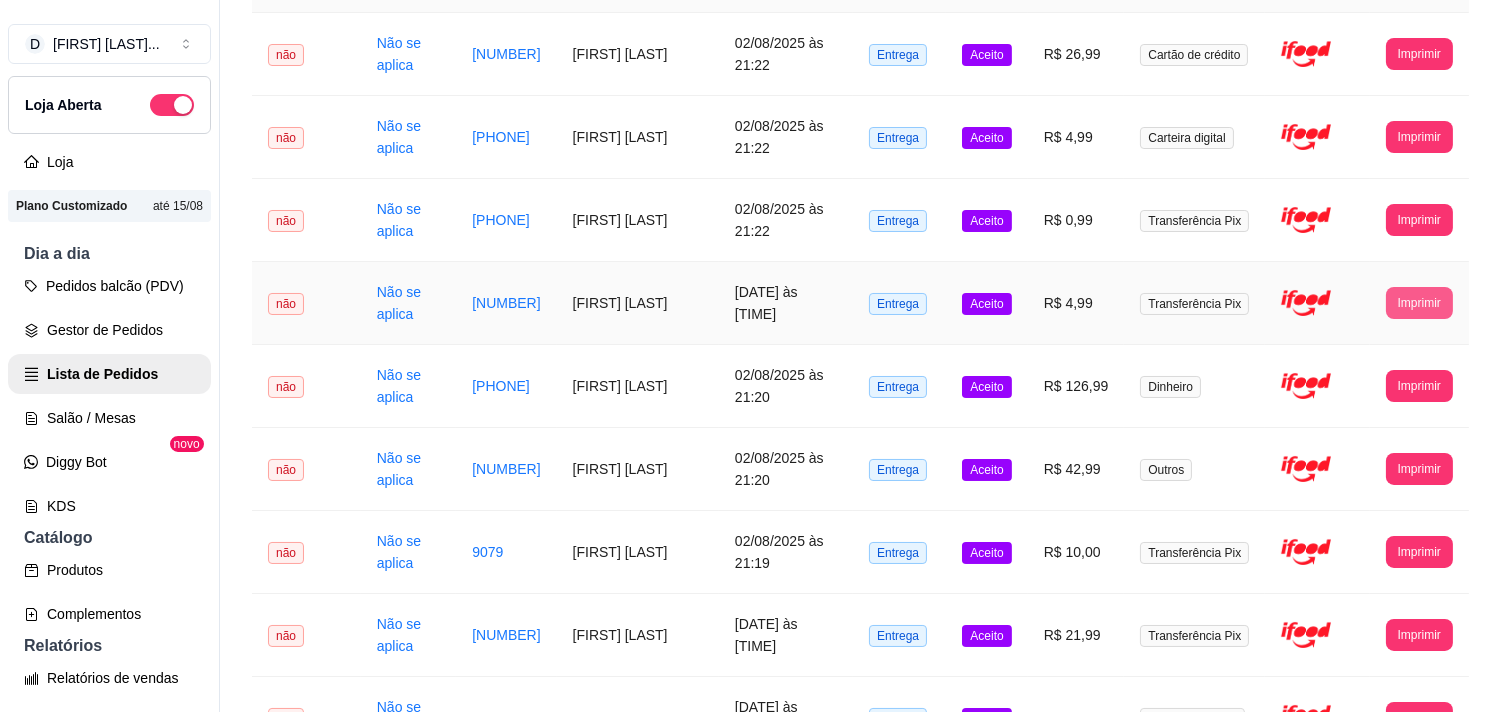 click on "Imprimir" at bounding box center [1419, 303] 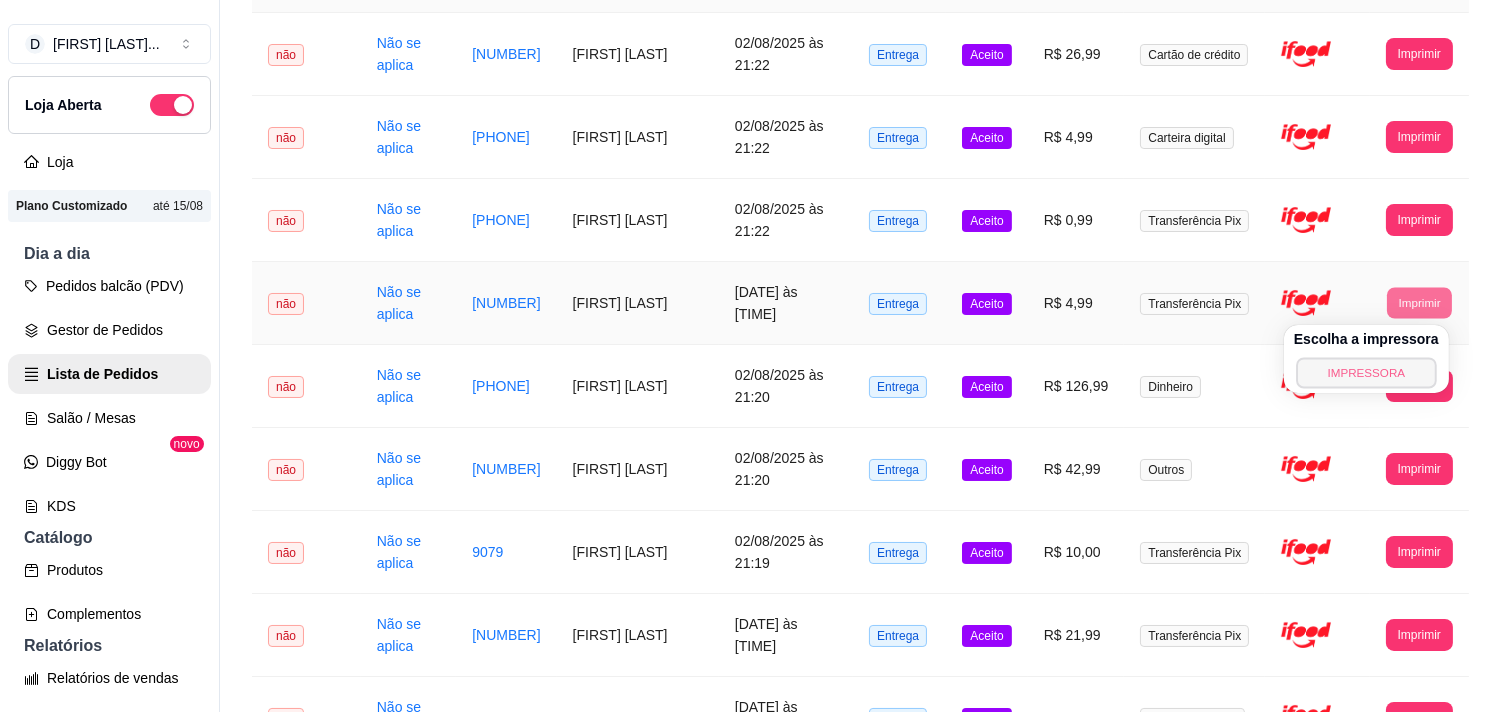 click on "IMPRESSORA" at bounding box center (1366, 372) 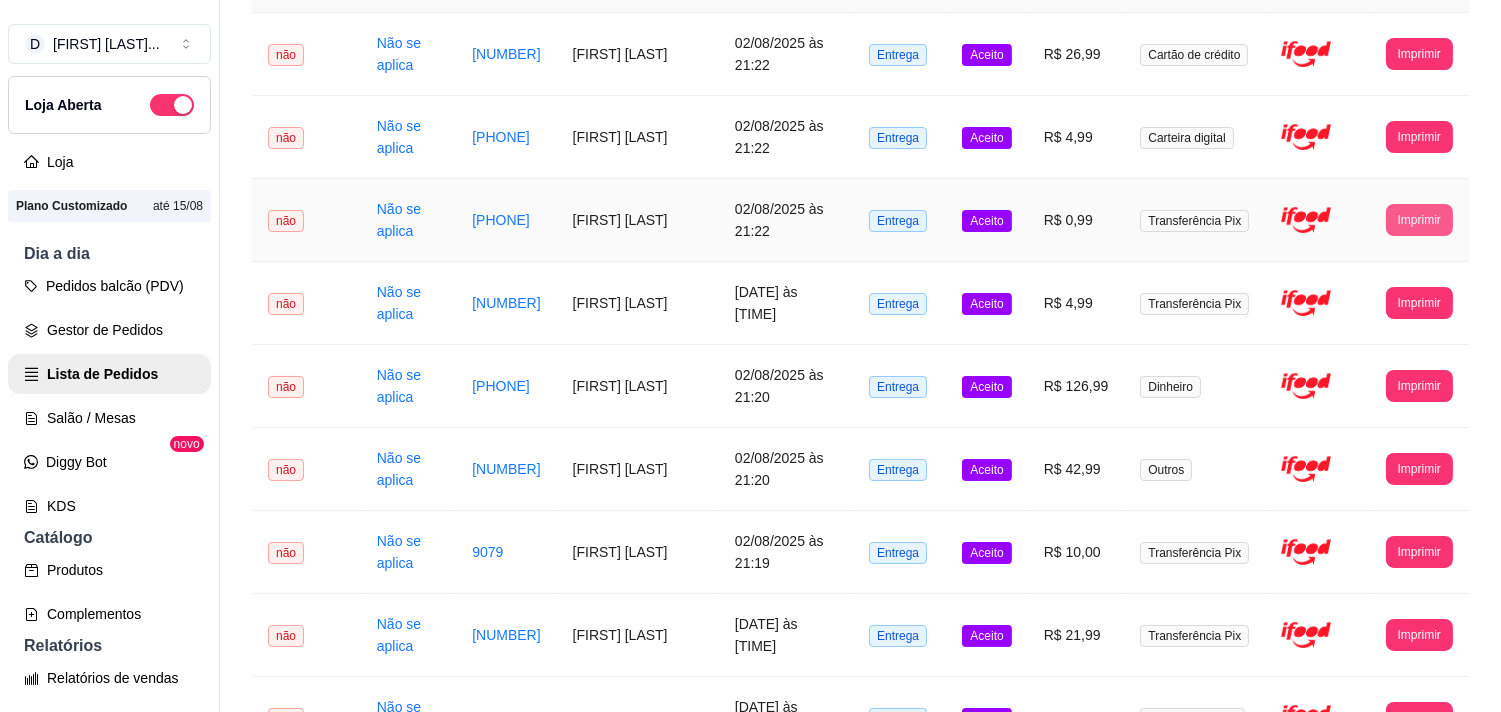 click on "Imprimir" at bounding box center (1419, 220) 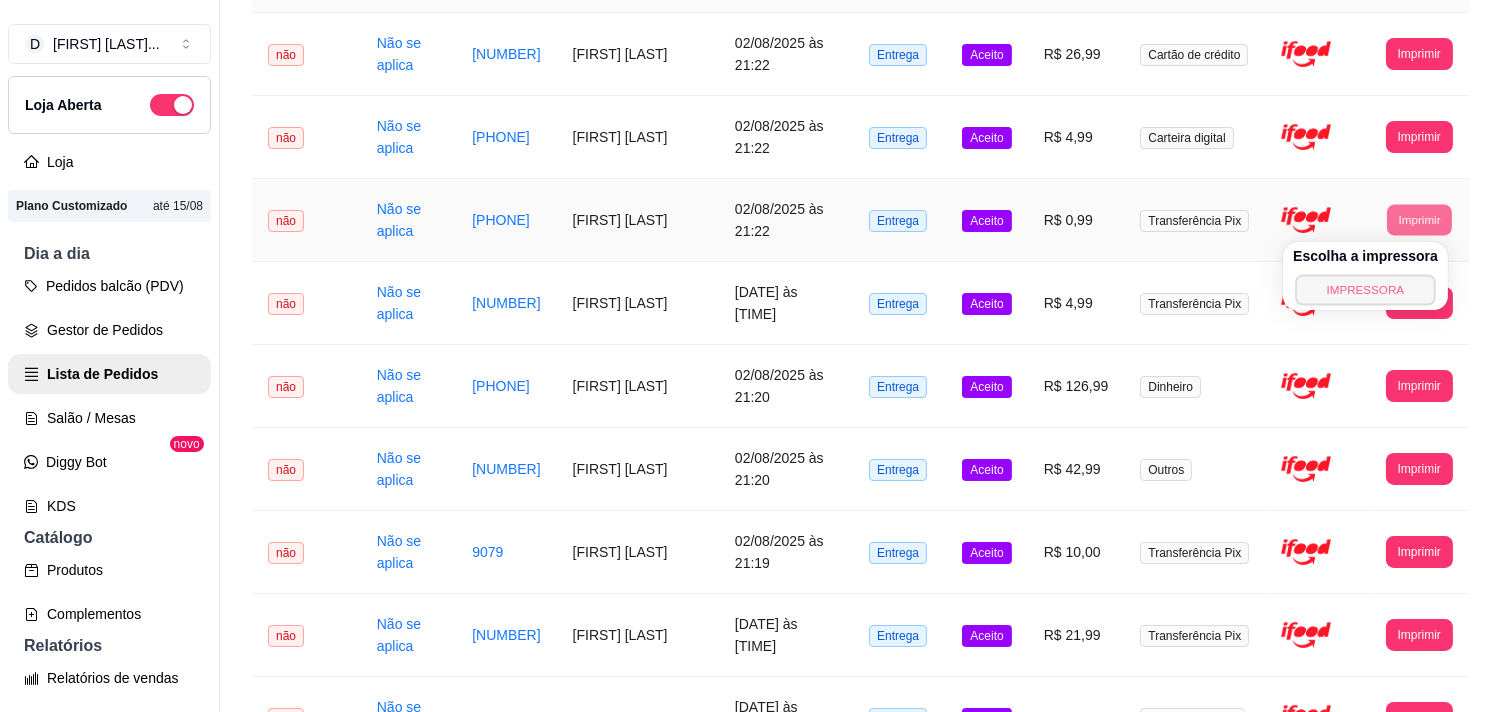 click on "IMPRESSORA" at bounding box center [1365, 289] 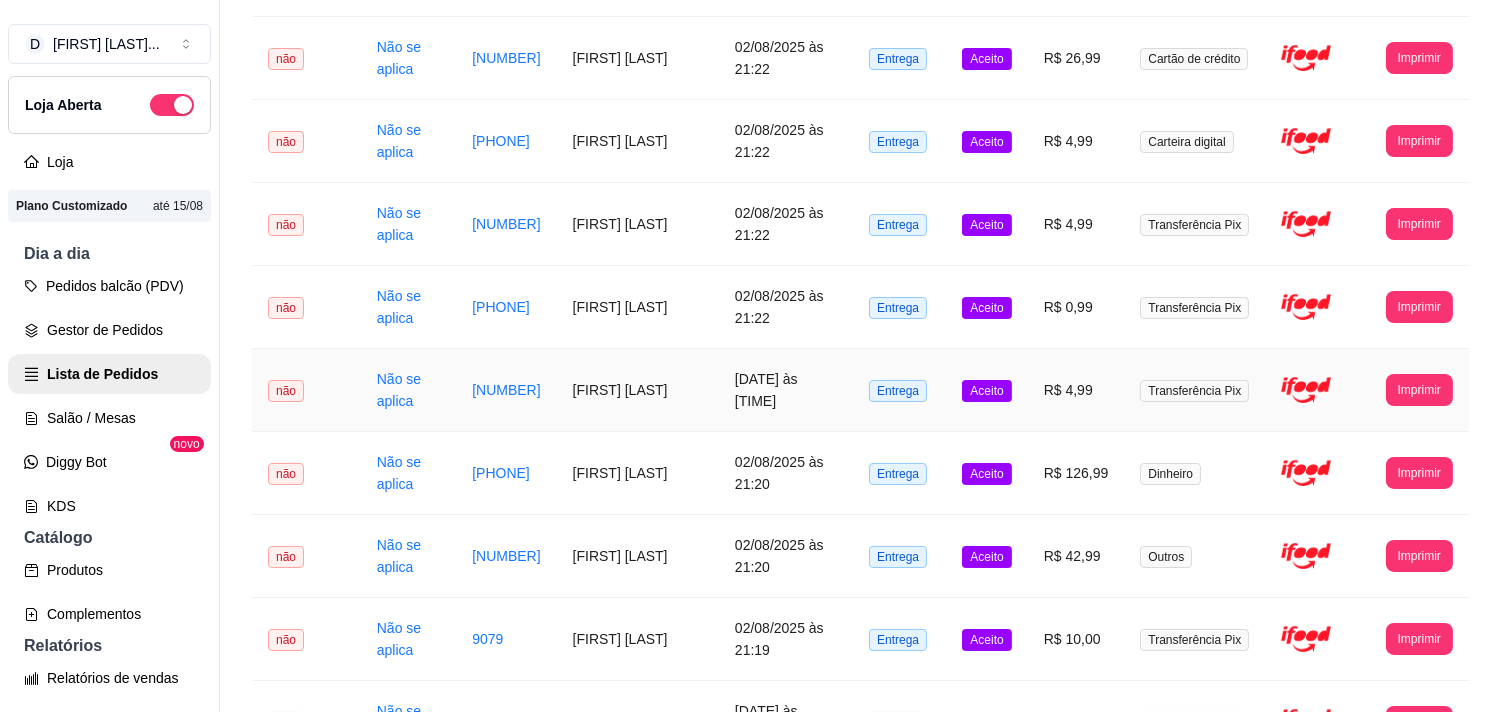 scroll, scrollTop: 555, scrollLeft: 0, axis: vertical 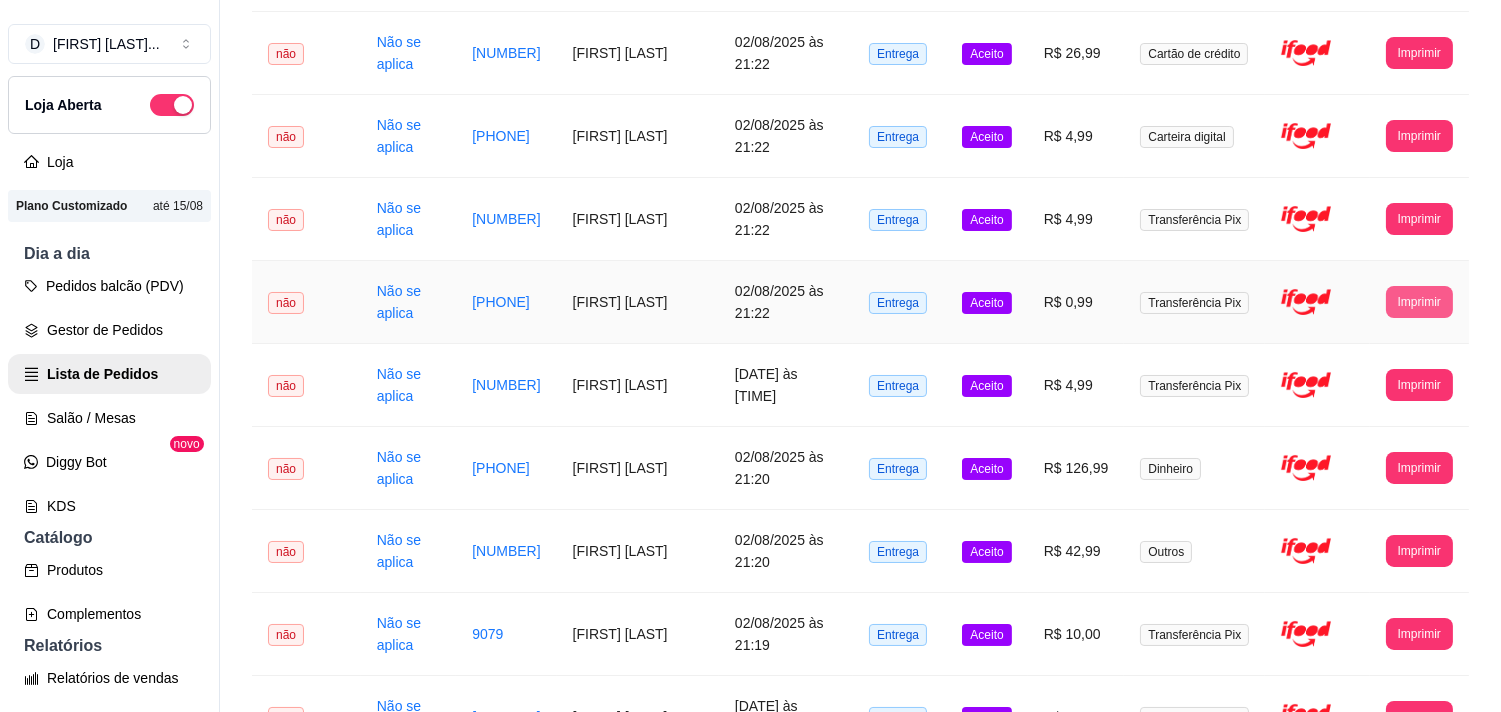 click on "Imprimir" at bounding box center (1419, 302) 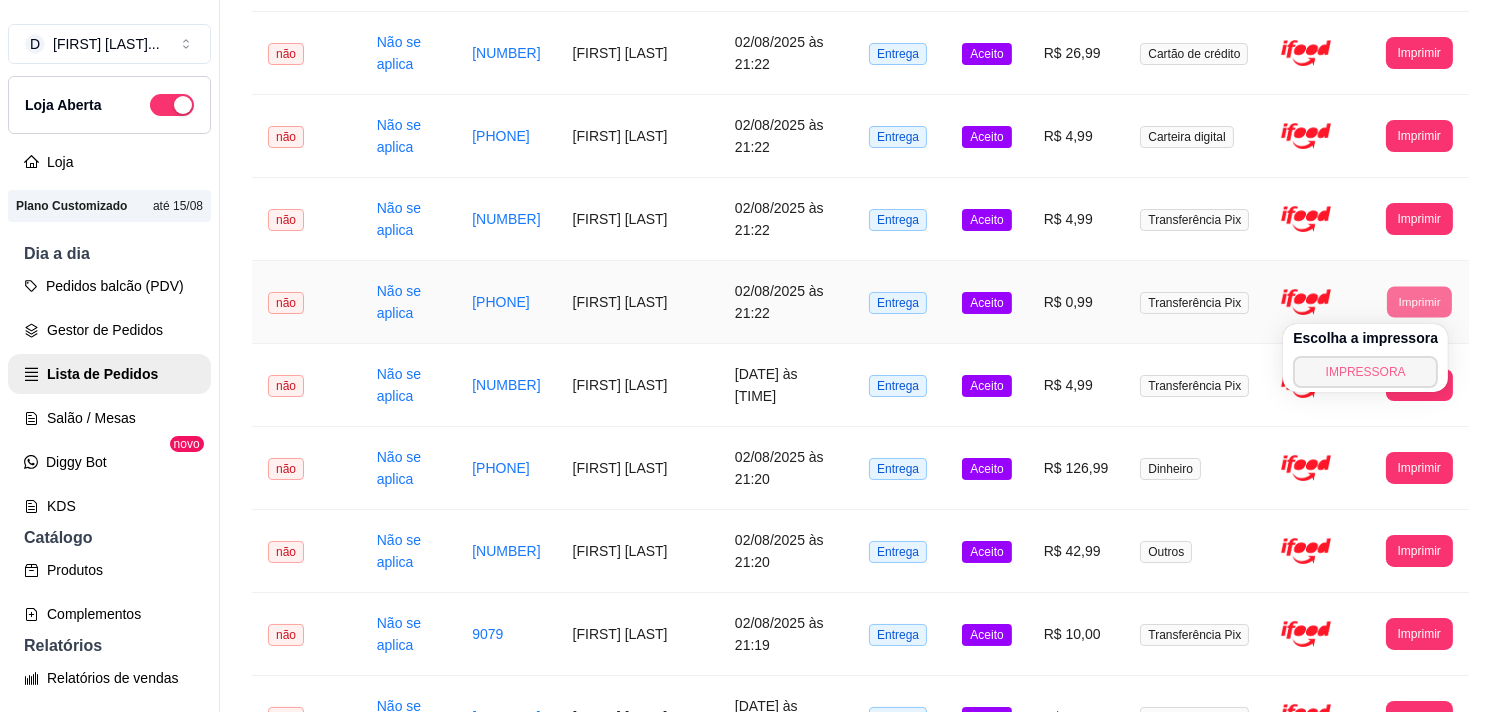 click on "IMPRESSORA" at bounding box center (1365, 372) 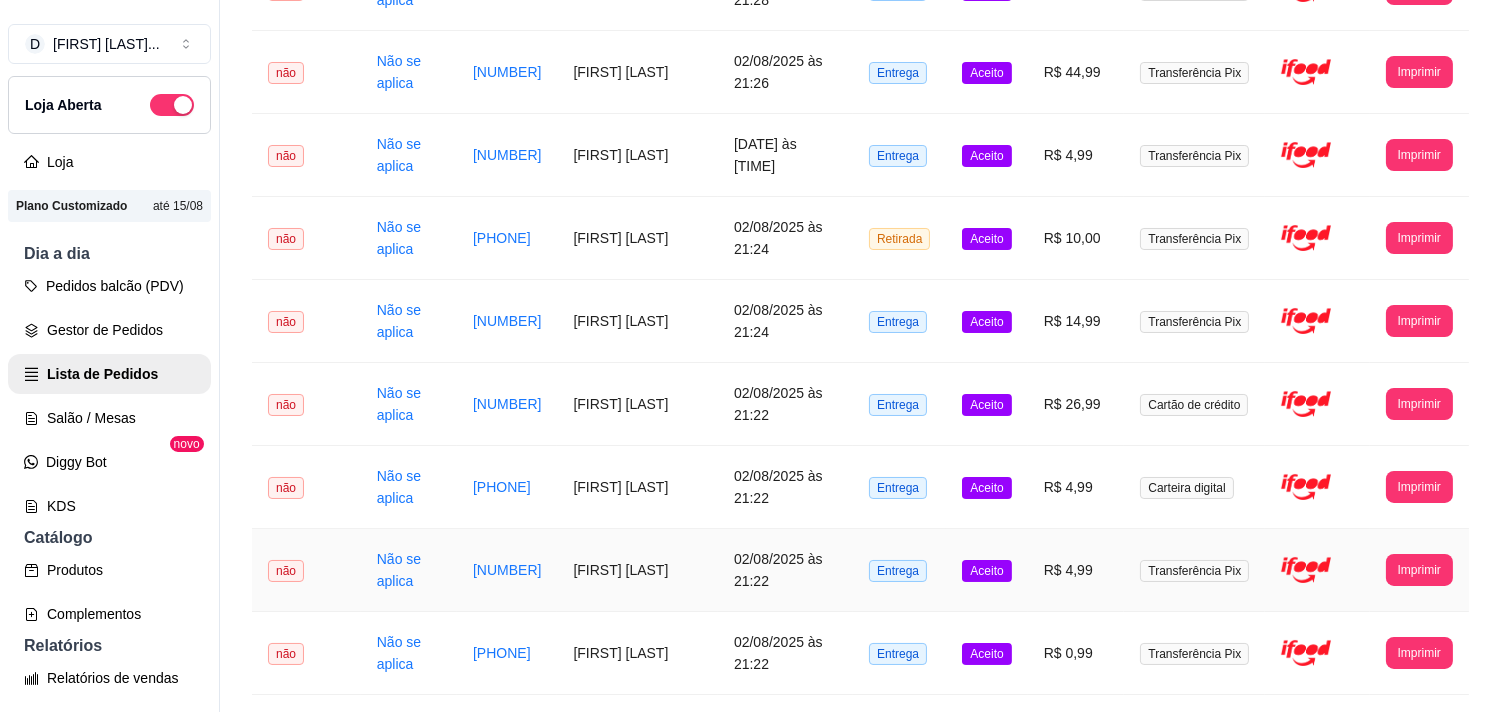 scroll, scrollTop: 0, scrollLeft: 0, axis: both 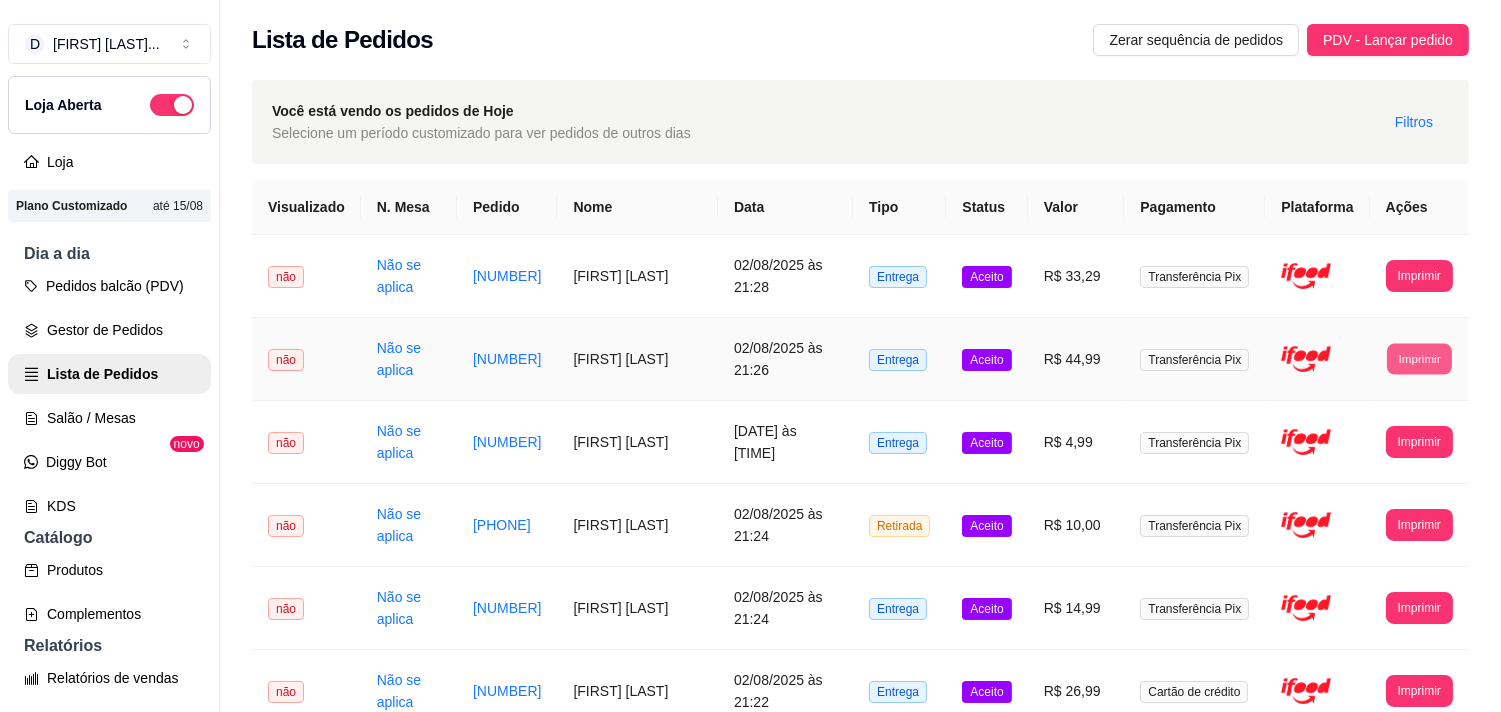 click on "Imprimir" at bounding box center (1419, 358) 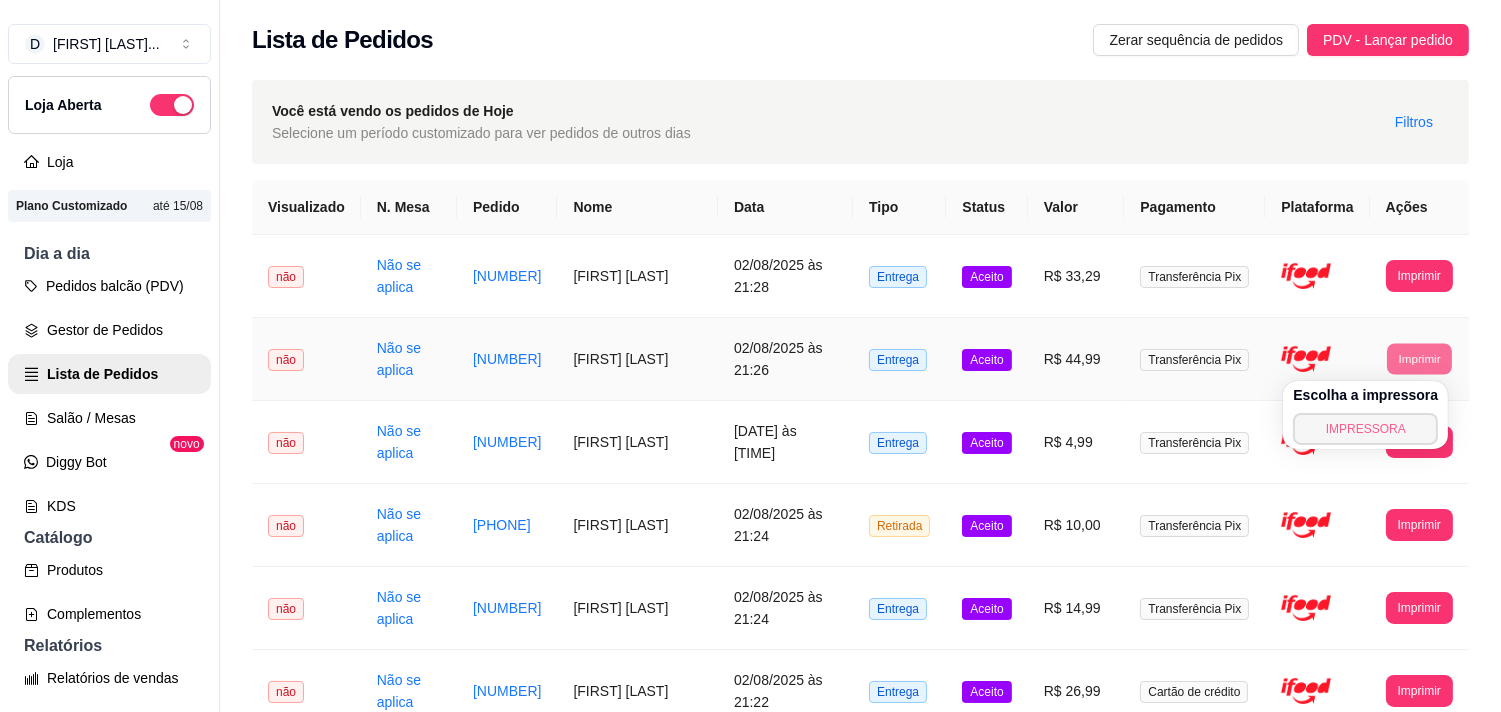 click on "IMPRESSORA" at bounding box center [1365, 429] 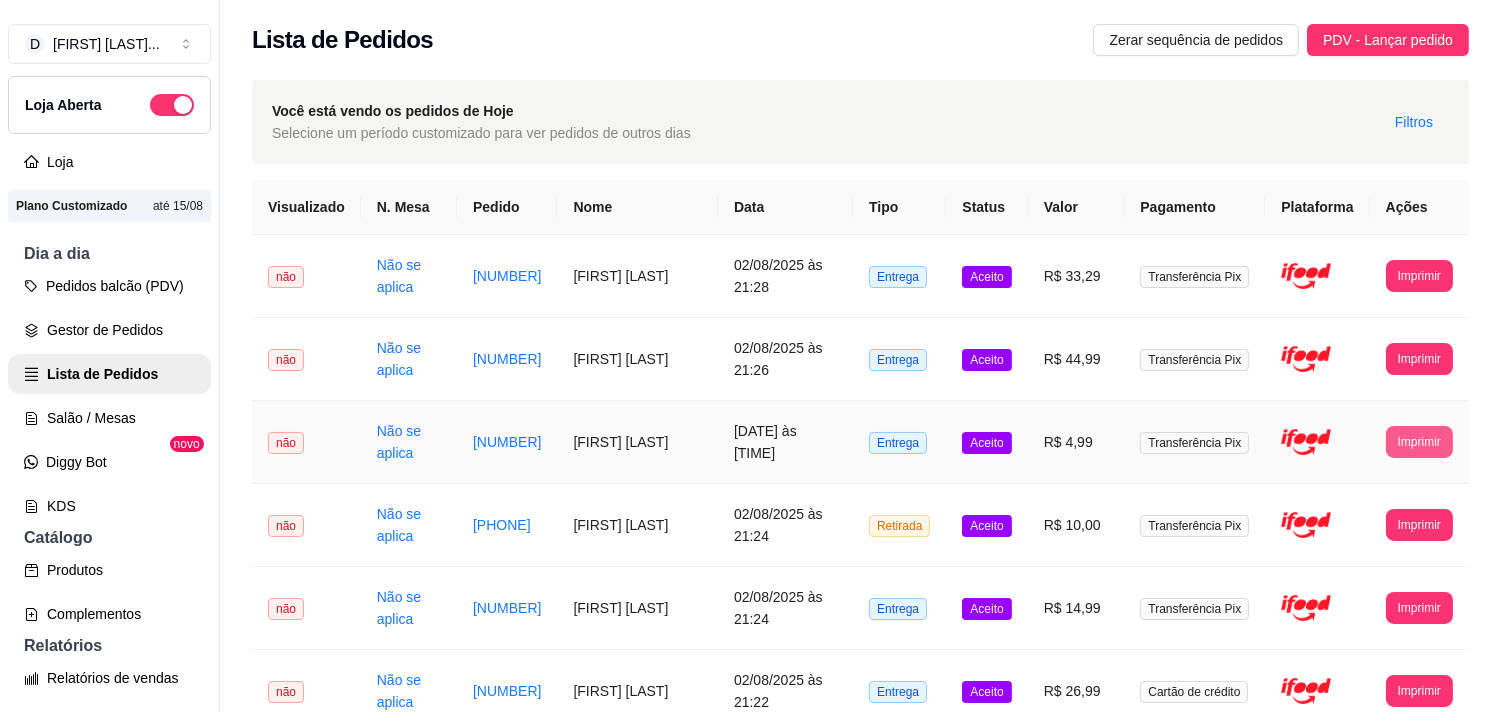 click on "Imprimir" at bounding box center [1419, 442] 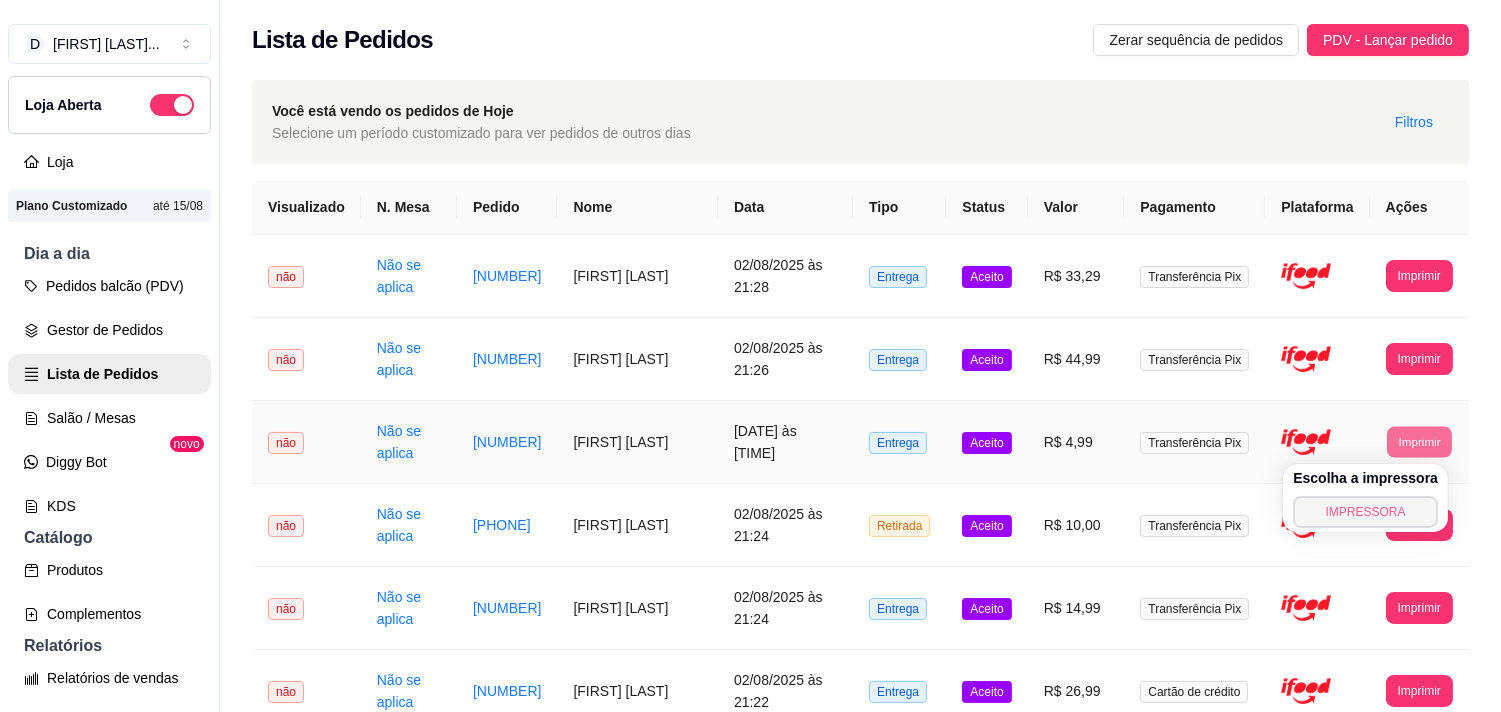 click on "IMPRESSORA" at bounding box center (1365, 512) 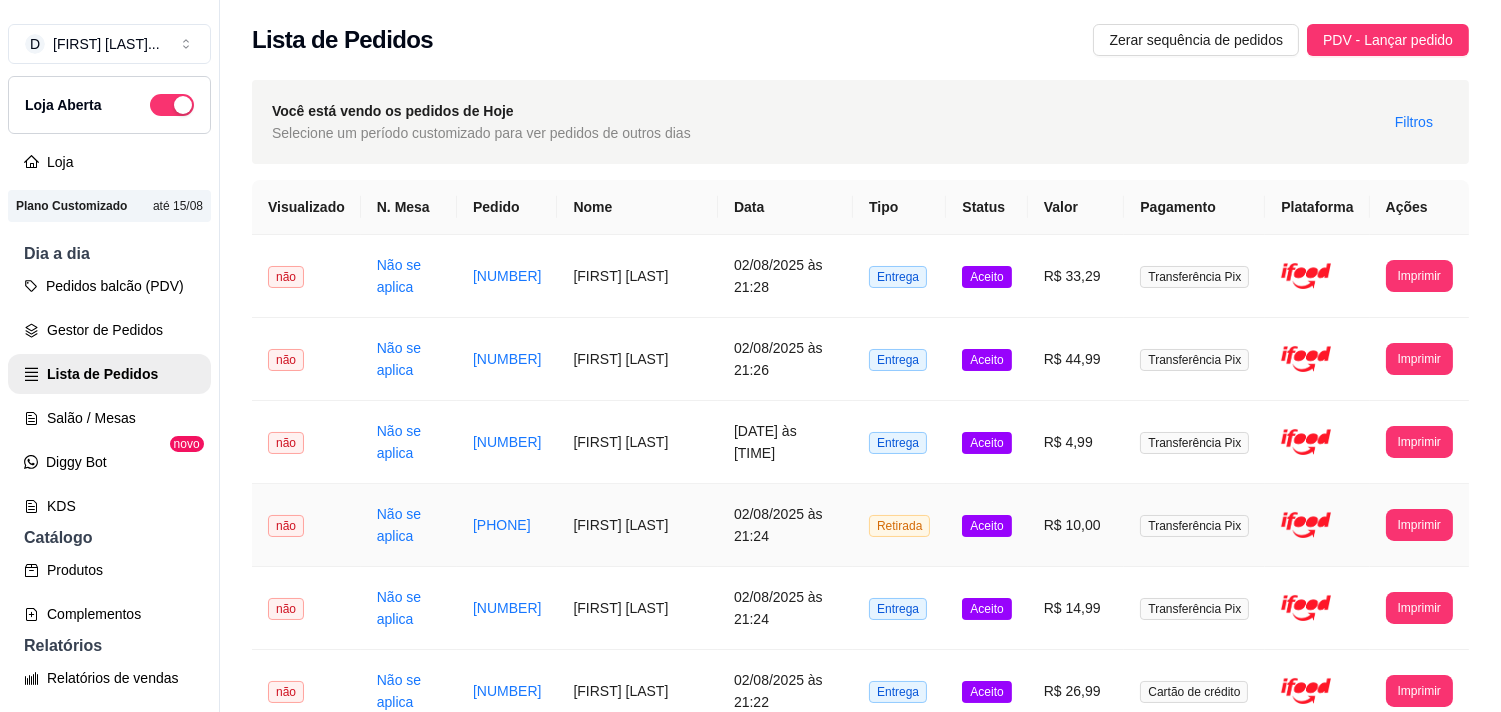 scroll, scrollTop: 111, scrollLeft: 0, axis: vertical 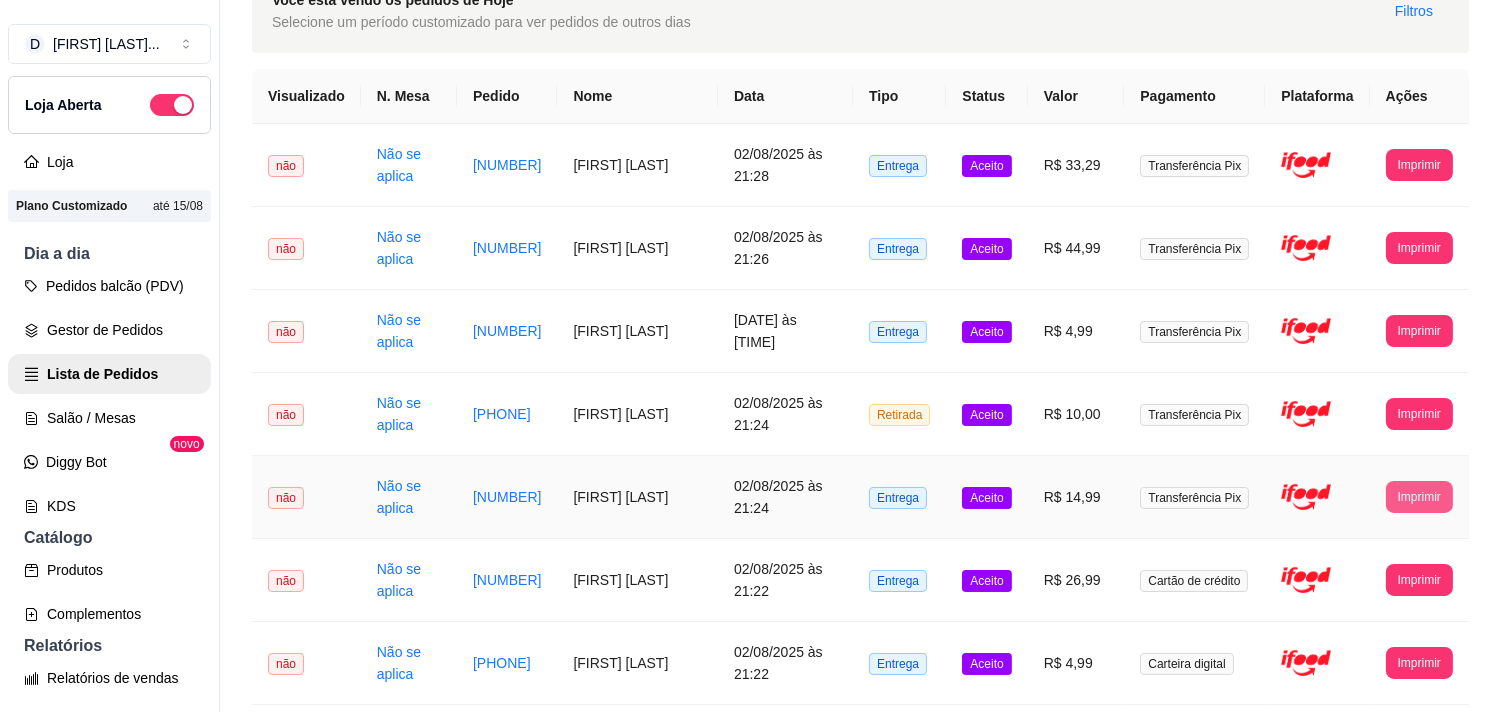 click on "Imprimir" at bounding box center (1419, 497) 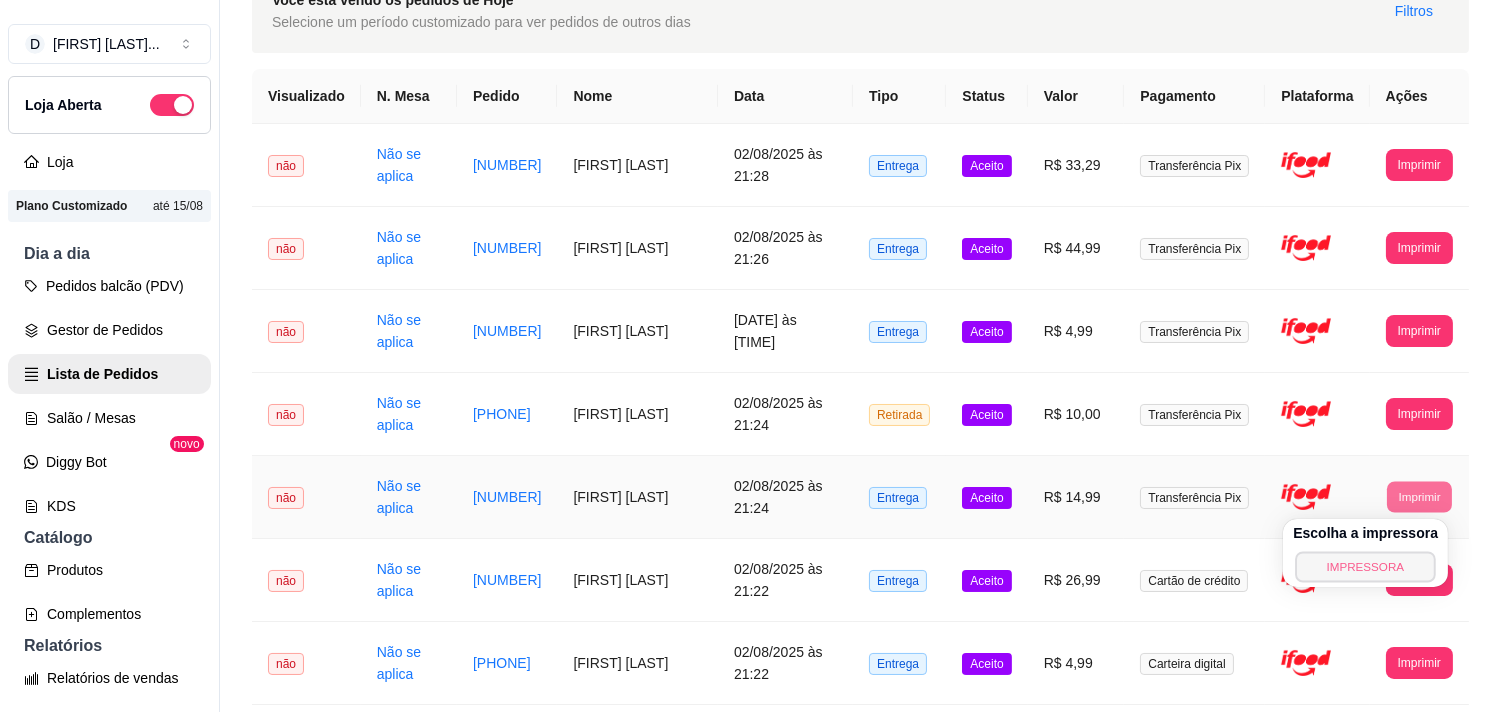 click on "IMPRESSORA" at bounding box center (1365, 566) 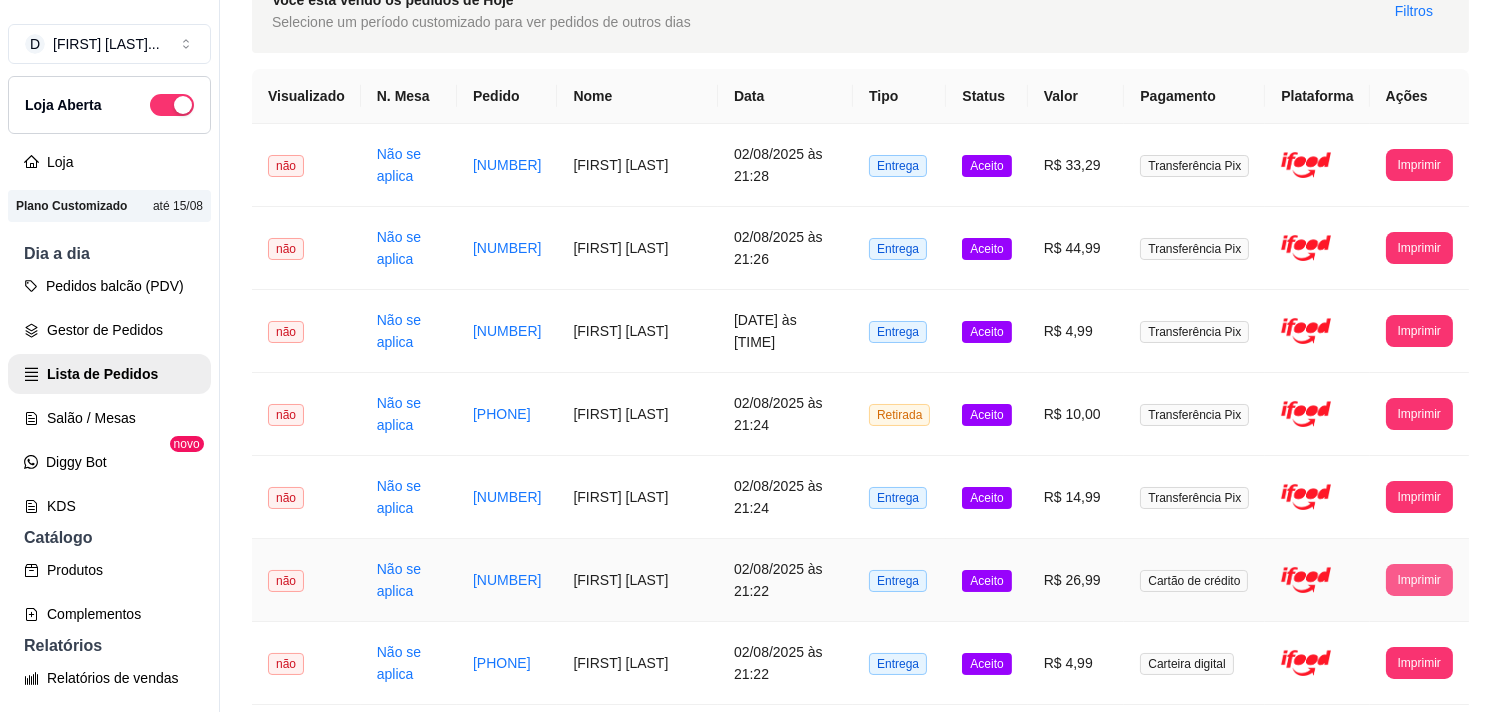 click on "Imprimir" at bounding box center (1419, 580) 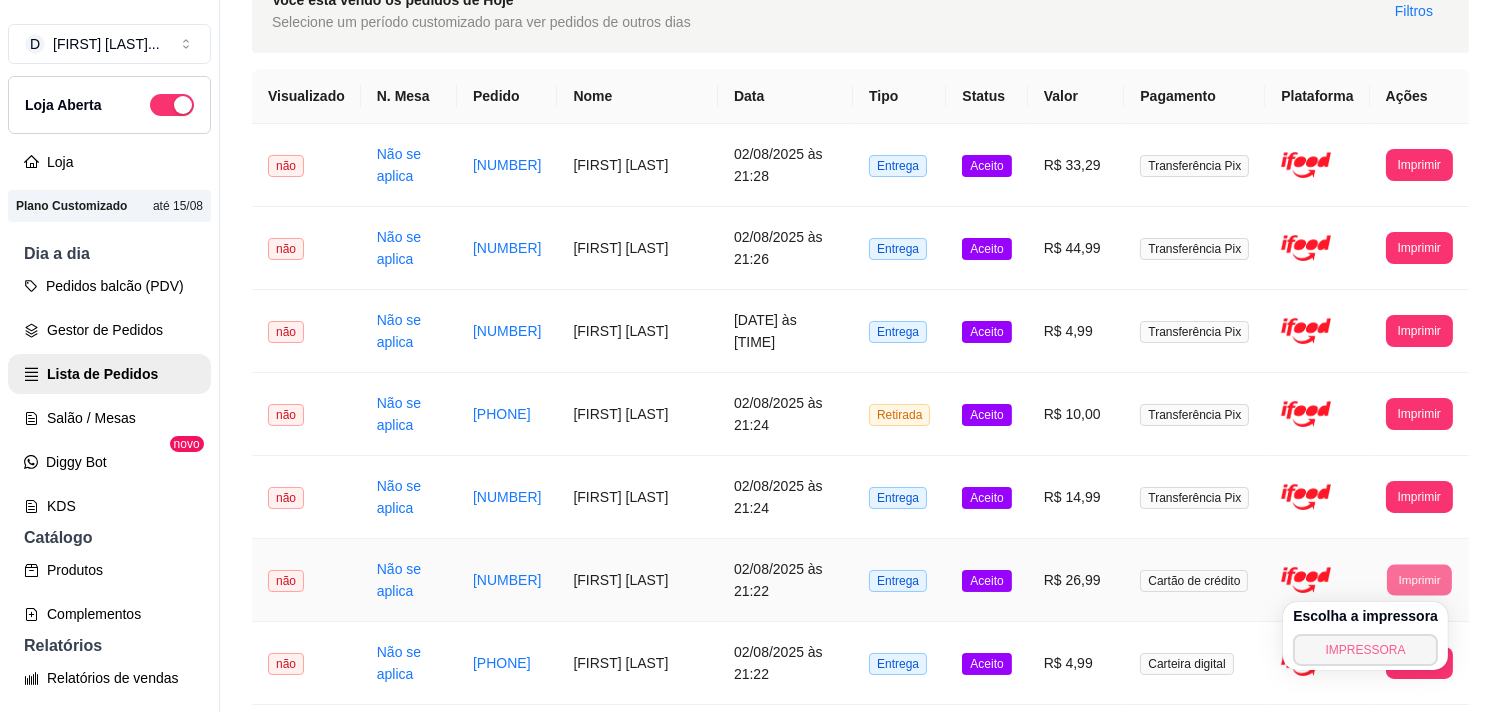 click on "IMPRESSORA" at bounding box center (1365, 650) 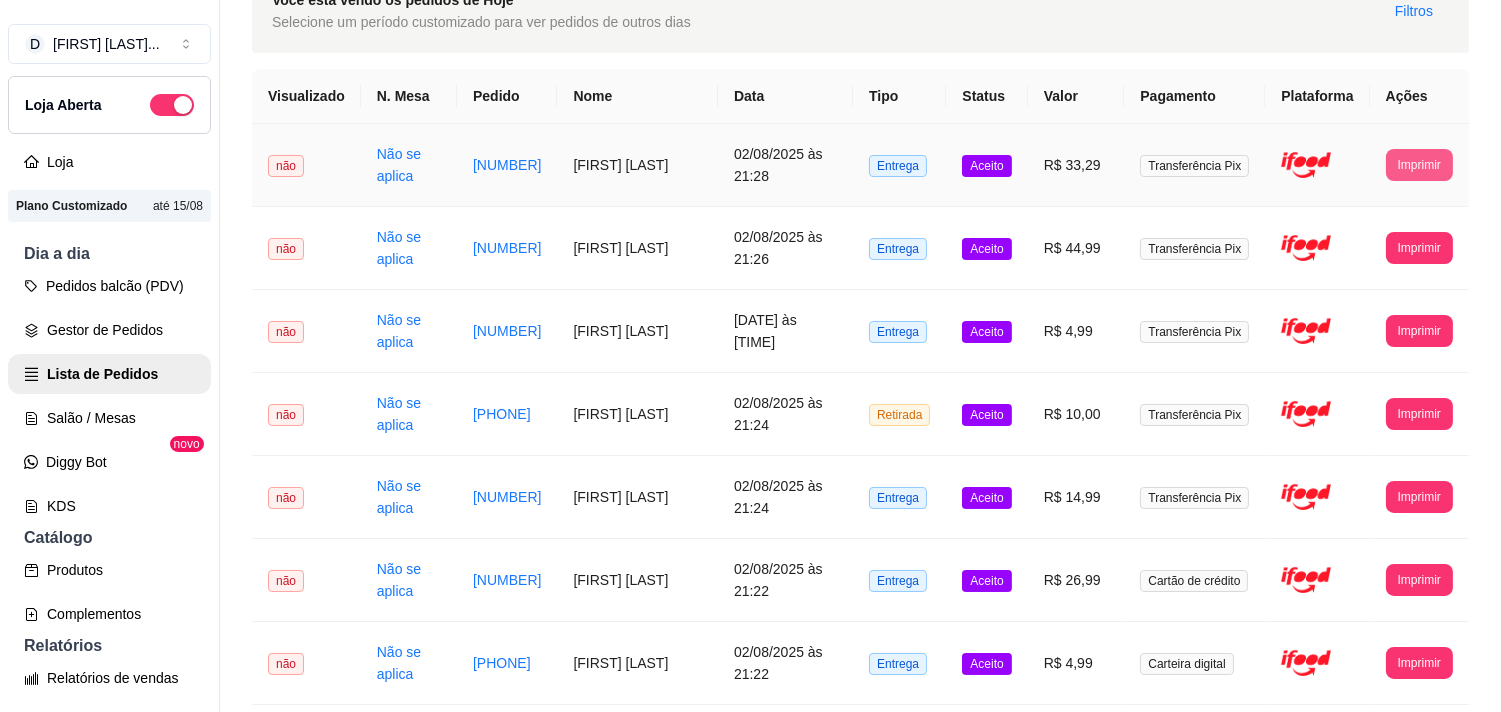click on "Imprimir" at bounding box center (1419, 165) 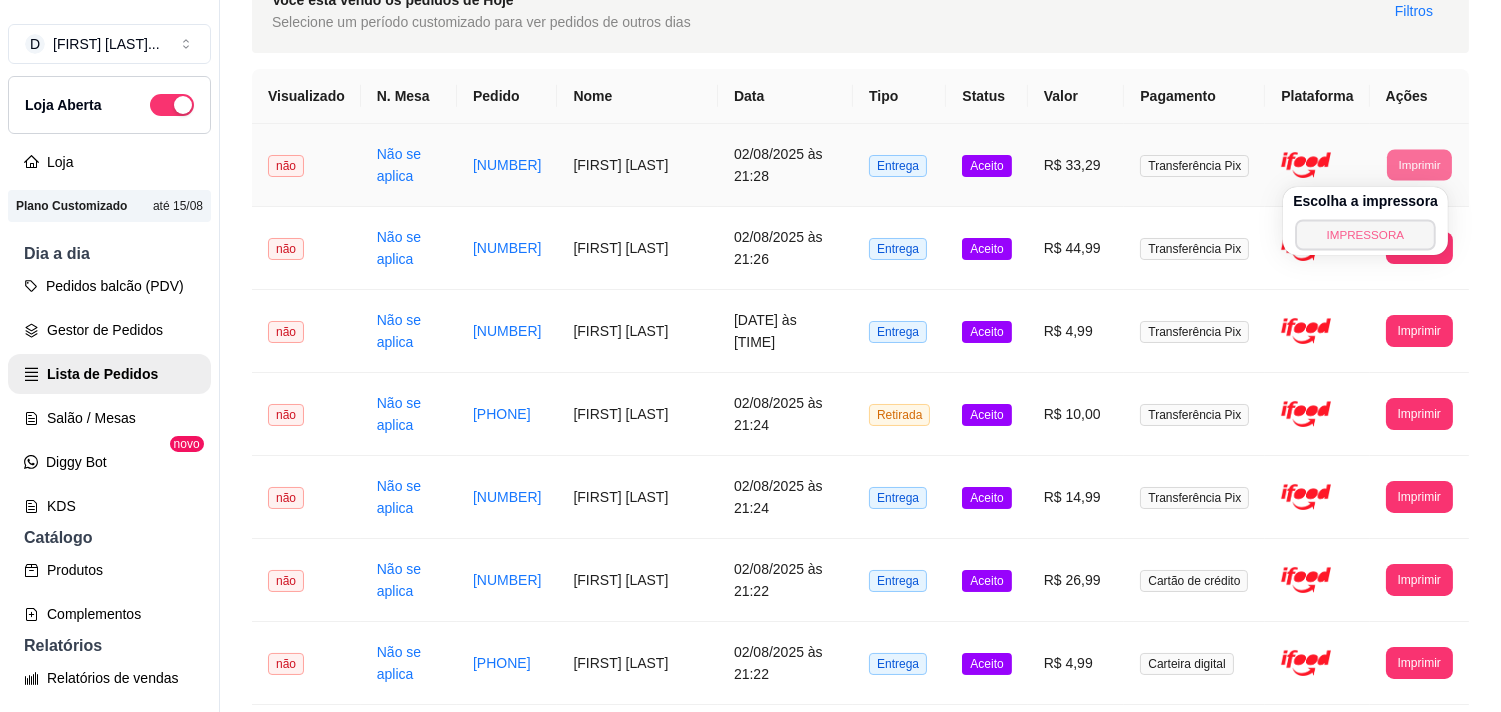 click on "IMPRESSORA" at bounding box center (1365, 234) 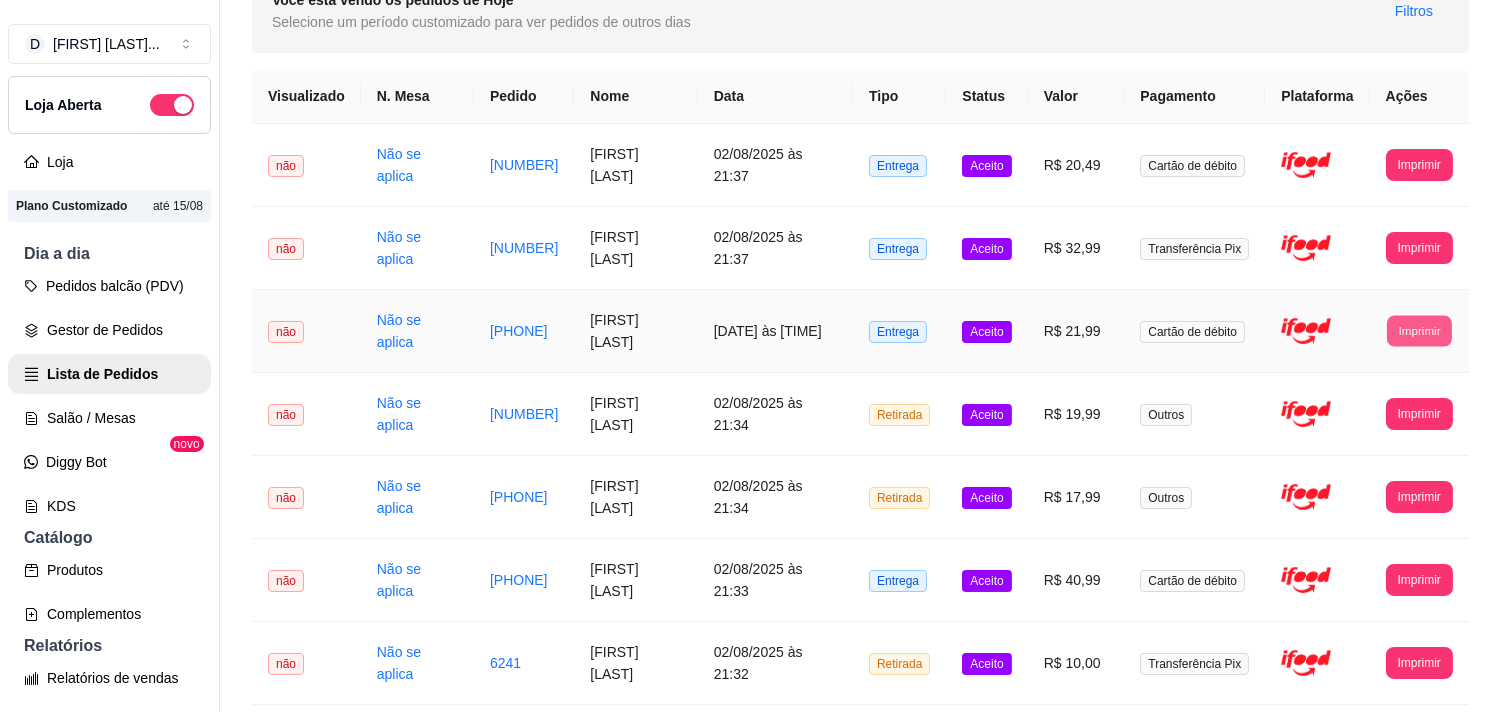 click on "Imprimir" at bounding box center (1419, 330) 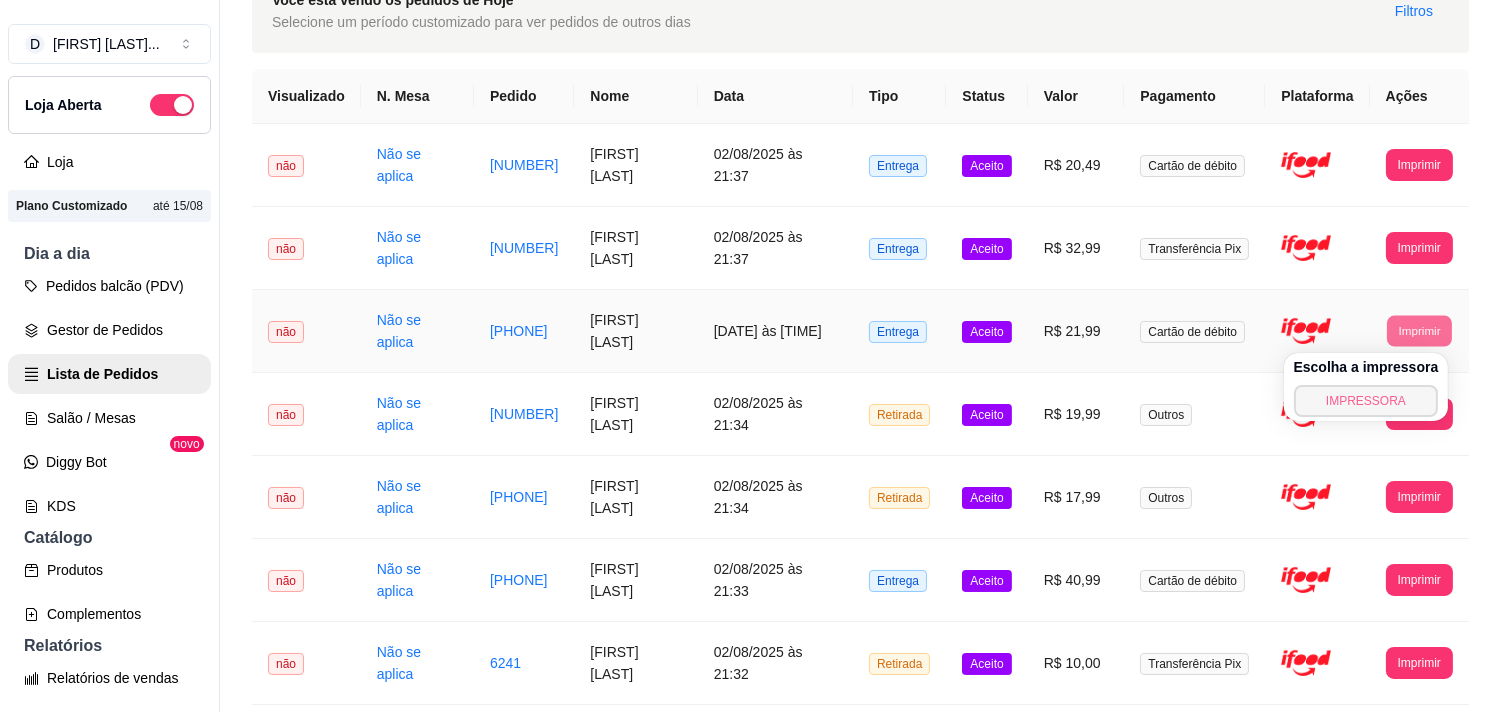 click on "IMPRESSORA" at bounding box center (1366, 401) 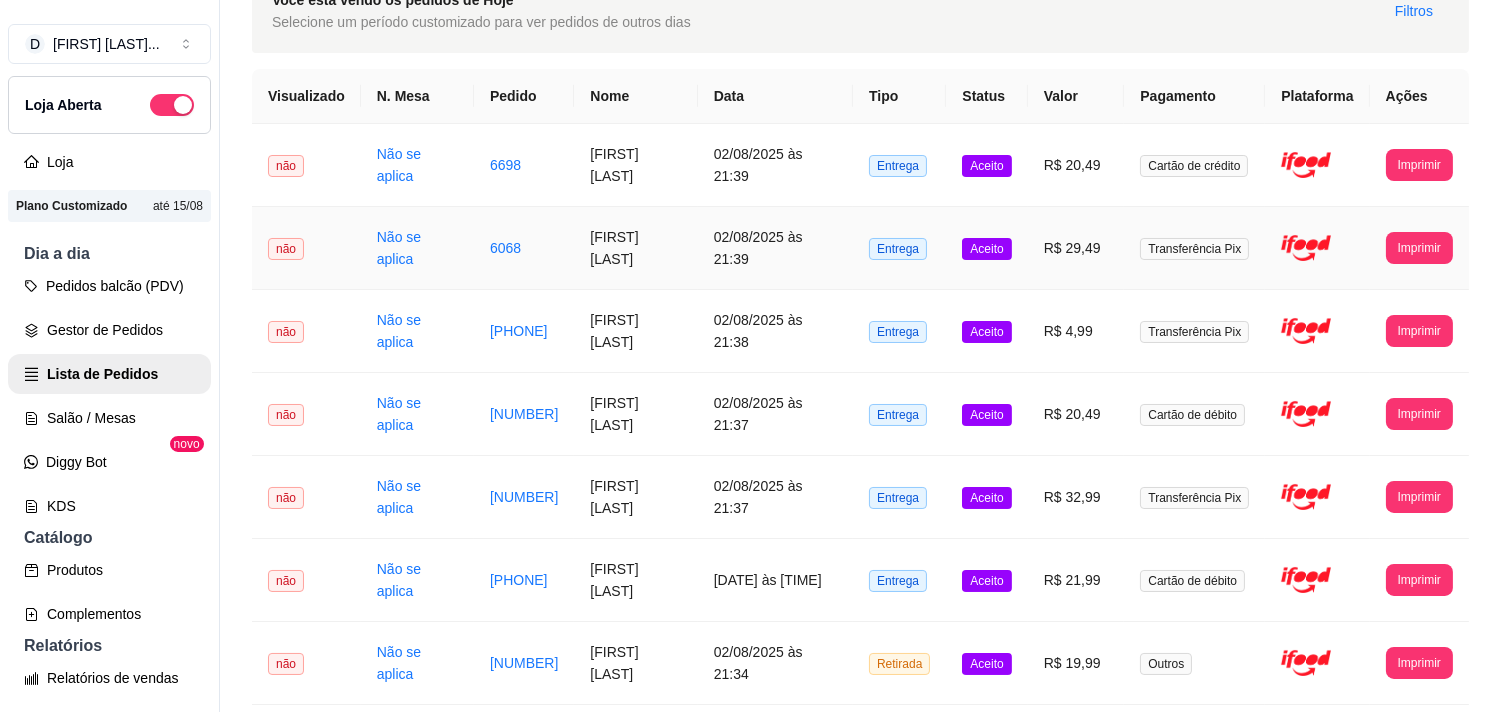 click on "Imprimir" at bounding box center (1419, 248) 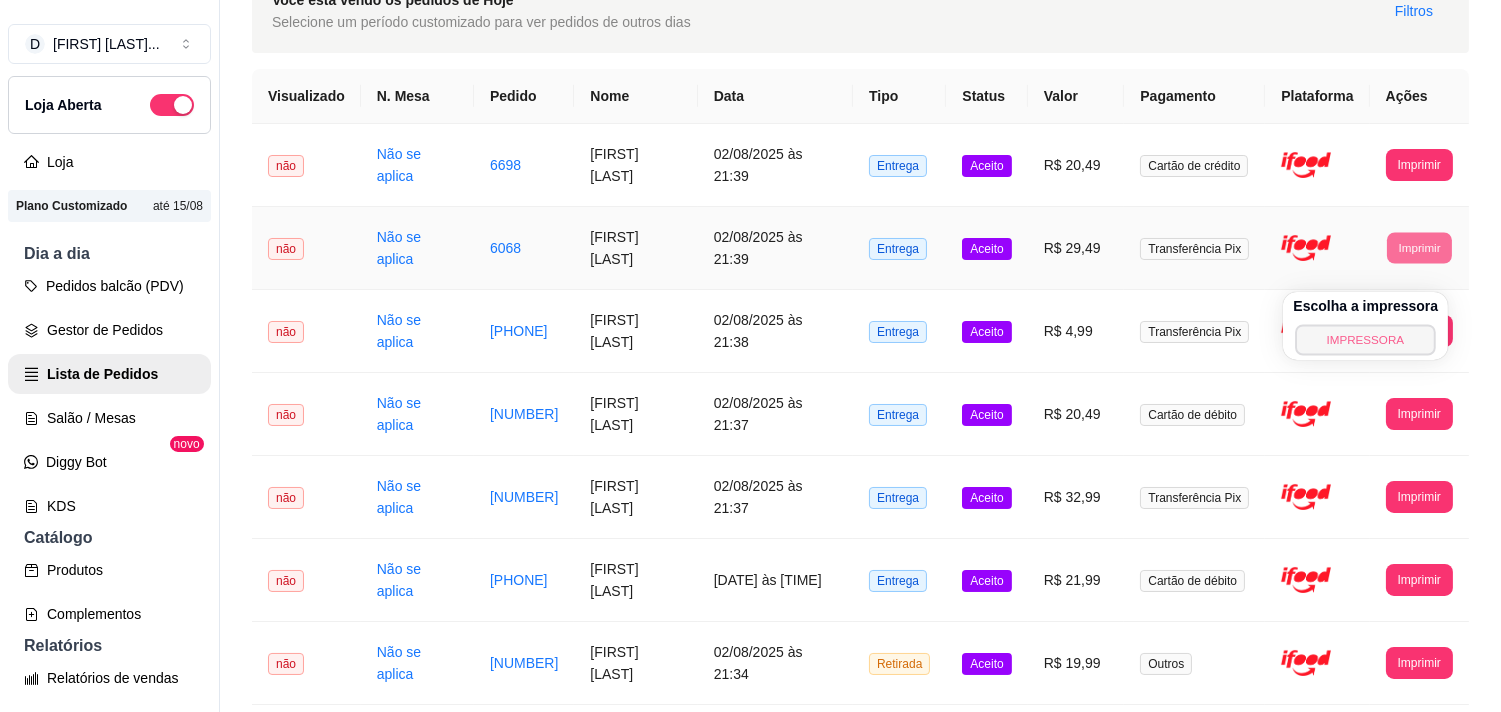 click on "IMPRESSORA" at bounding box center [1366, 339] 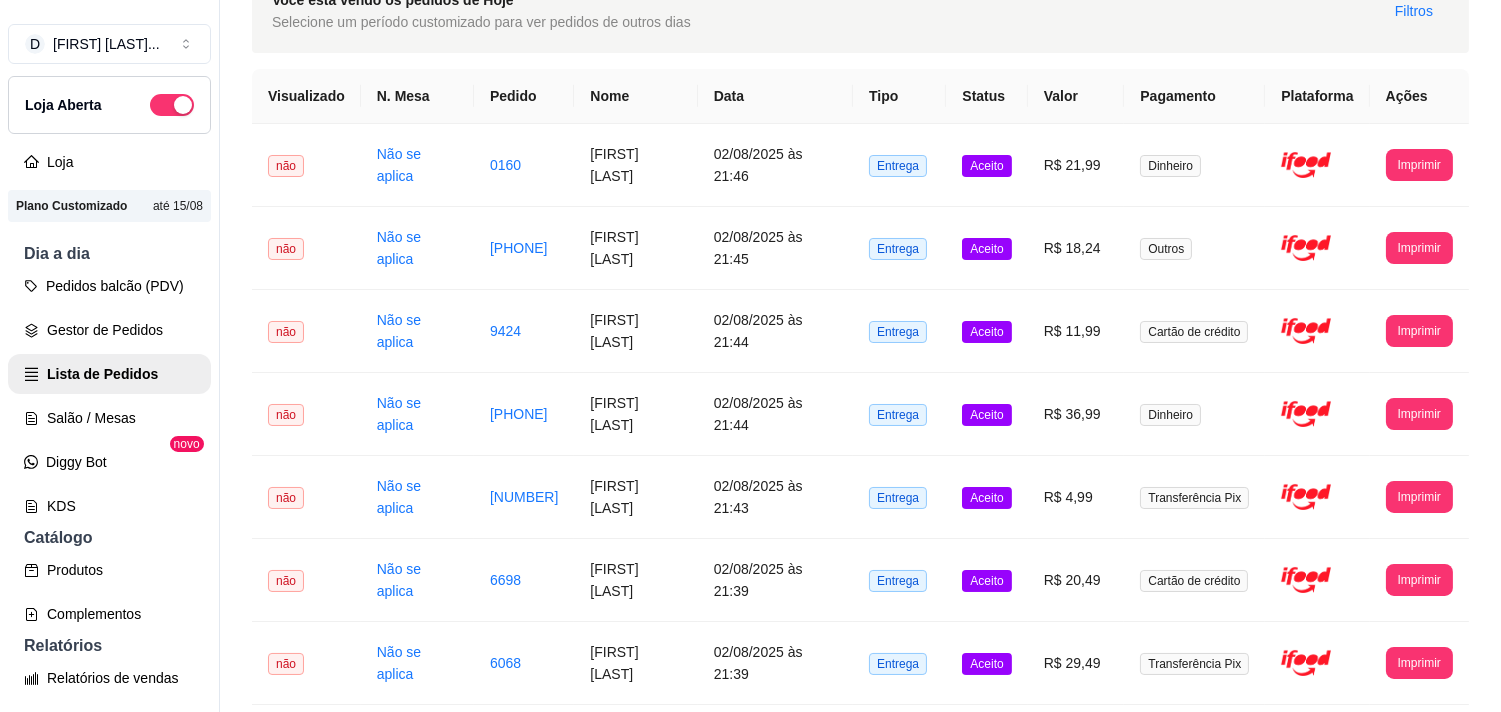 click on "Ações" at bounding box center (1419, 96) 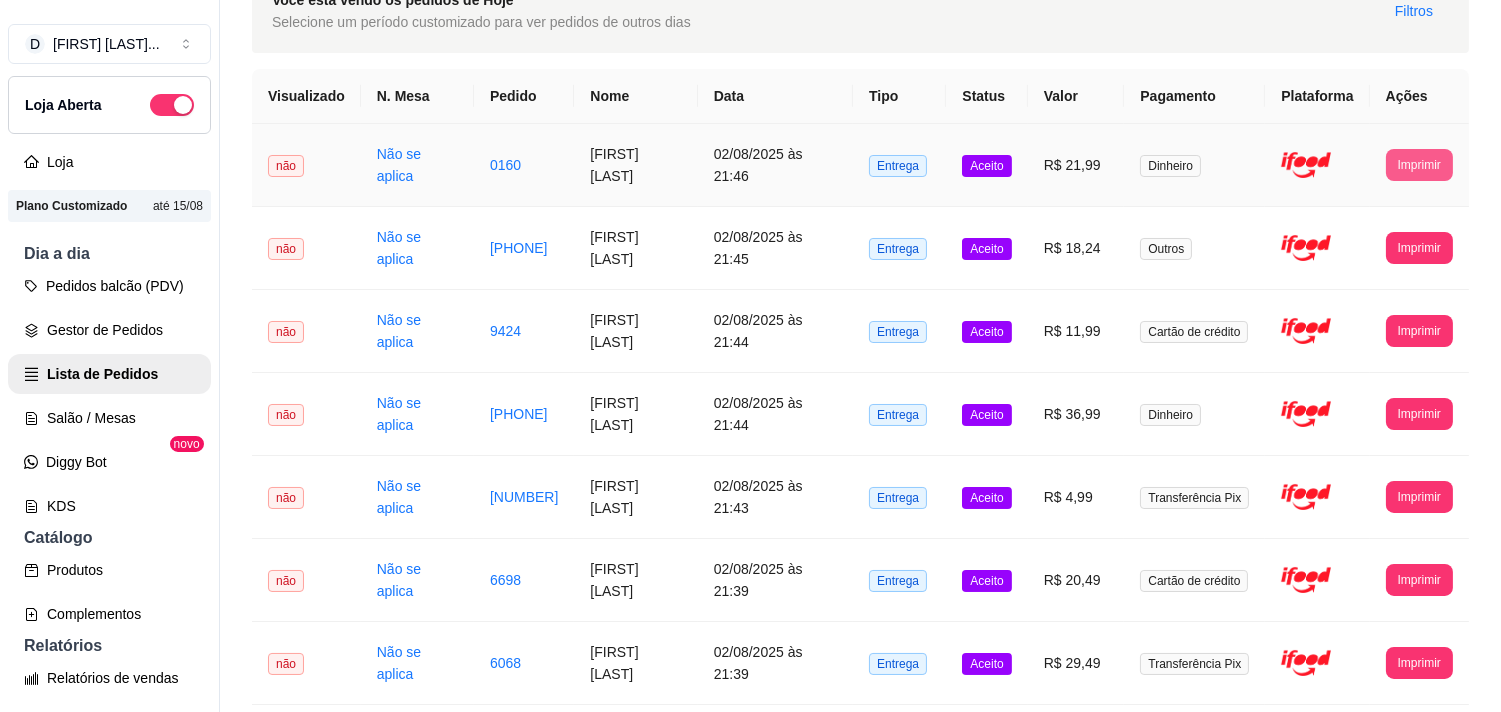 click on "Imprimir" at bounding box center [1419, 165] 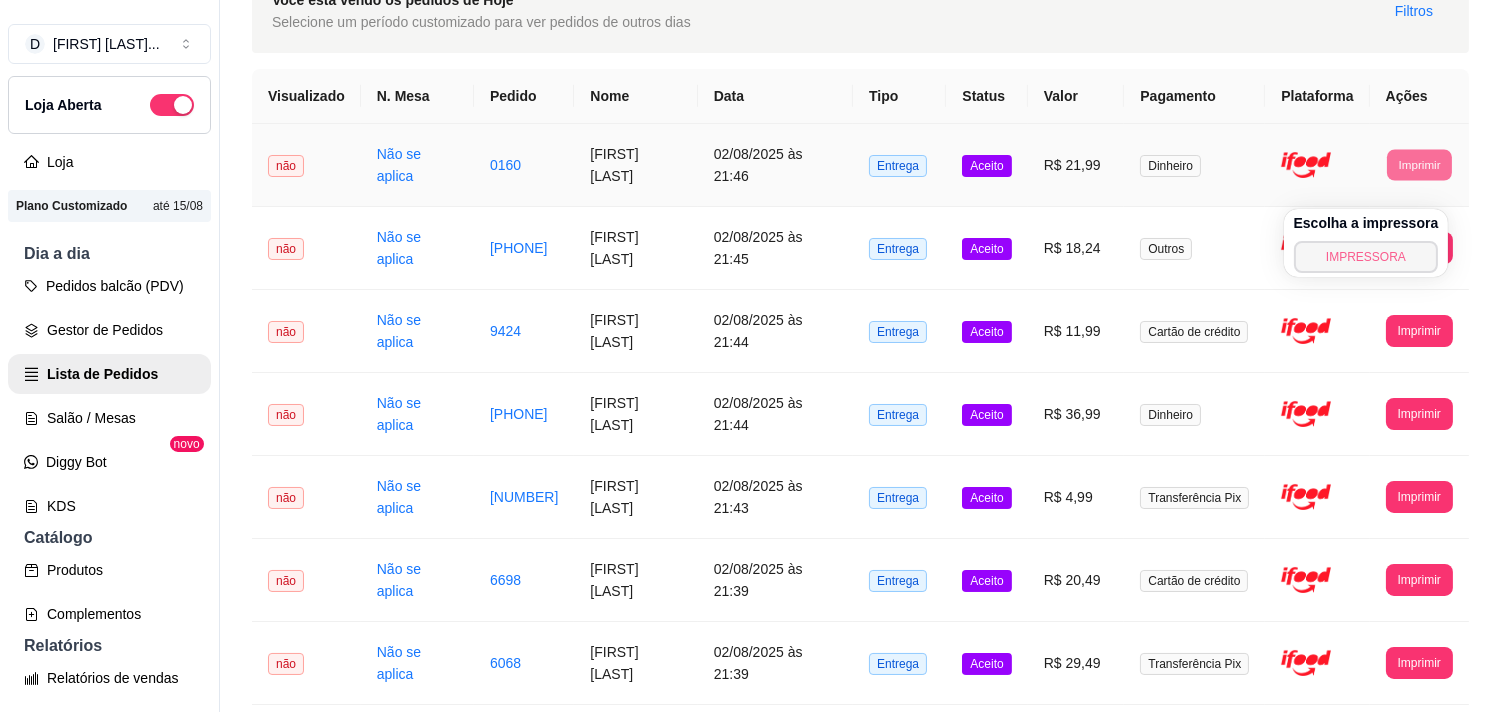 click on "IMPRESSORA" at bounding box center (1366, 257) 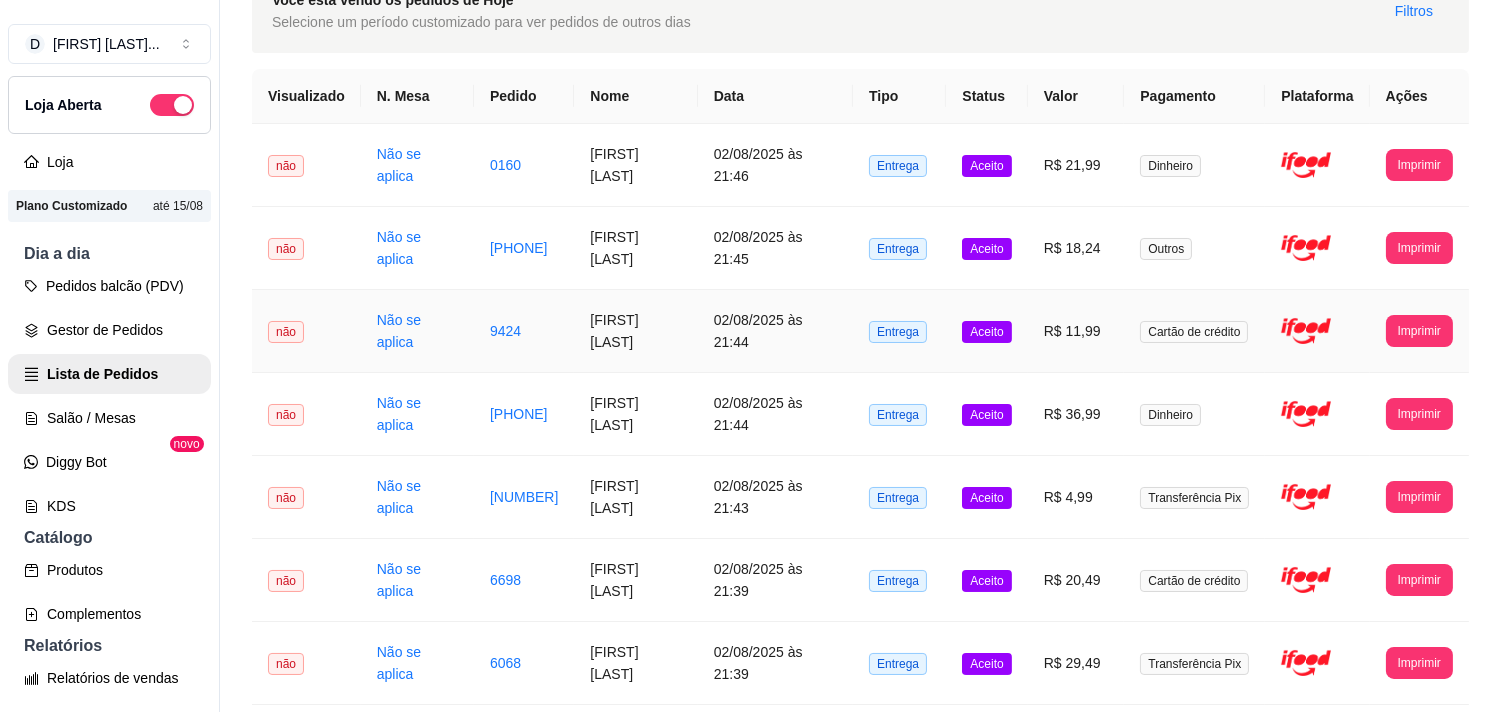 click on "**********" at bounding box center (1419, 331) 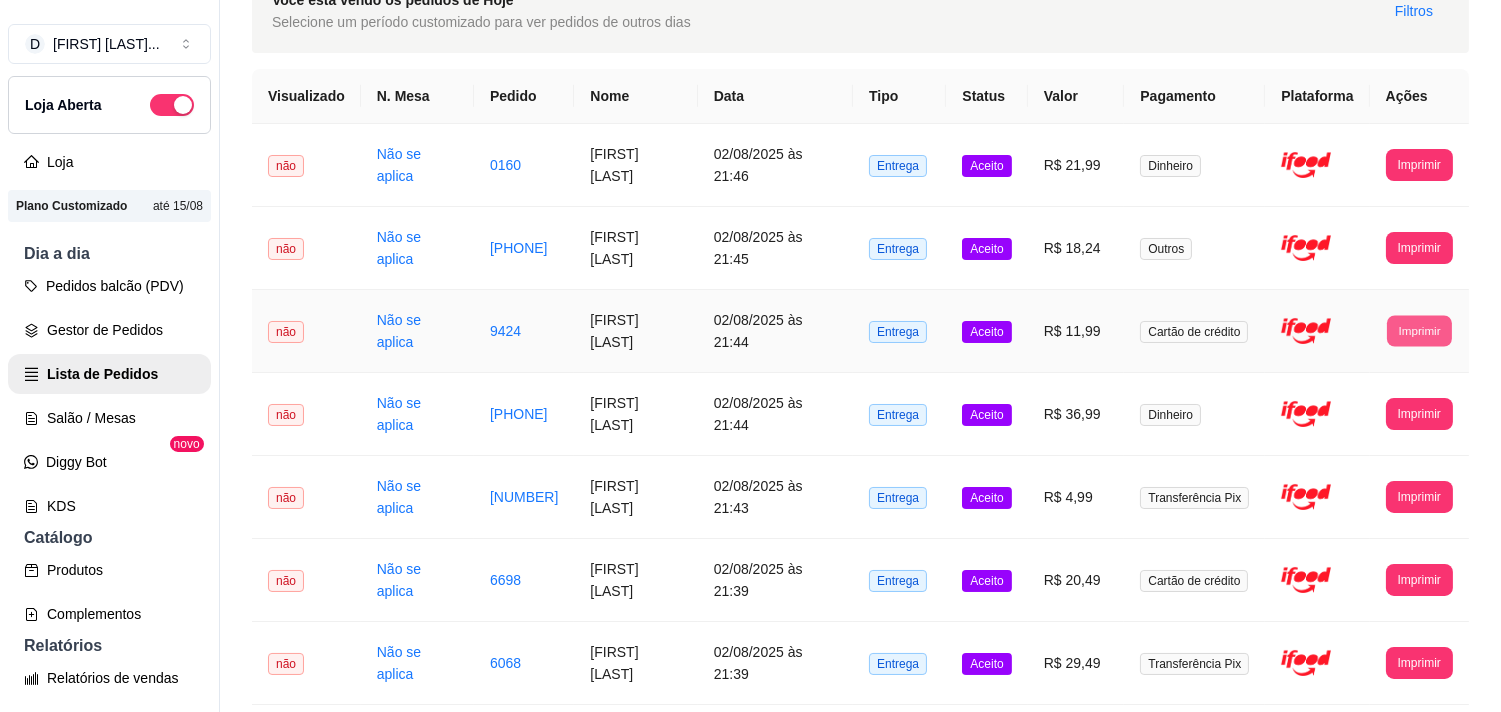 click on "Imprimir" at bounding box center [1419, 330] 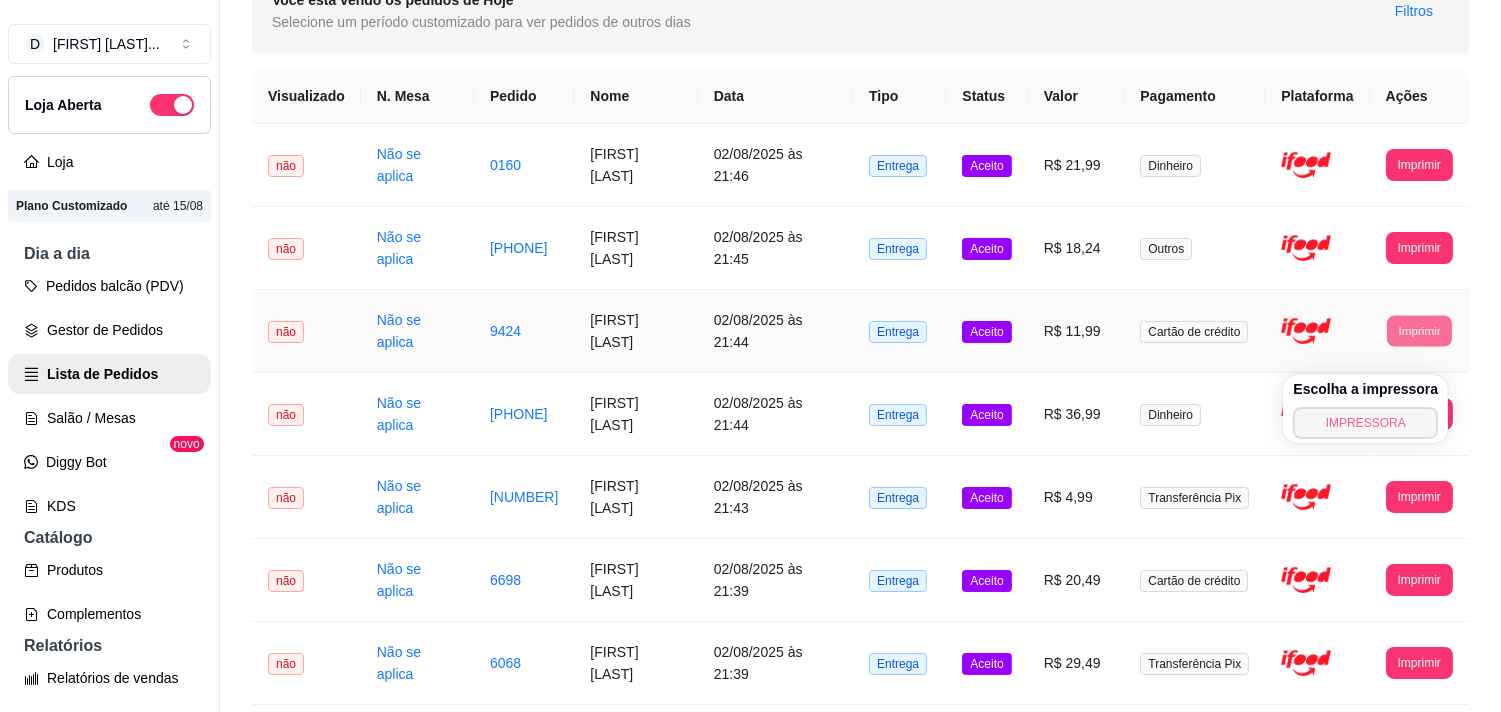 click on "IMPRESSORA" at bounding box center (1365, 423) 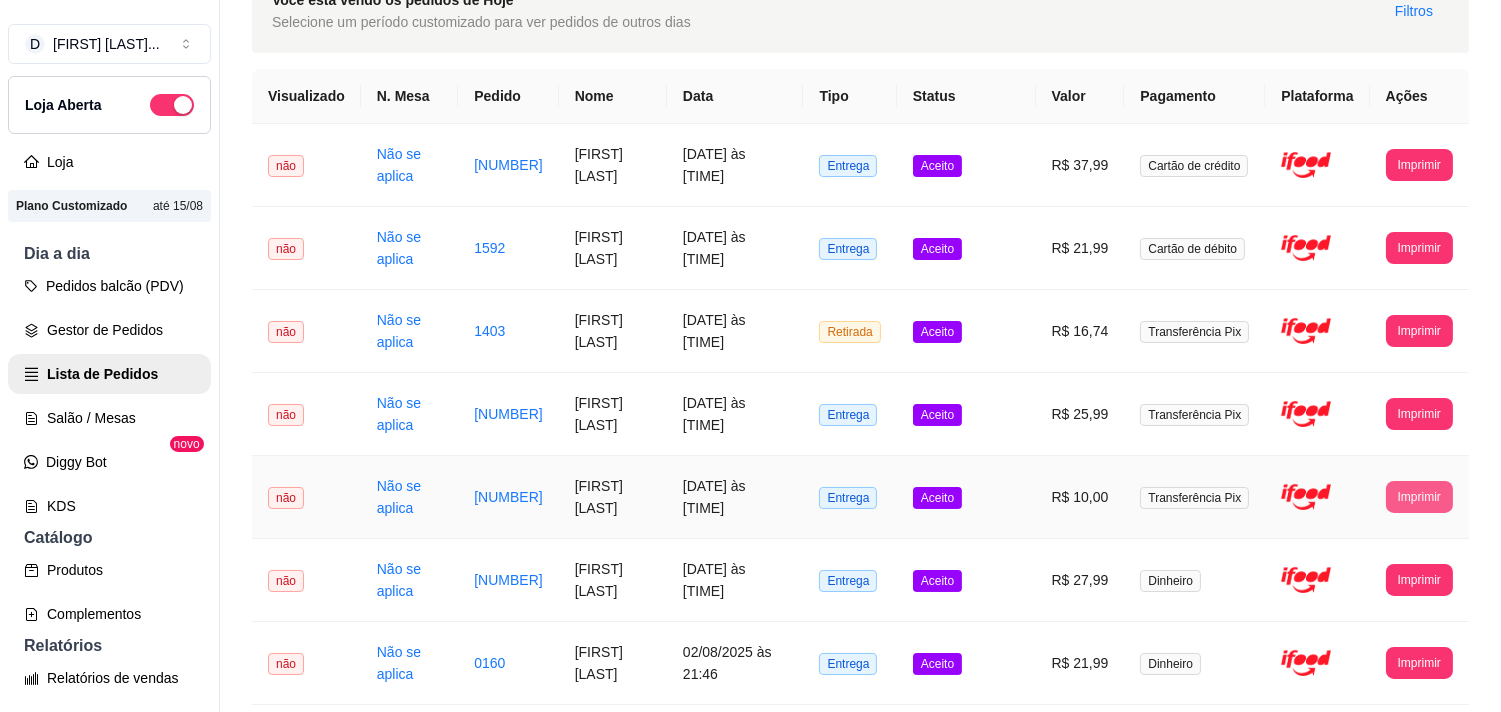 click on "Imprimir" at bounding box center [1419, 497] 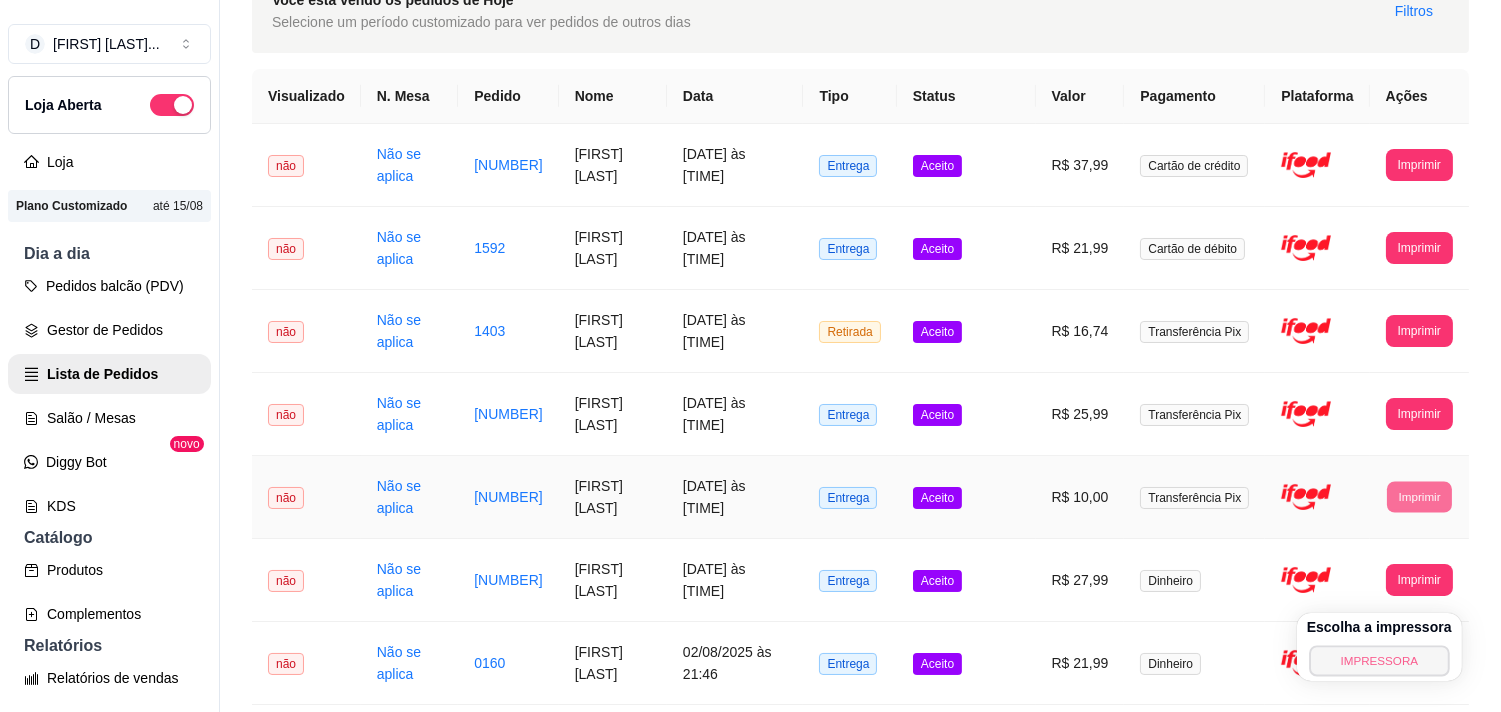 click on "IMPRESSORA" at bounding box center (1379, 660) 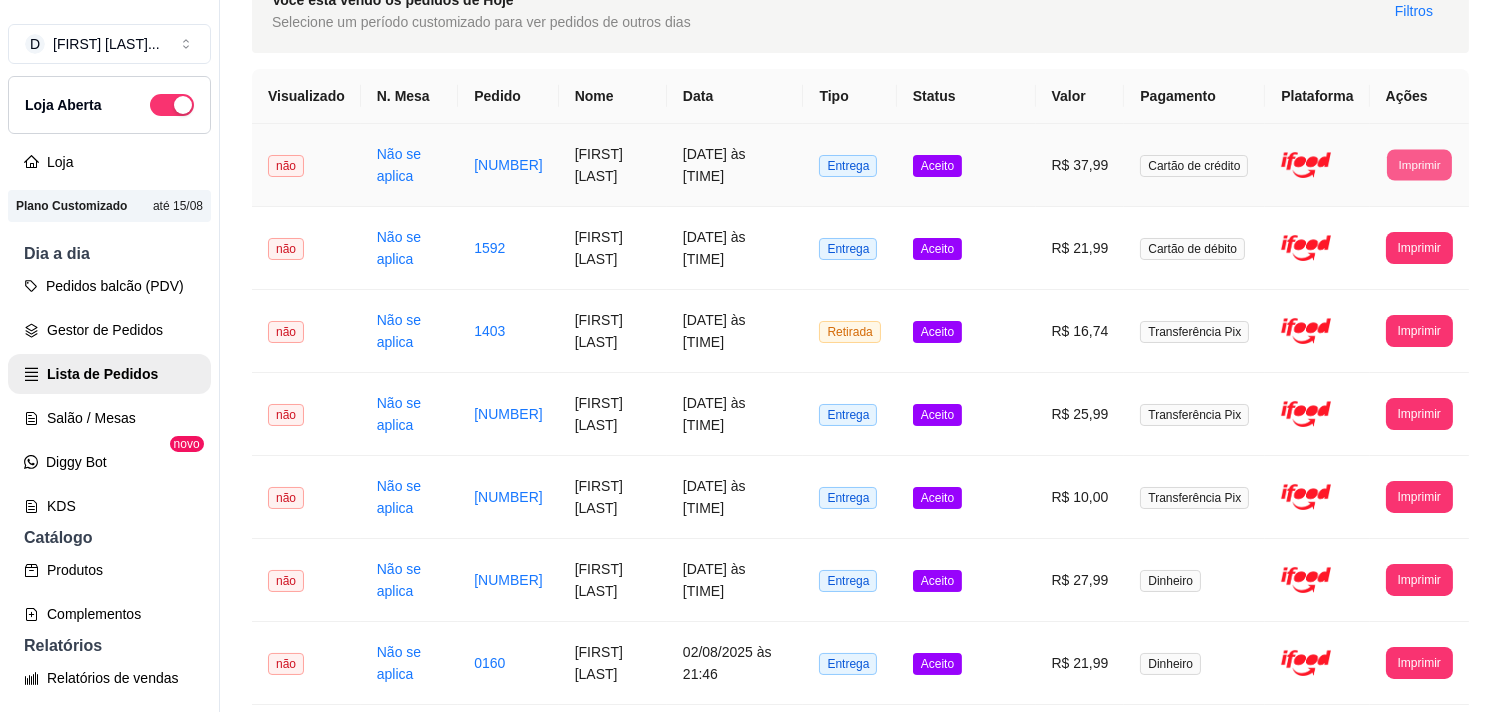click on "Imprimir" at bounding box center [1419, 164] 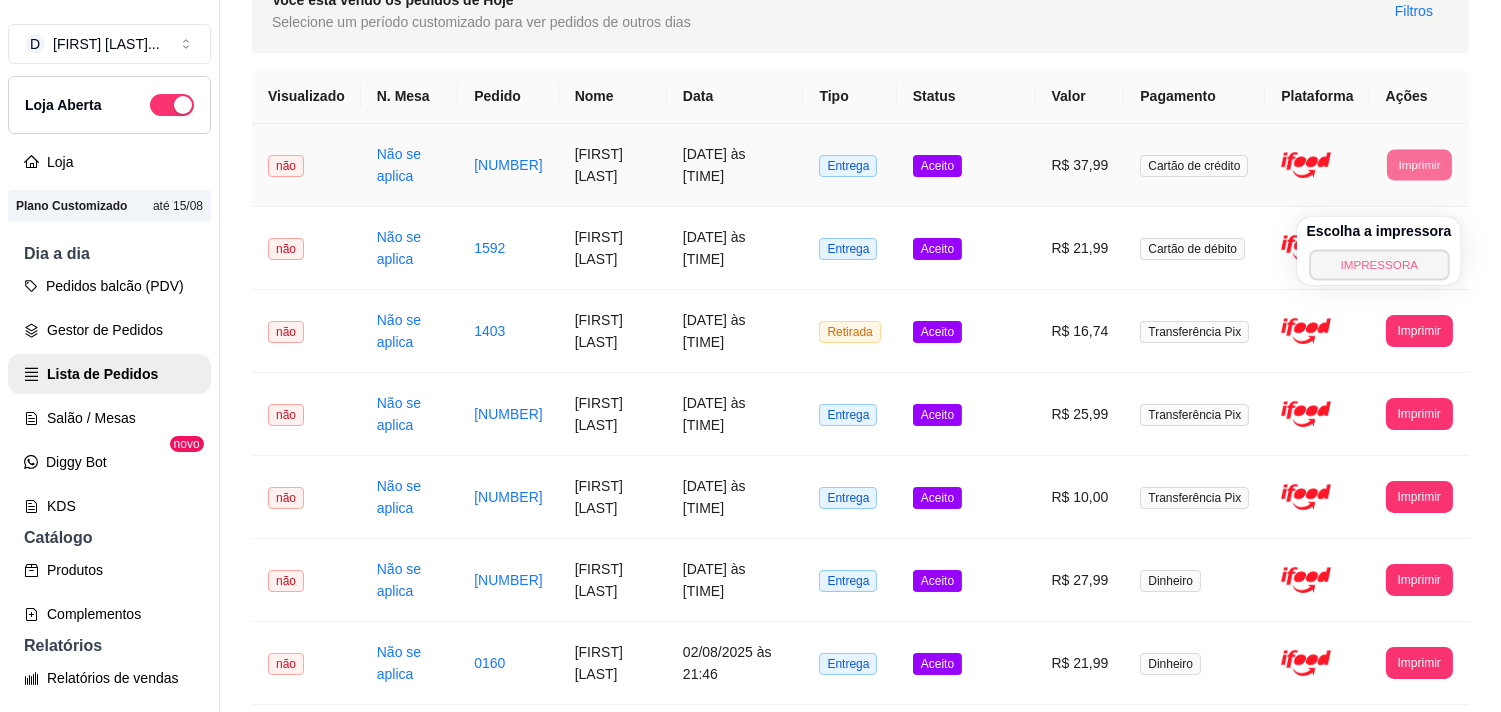 click on "IMPRESSORA" at bounding box center (1379, 264) 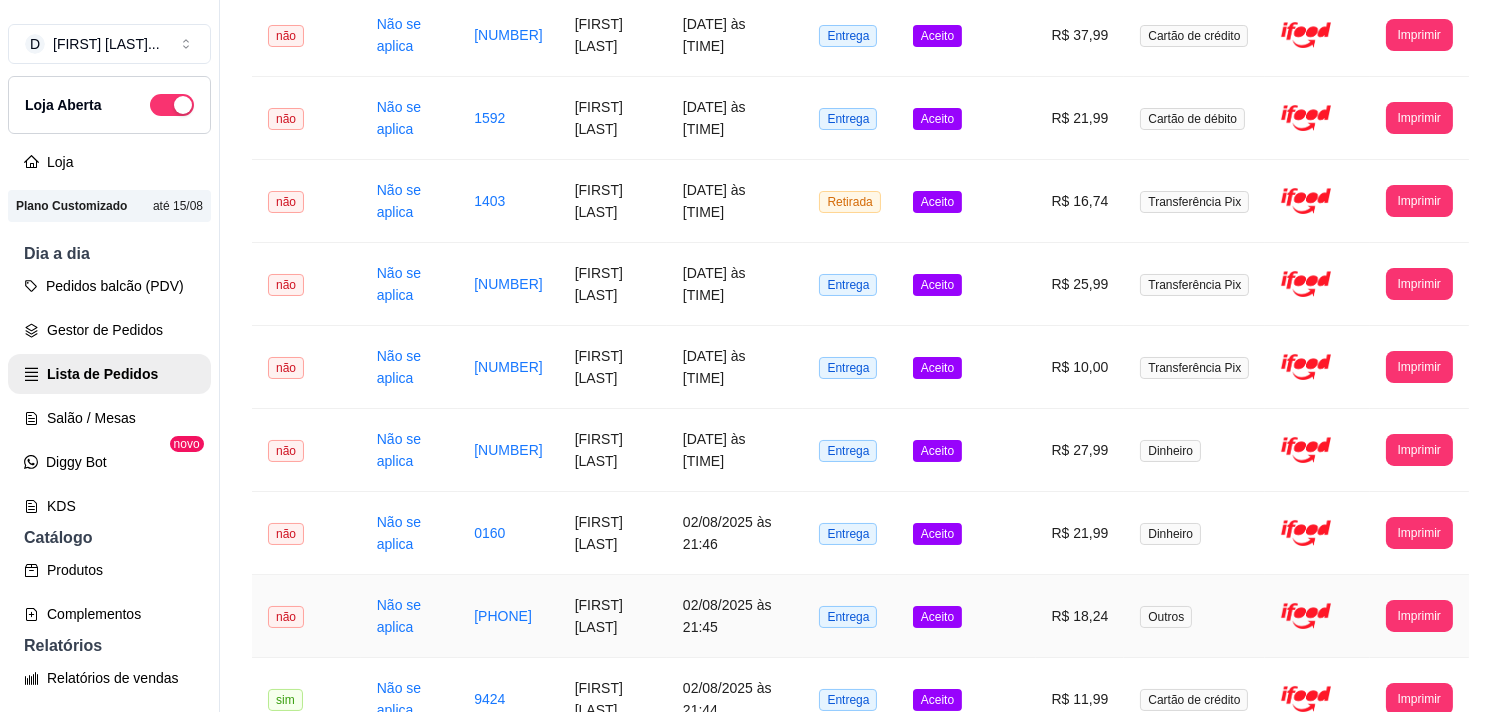 scroll, scrollTop: 444, scrollLeft: 0, axis: vertical 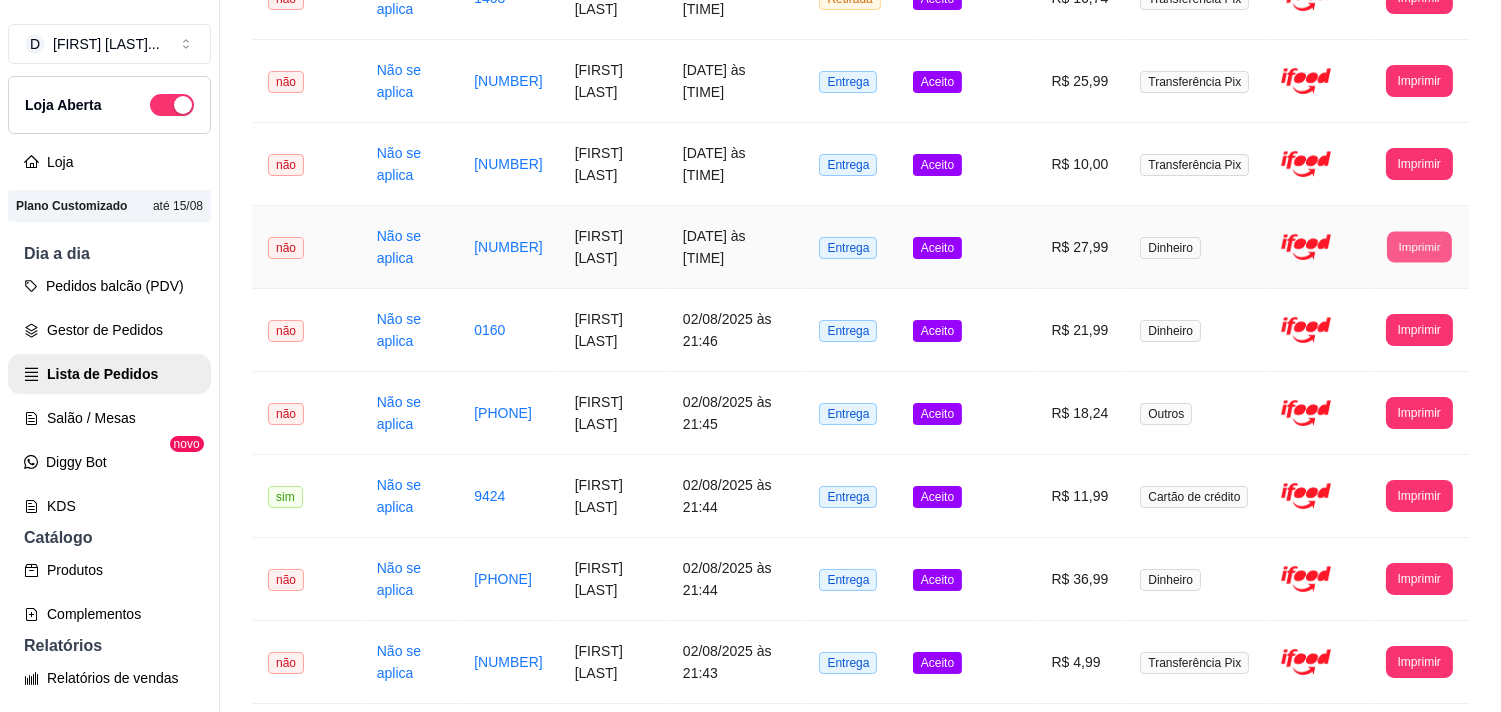click on "Imprimir" at bounding box center (1419, 246) 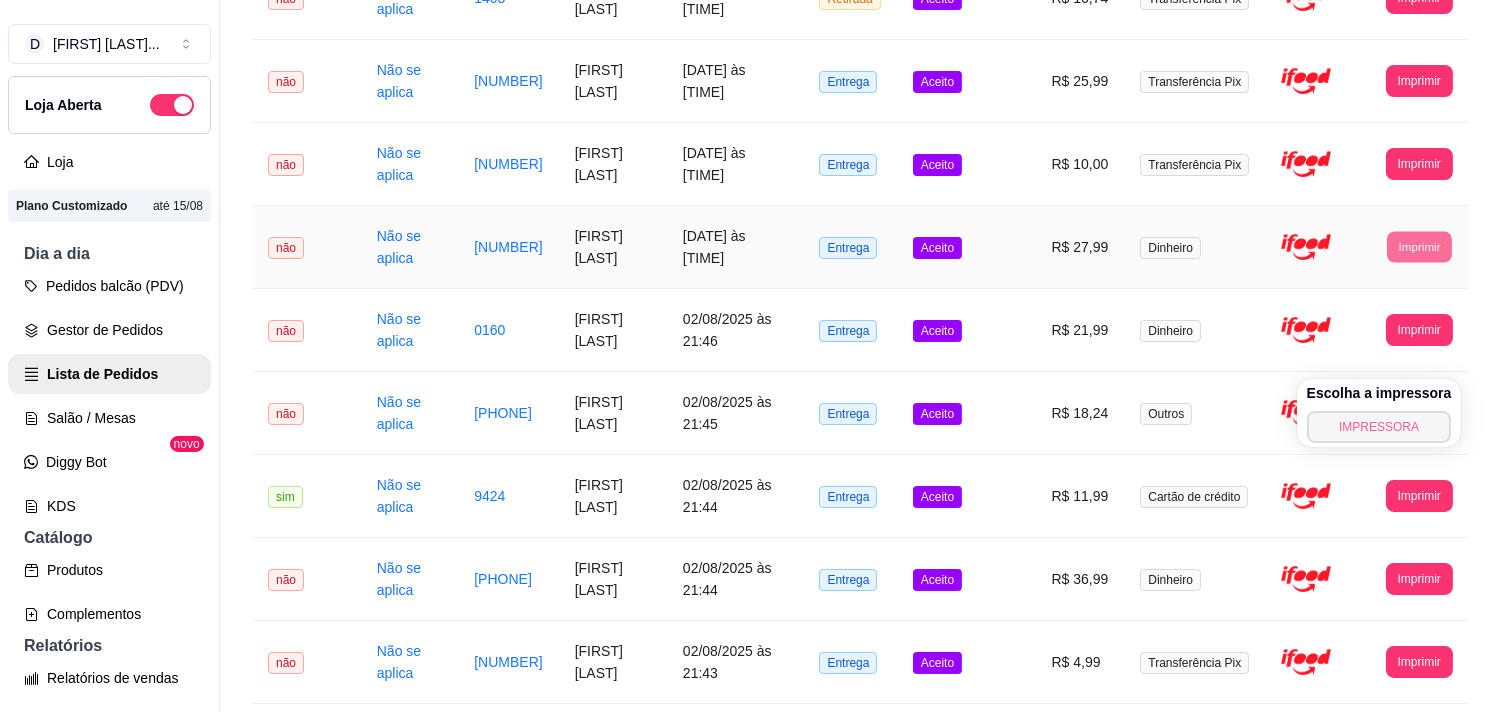click on "IMPRESSORA" at bounding box center [1379, 427] 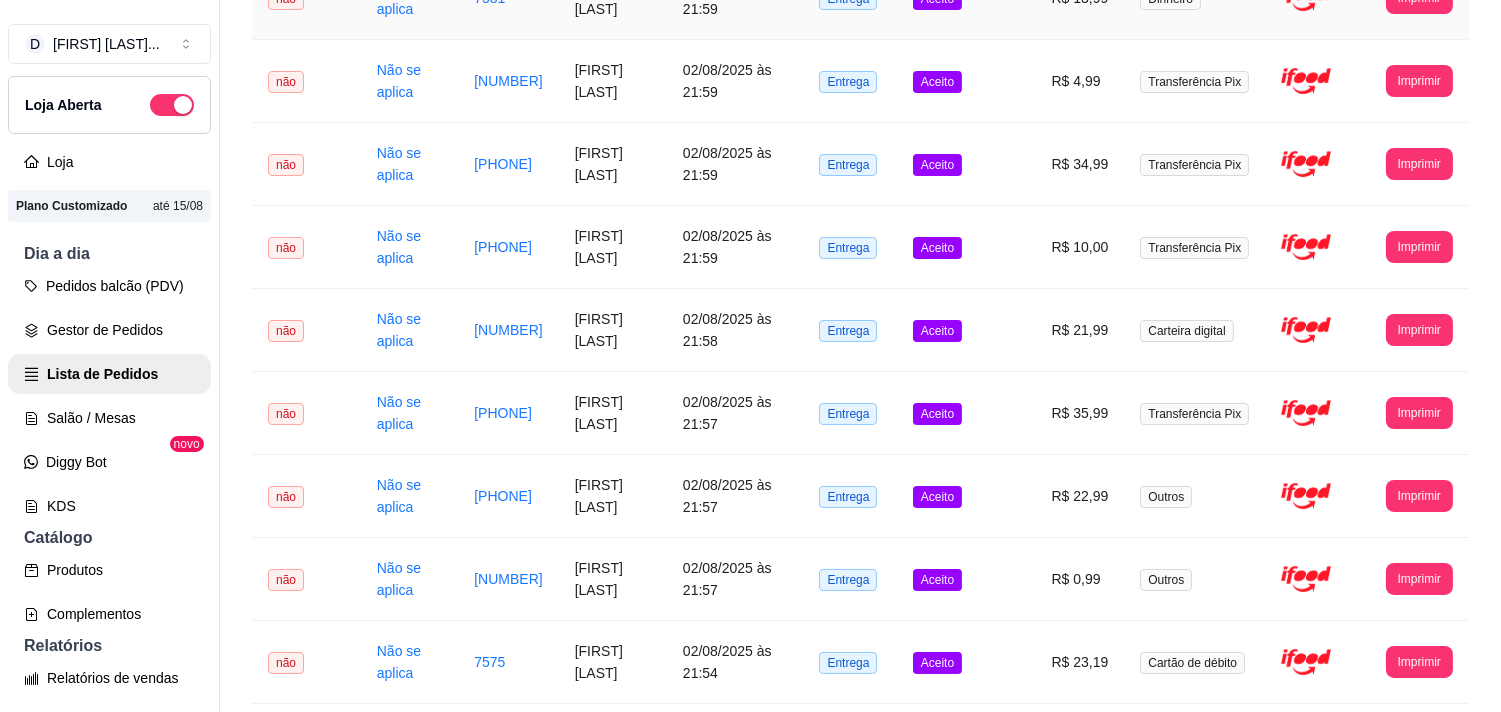 scroll, scrollTop: 0, scrollLeft: 0, axis: both 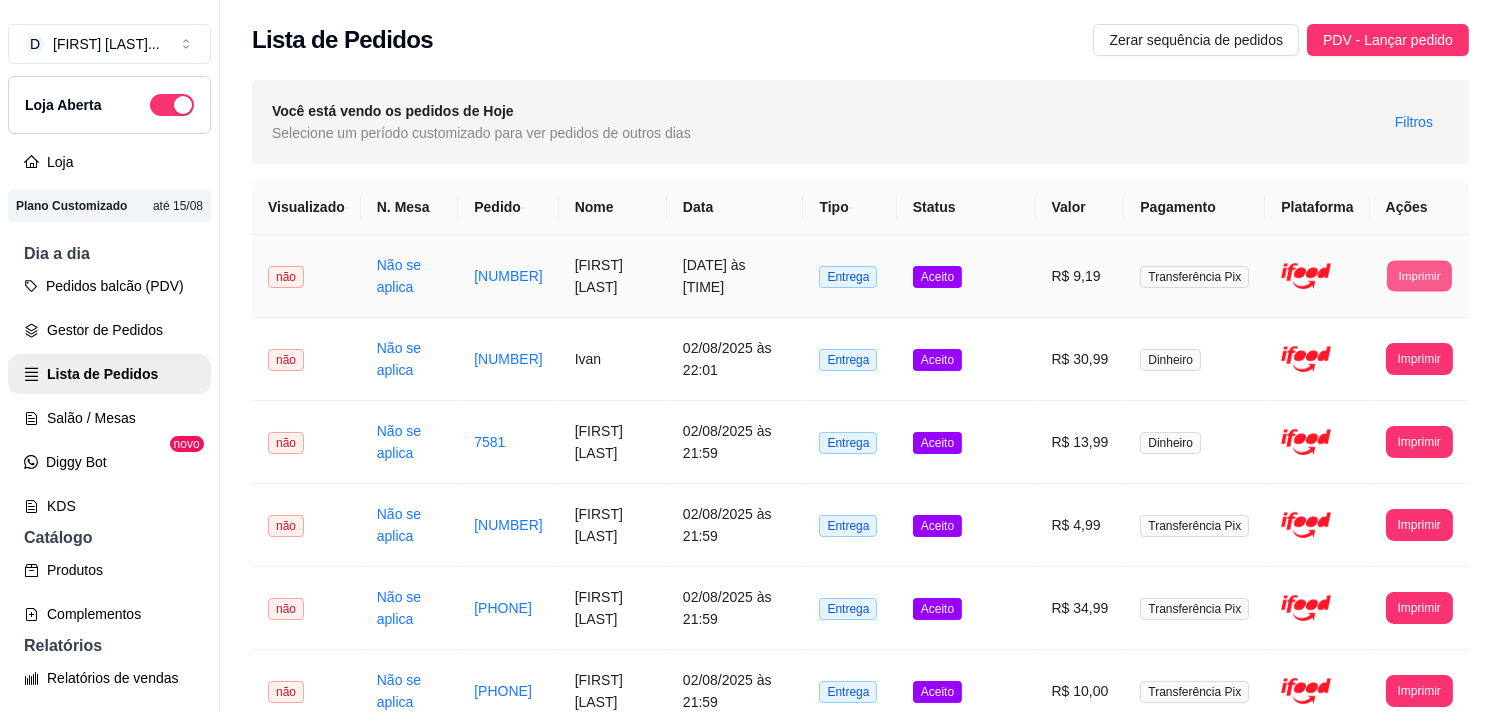 click on "Imprimir" at bounding box center [1419, 275] 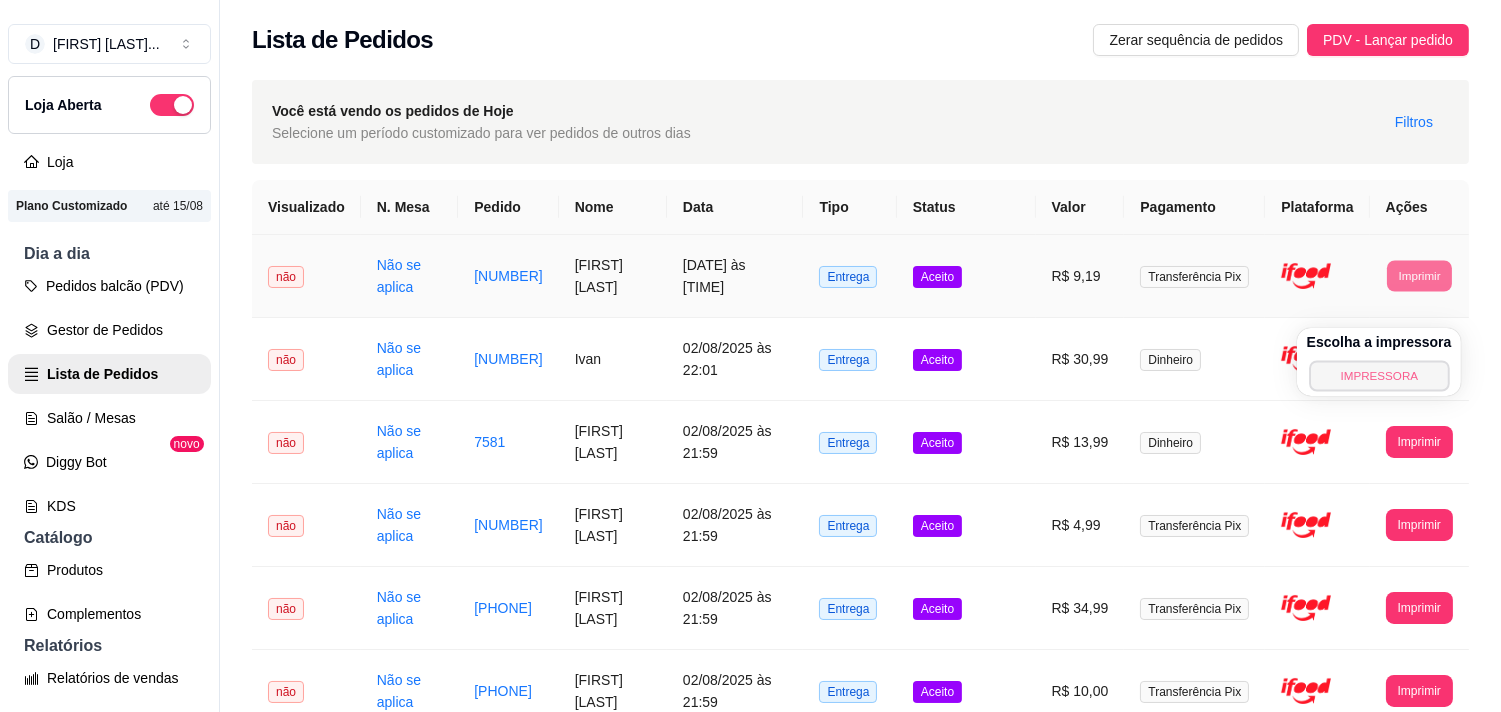 click on "IMPRESSORA" at bounding box center (1379, 375) 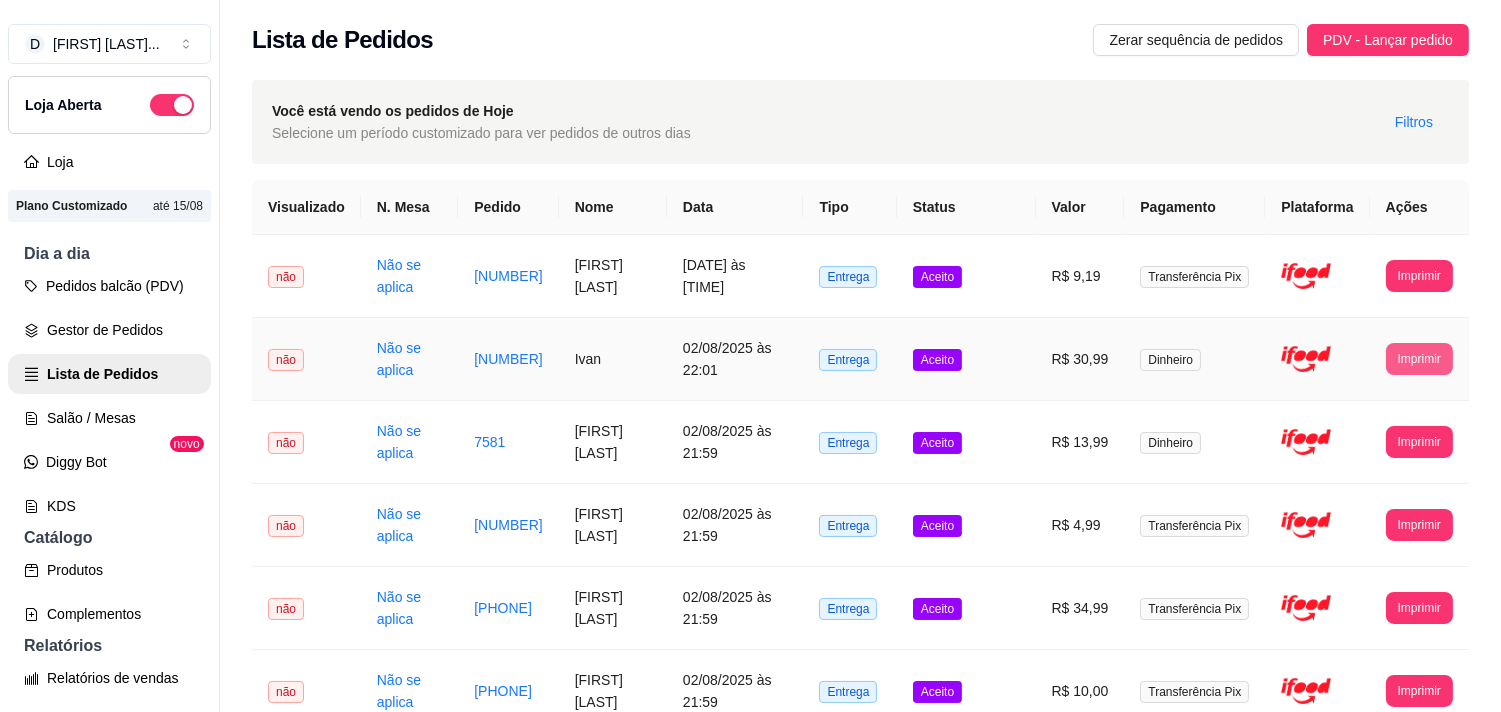 click on "Imprimir" at bounding box center [1419, 359] 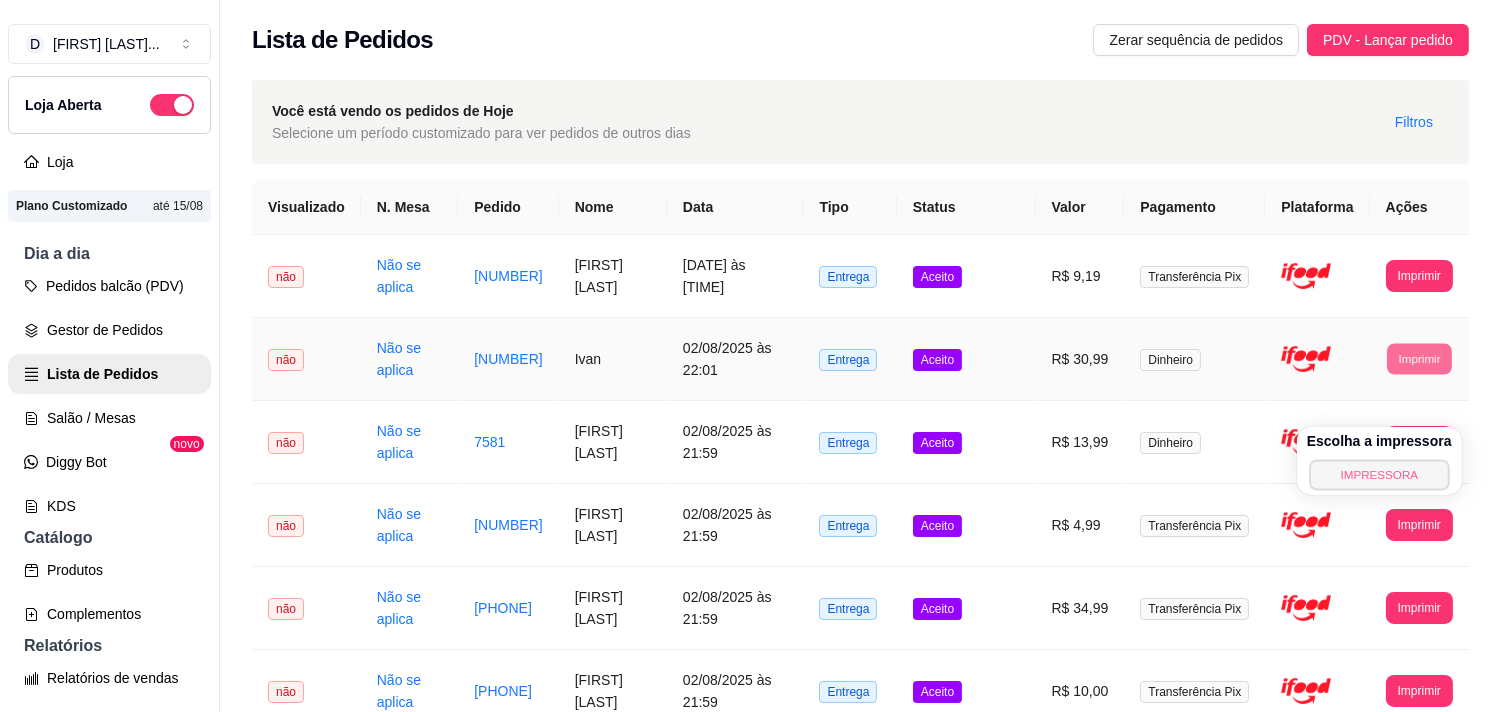 click on "IMPRESSORA" at bounding box center (1379, 474) 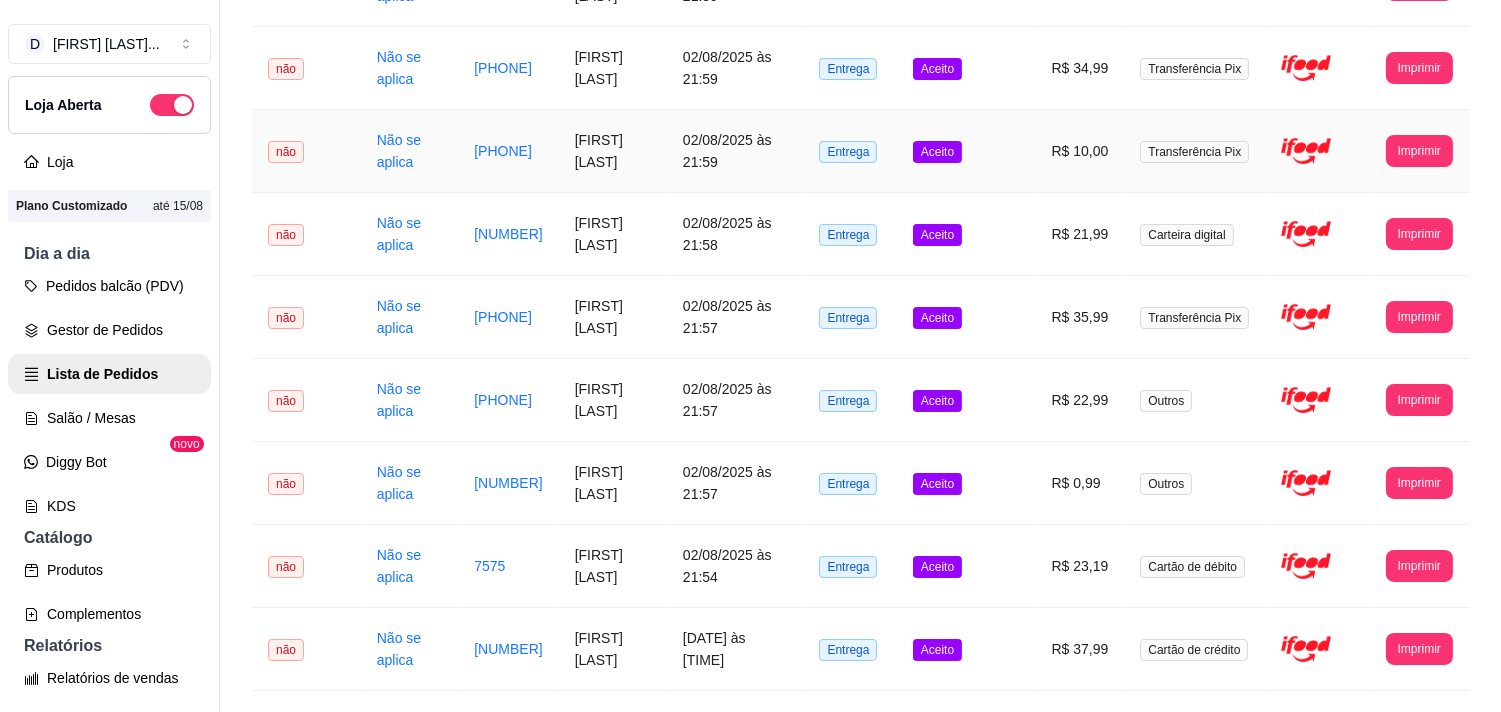 scroll, scrollTop: 555, scrollLeft: 0, axis: vertical 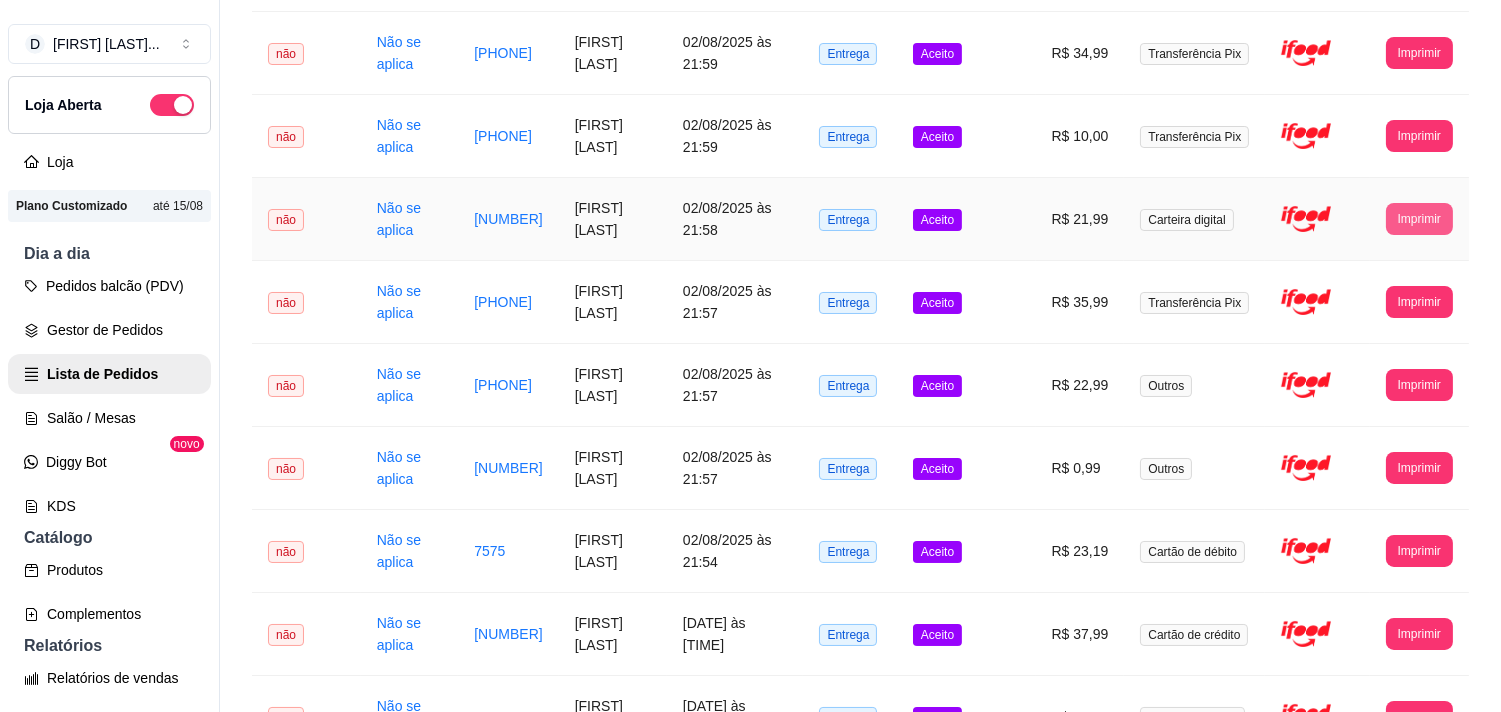 click on "Imprimir" at bounding box center [1419, 219] 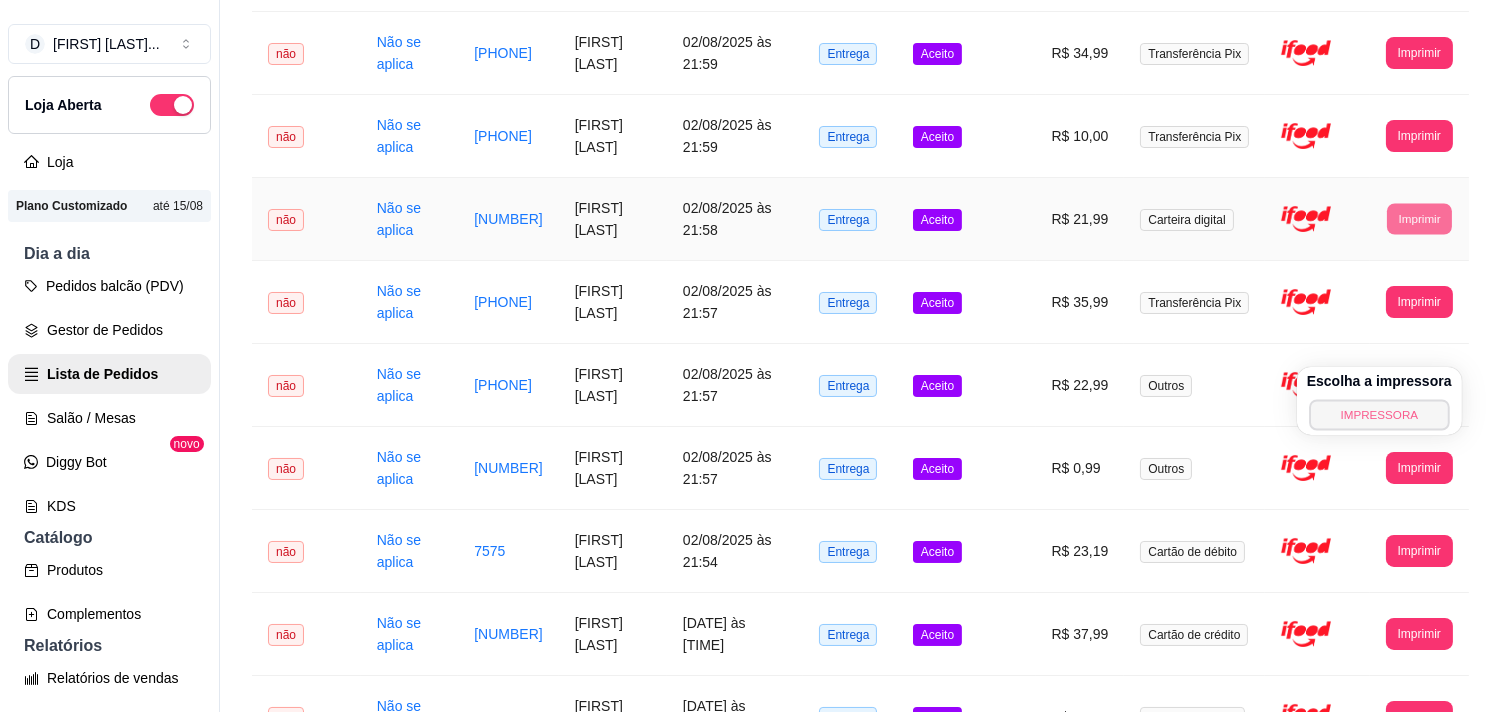 click on "IMPRESSORA" at bounding box center (1379, 414) 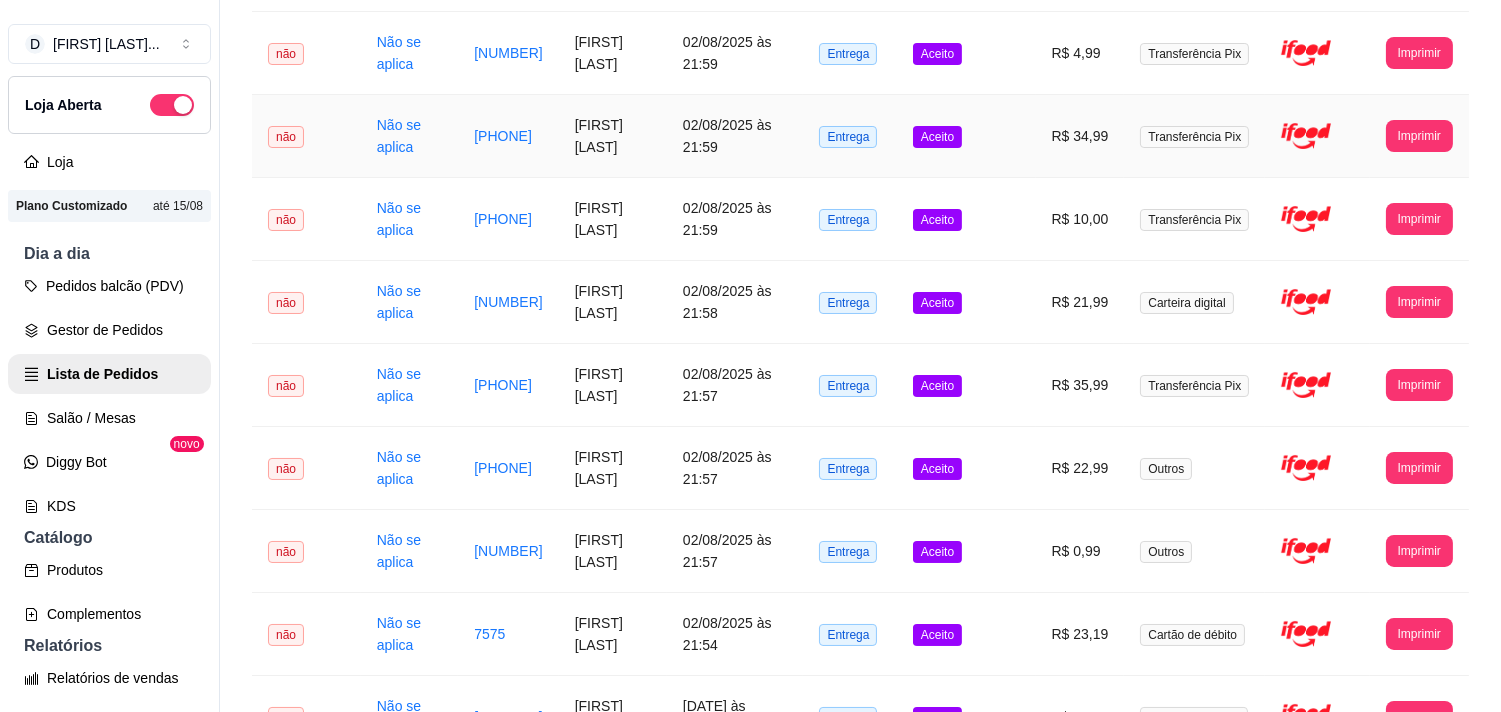 scroll, scrollTop: 0, scrollLeft: 0, axis: both 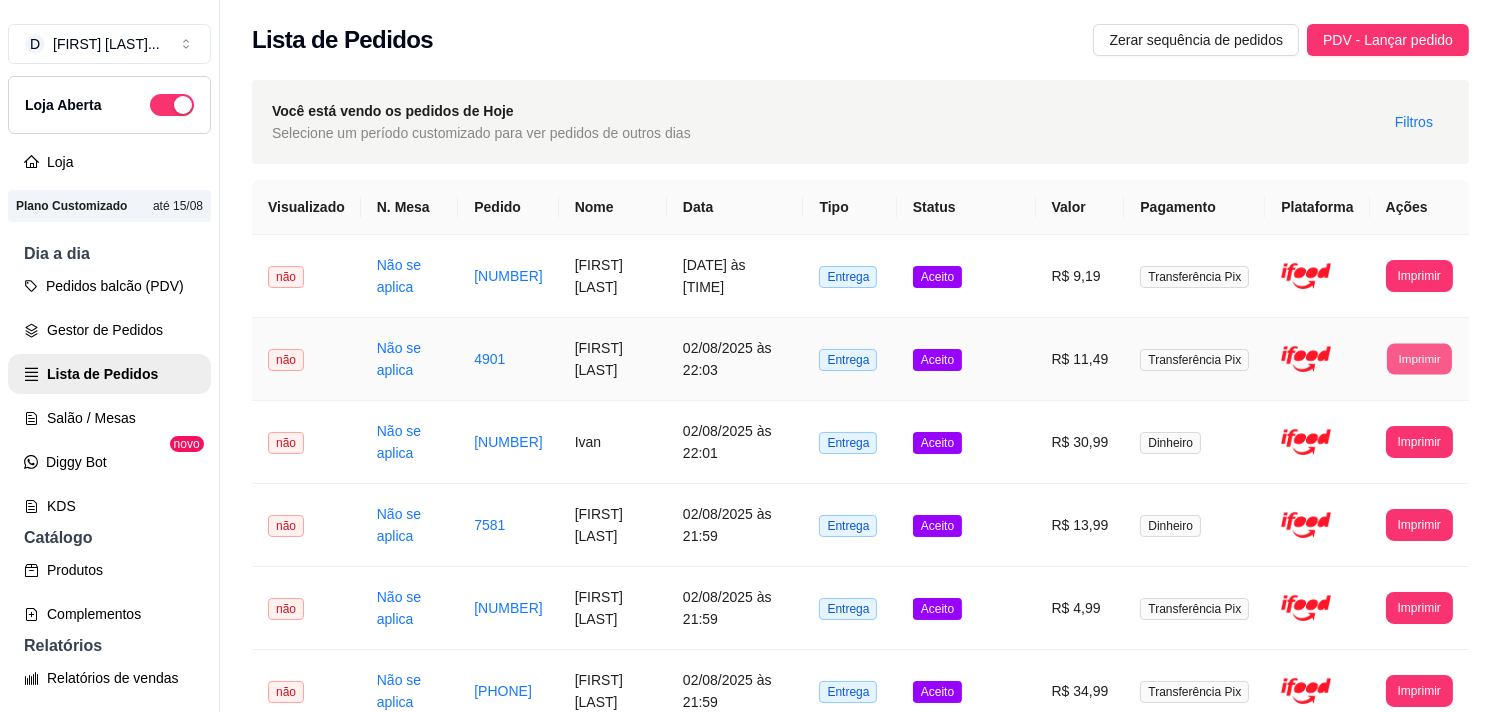click on "Imprimir" at bounding box center [1419, 358] 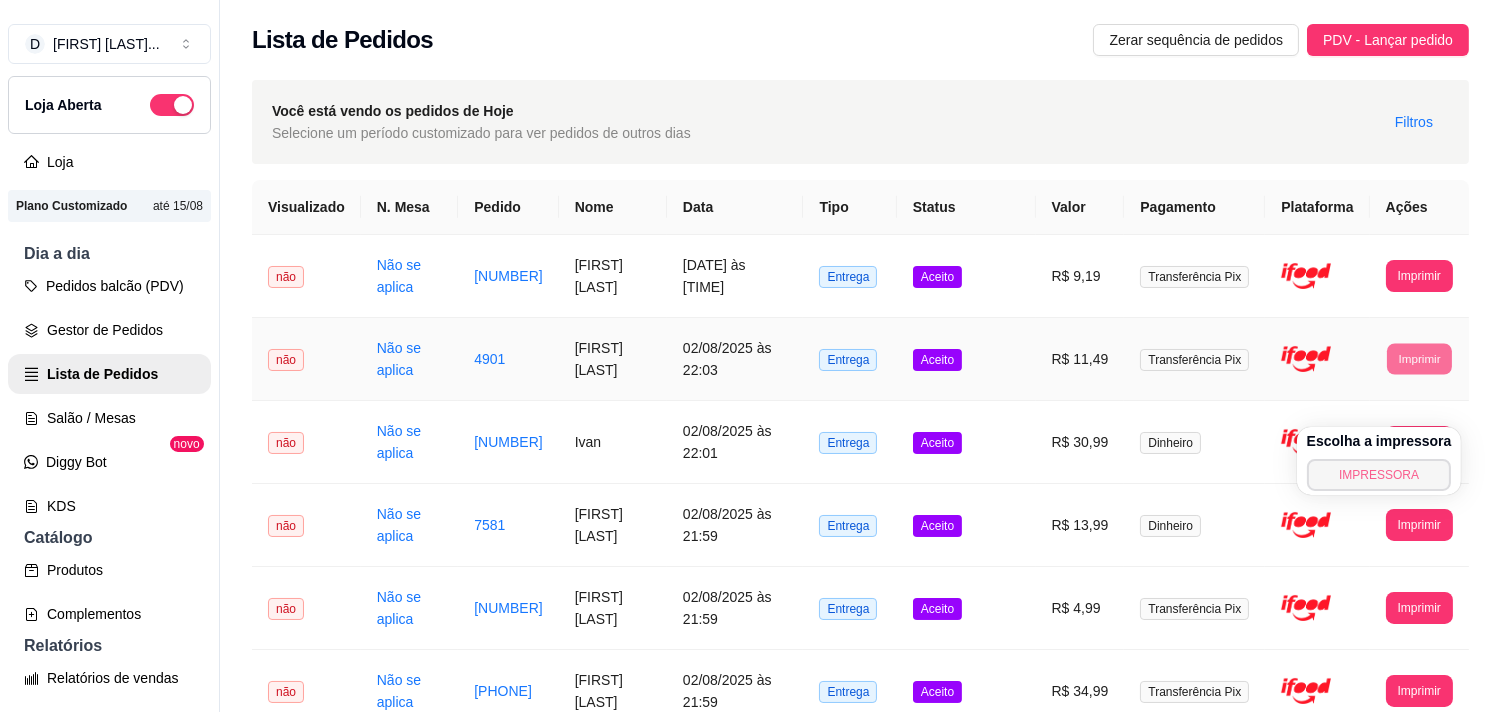 click on "IMPRESSORA" at bounding box center [1379, 475] 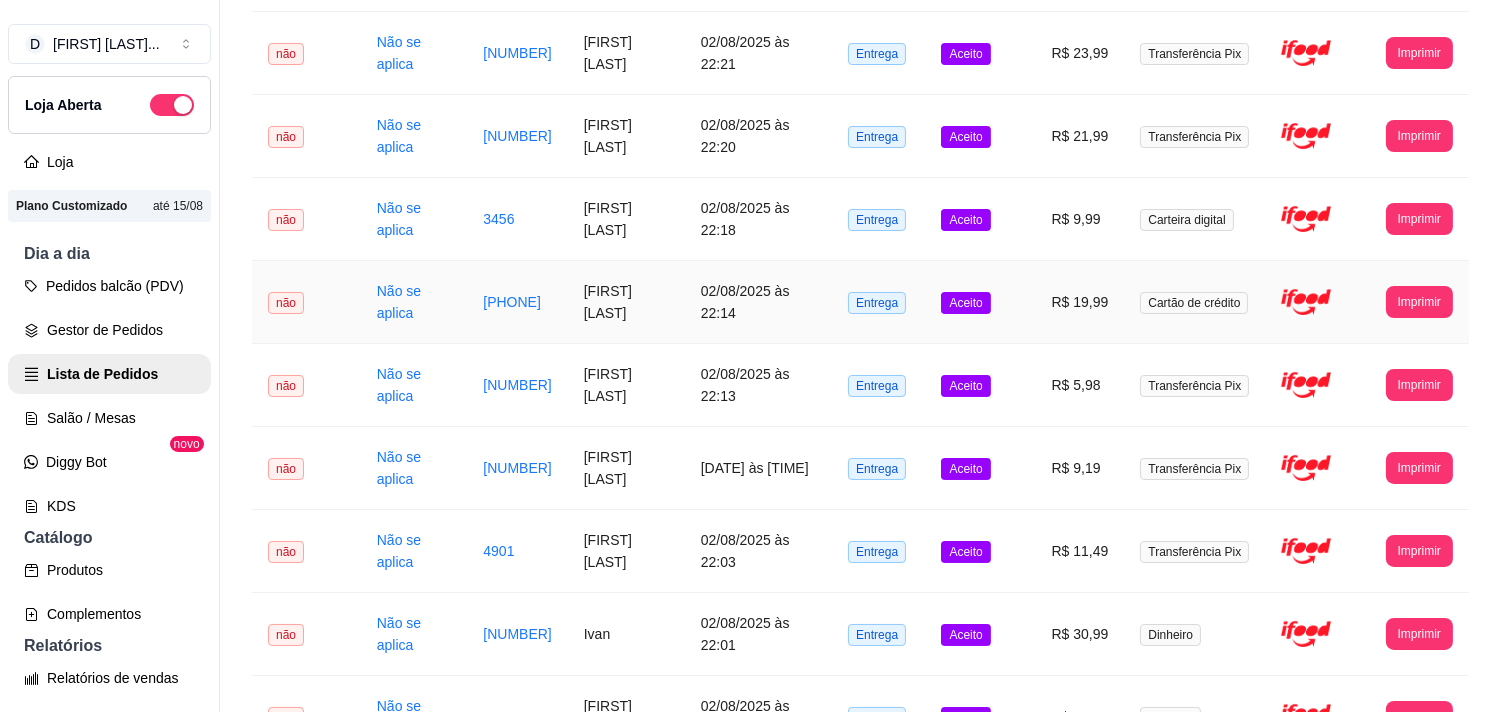 scroll, scrollTop: 333, scrollLeft: 0, axis: vertical 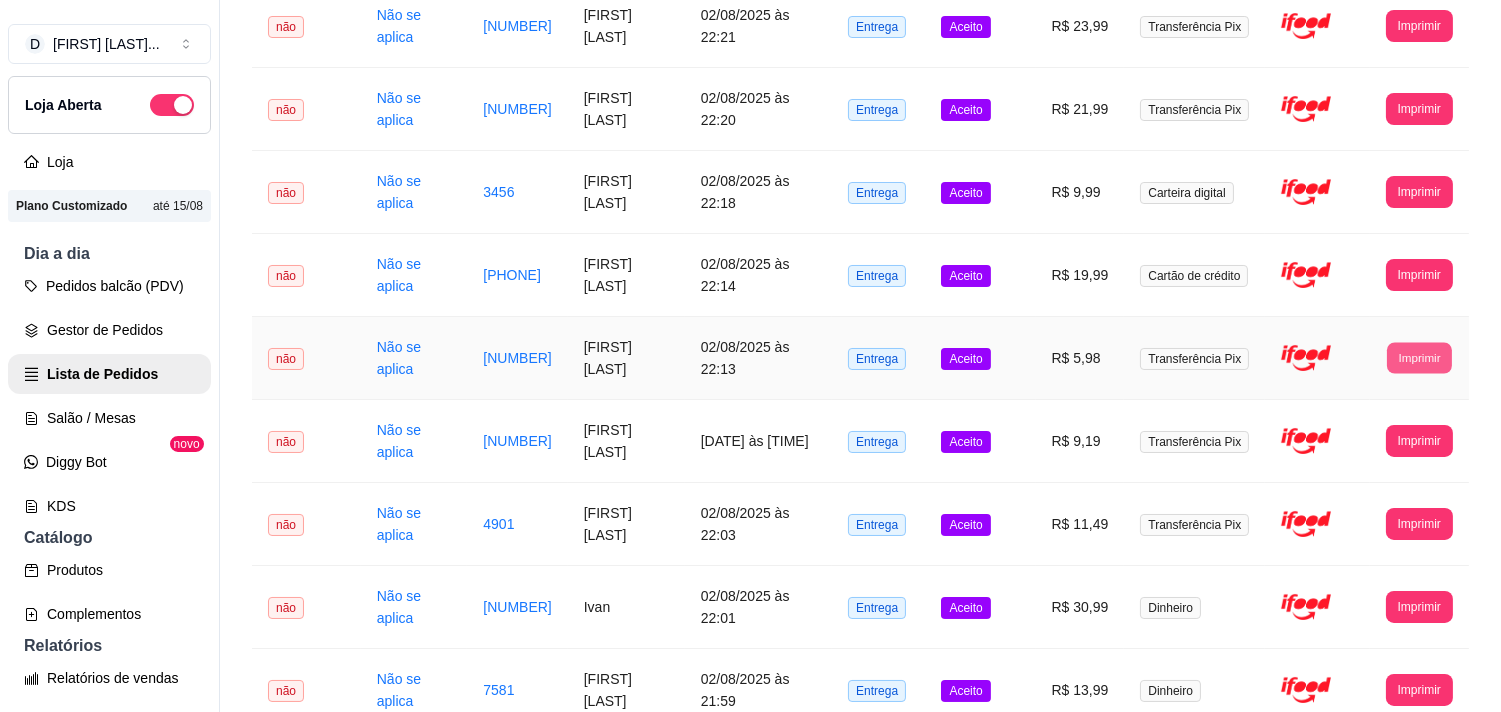click on "Imprimir" at bounding box center [1419, 357] 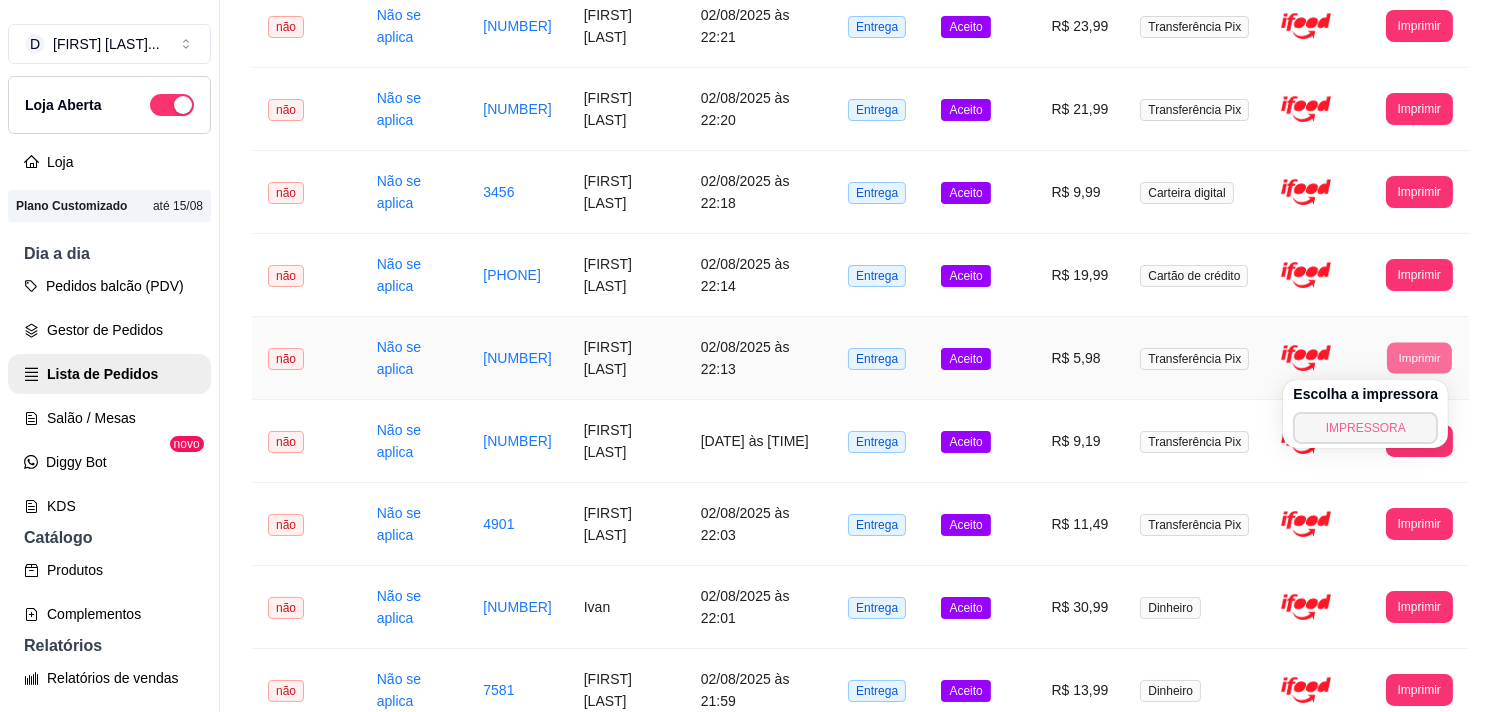 click on "IMPRESSORA" at bounding box center (1365, 428) 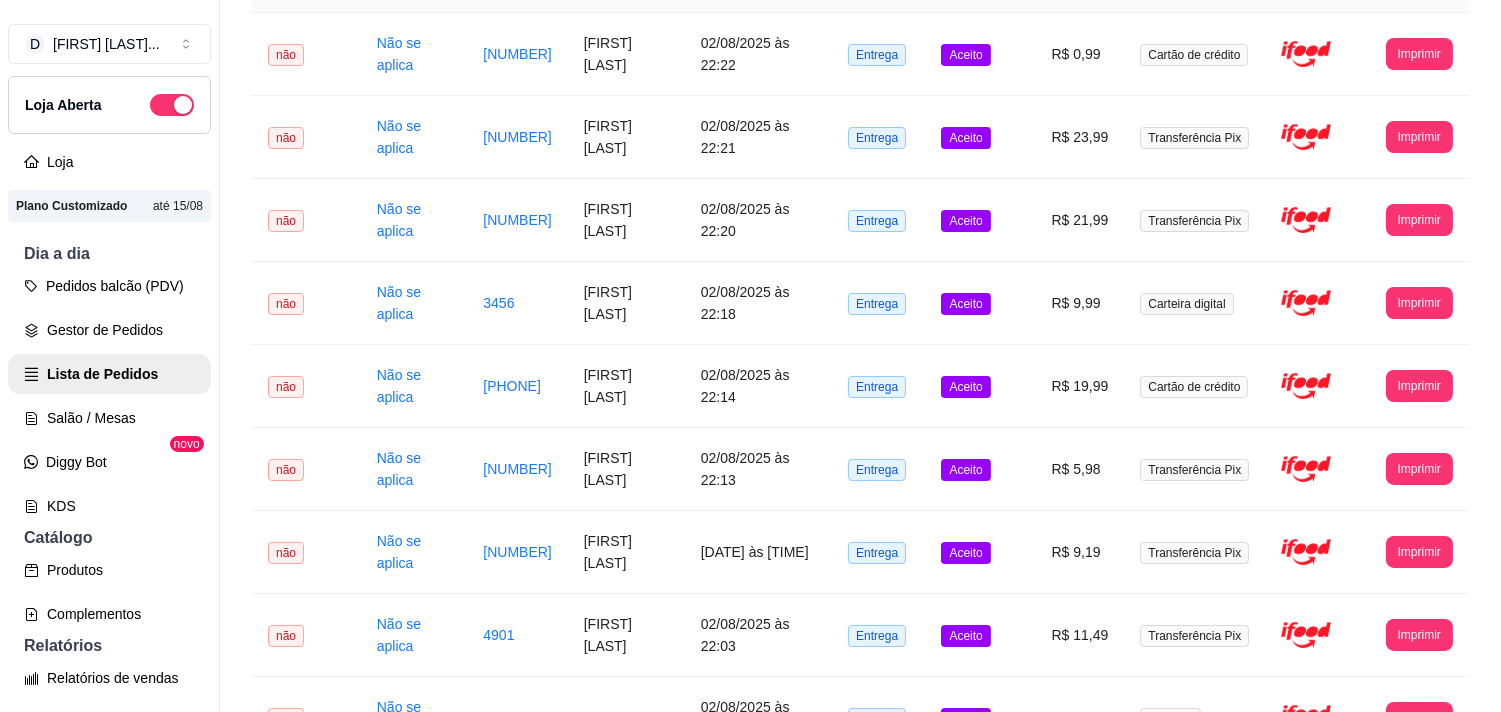scroll, scrollTop: 0, scrollLeft: 0, axis: both 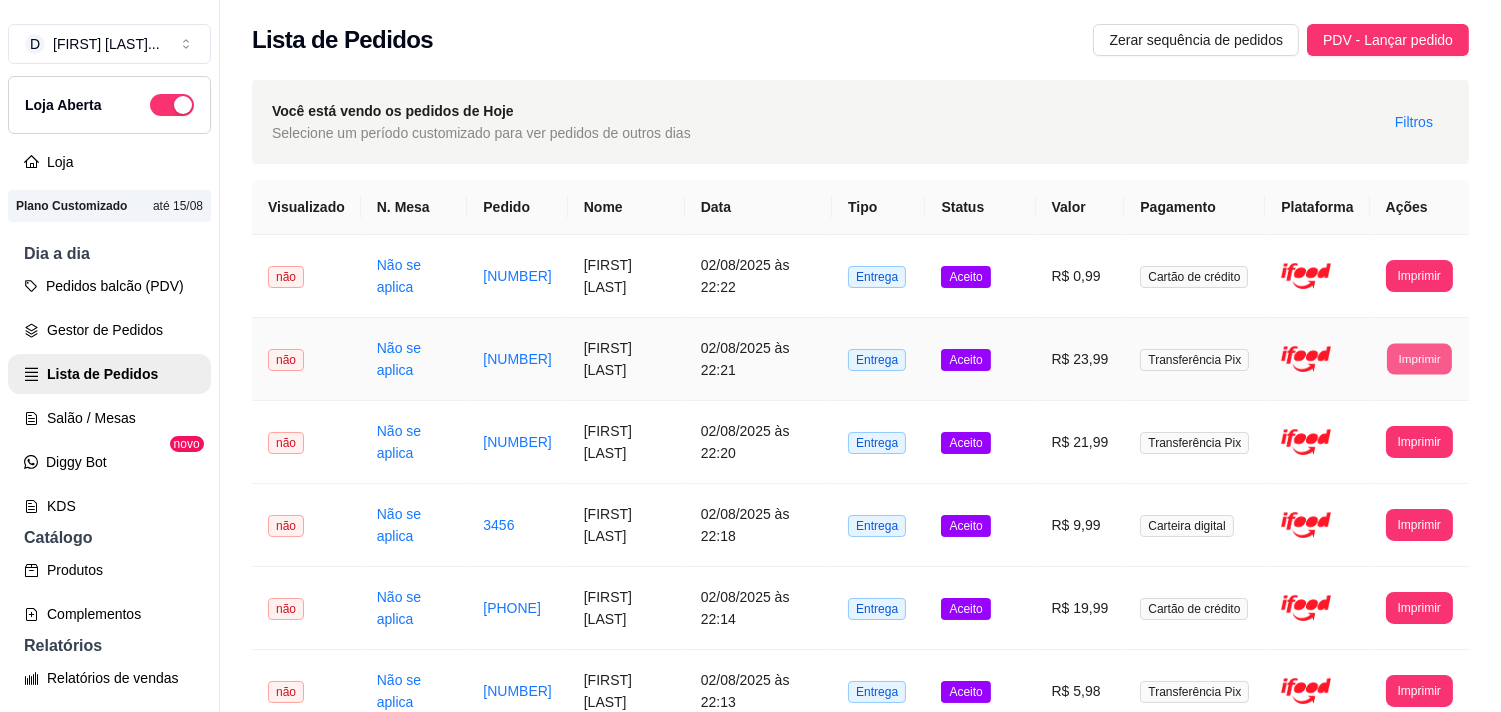 click on "Imprimir" at bounding box center (1419, 358) 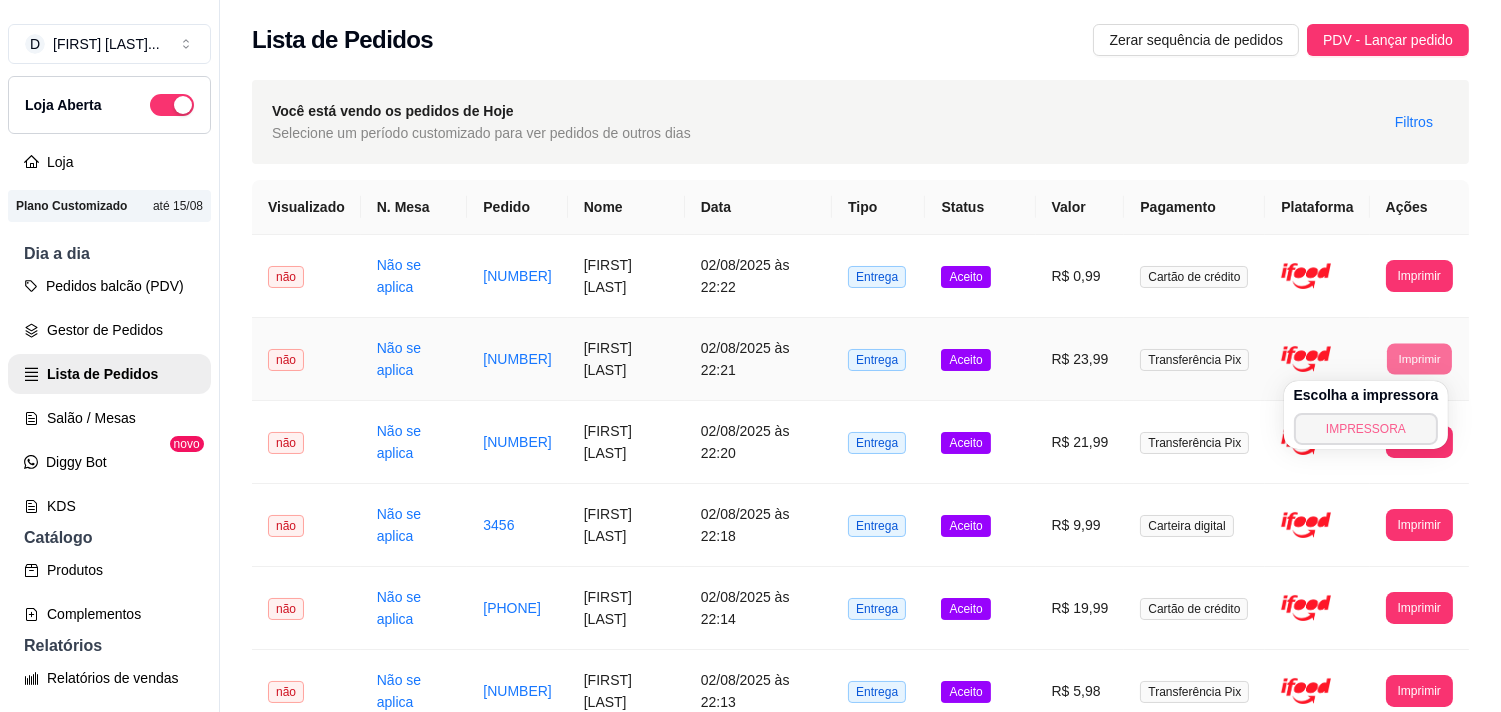 click on "IMPRESSORA" at bounding box center (1366, 429) 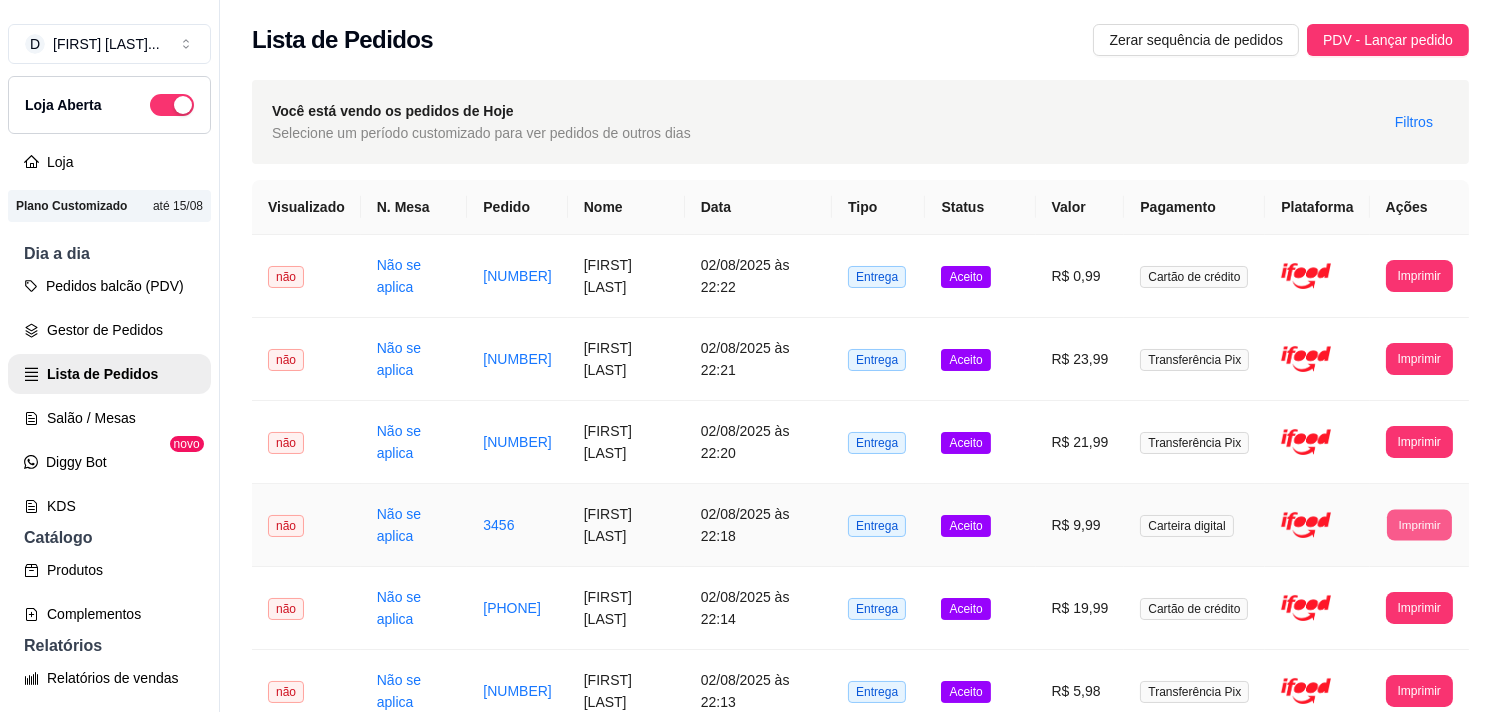 click on "Imprimir" at bounding box center (1419, 524) 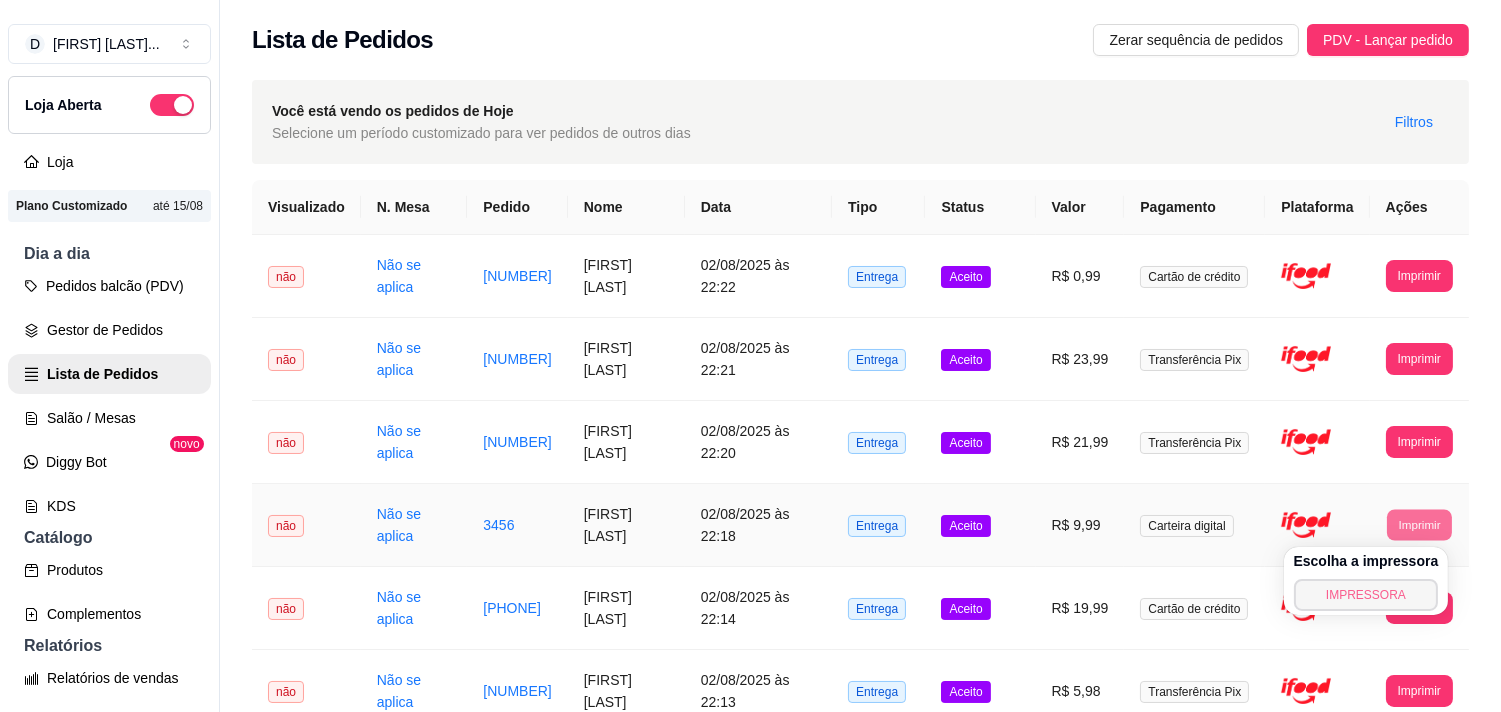 click on "IMPRESSORA" at bounding box center (1366, 595) 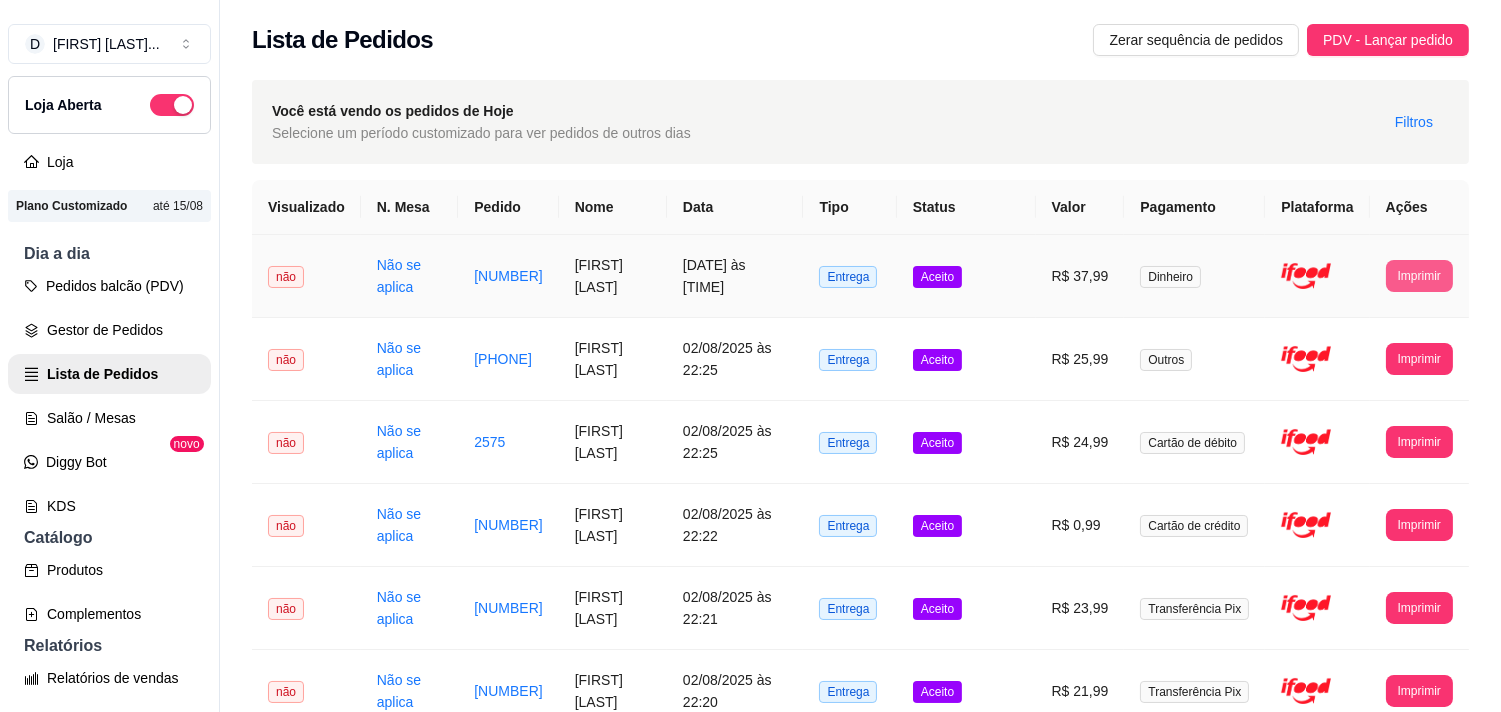 click on "Imprimir" at bounding box center (1419, 276) 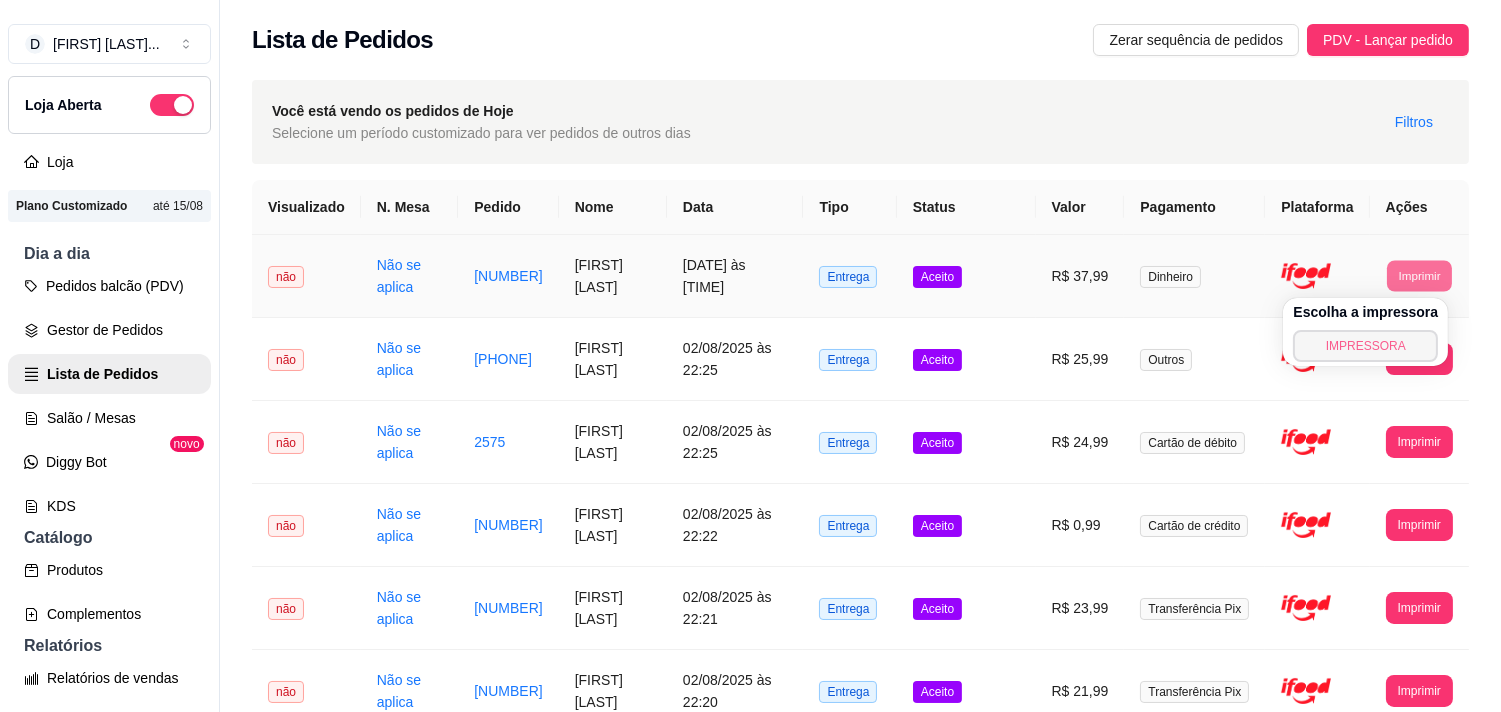 click on "IMPRESSORA" at bounding box center [1365, 346] 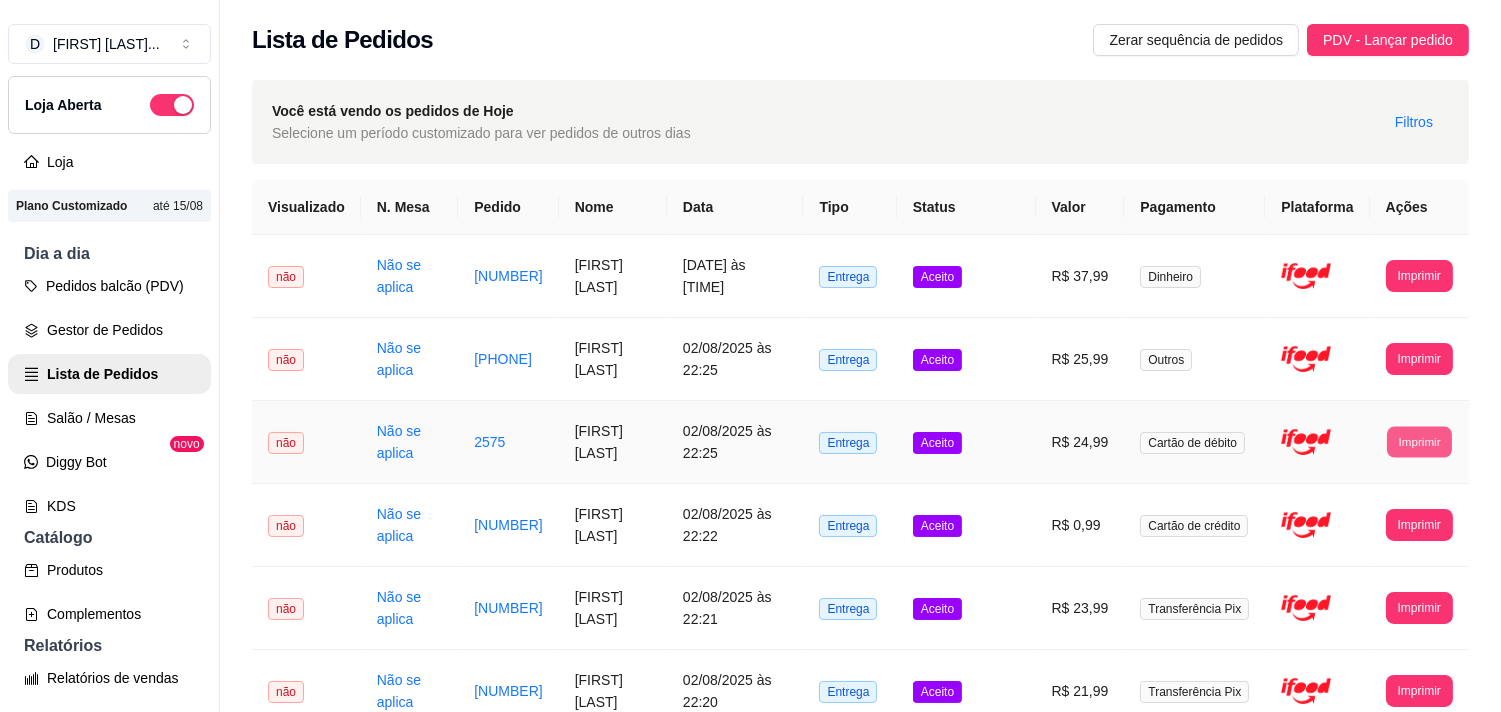 click on "Imprimir" at bounding box center (1419, 441) 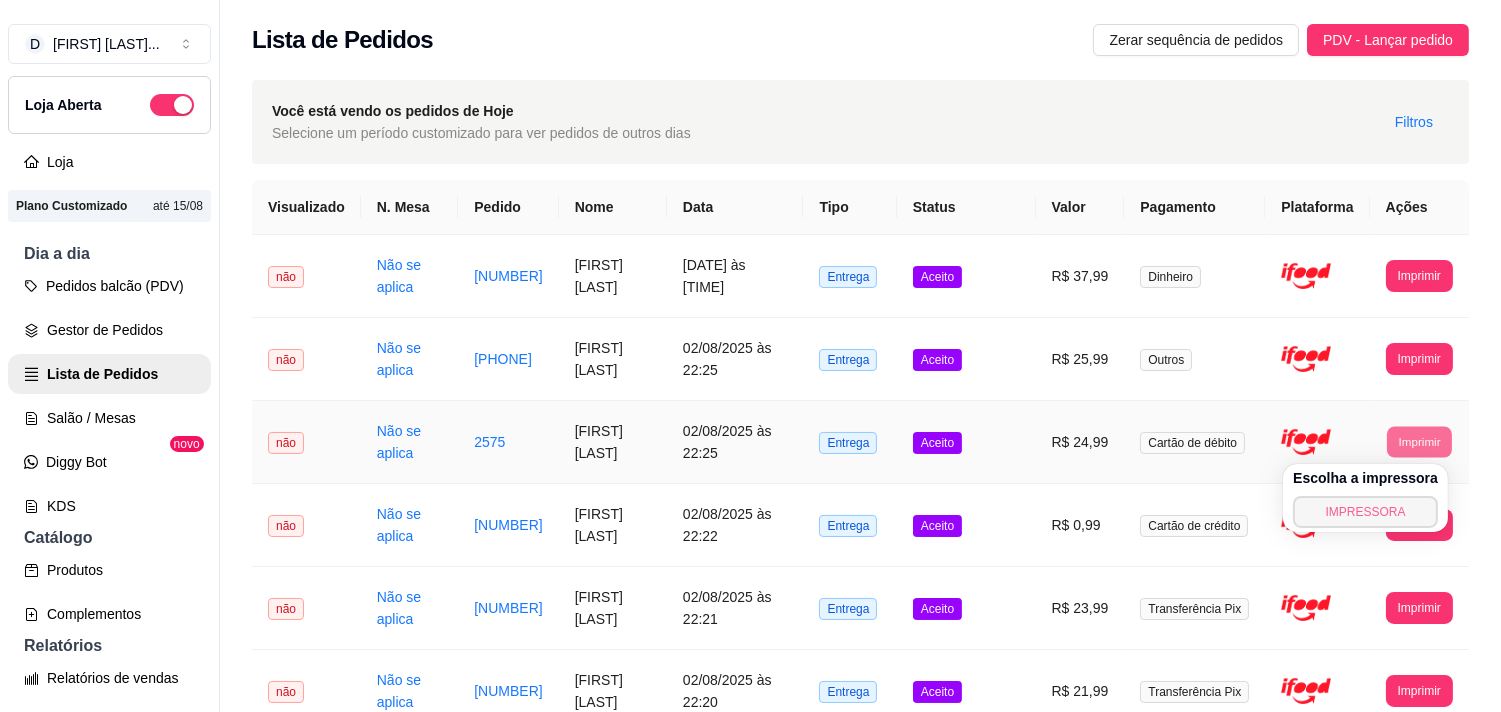 click on "IMPRESSORA" at bounding box center (1365, 512) 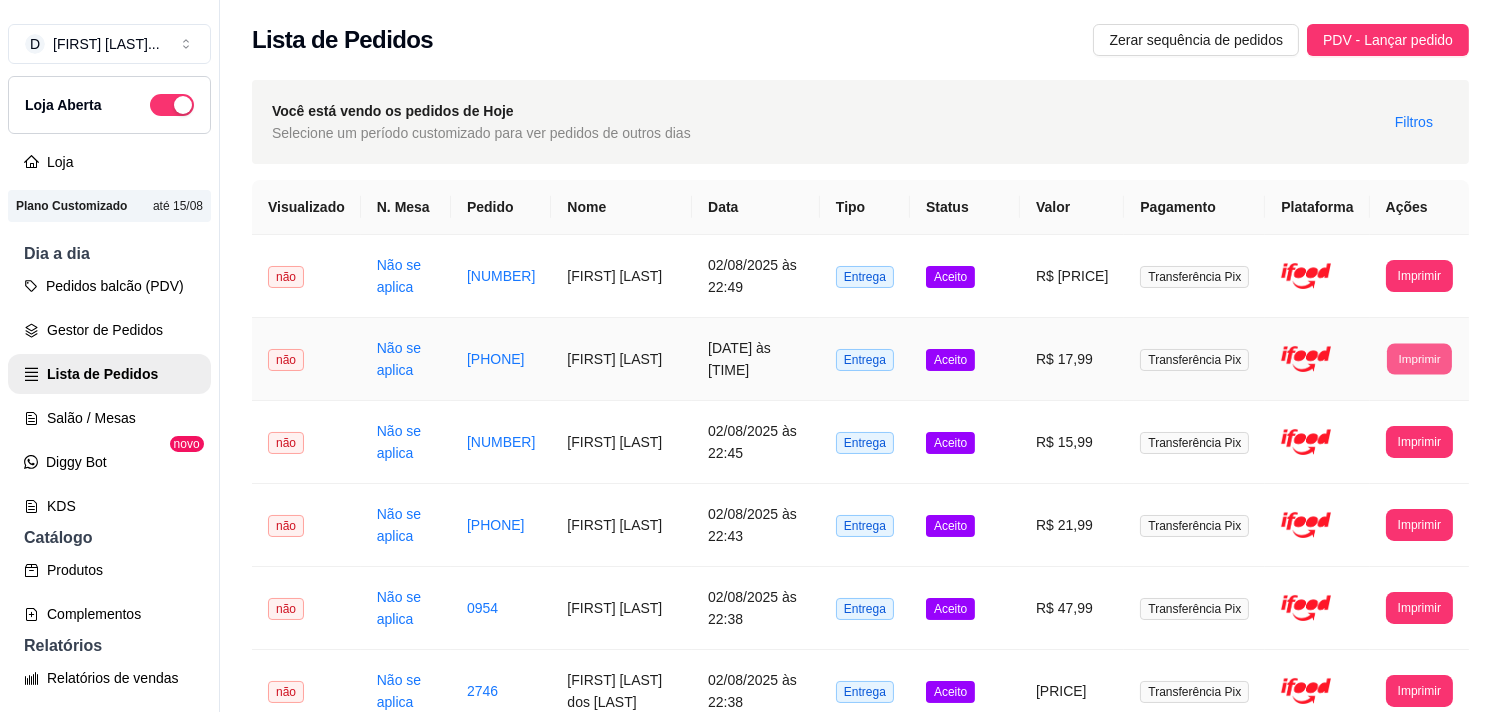 click on "Imprimir" at bounding box center [1419, 358] 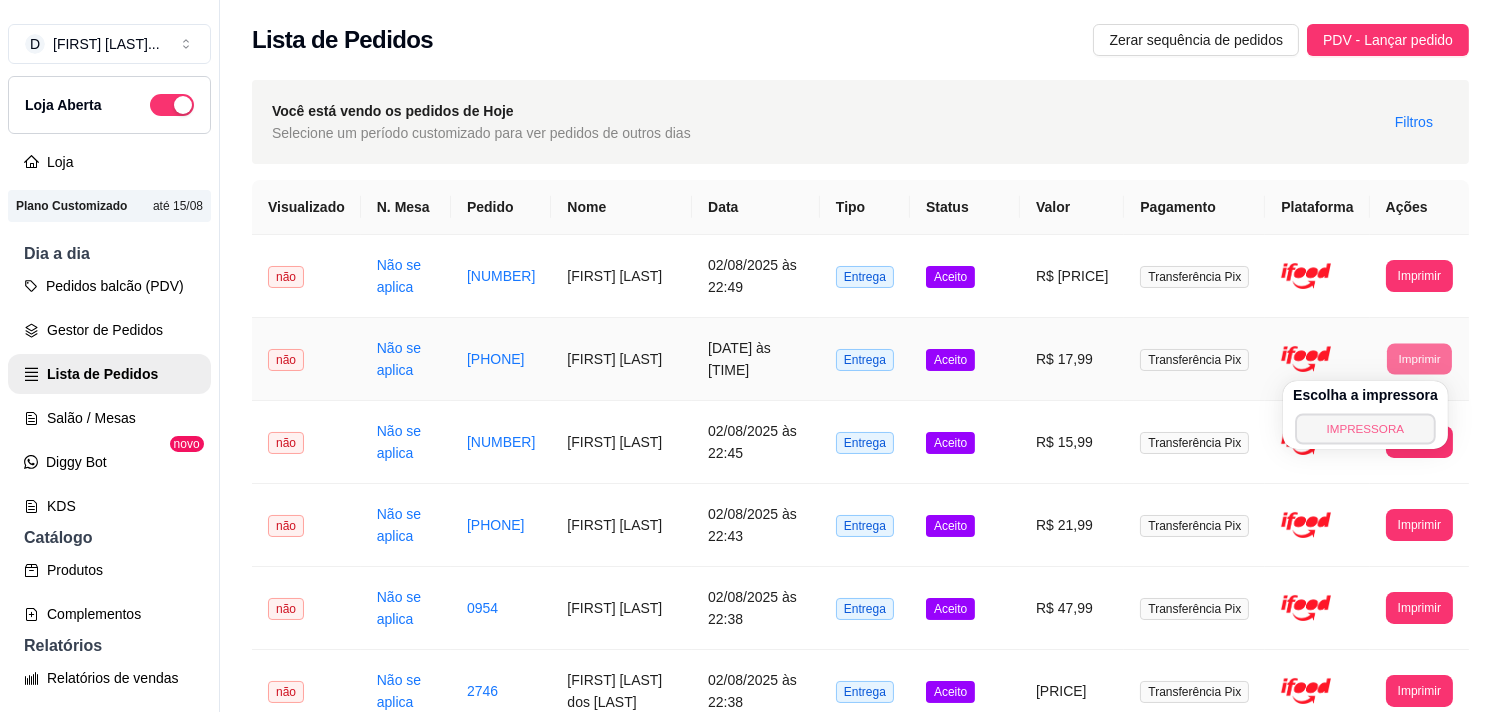 click on "IMPRESSORA" at bounding box center (1365, 428) 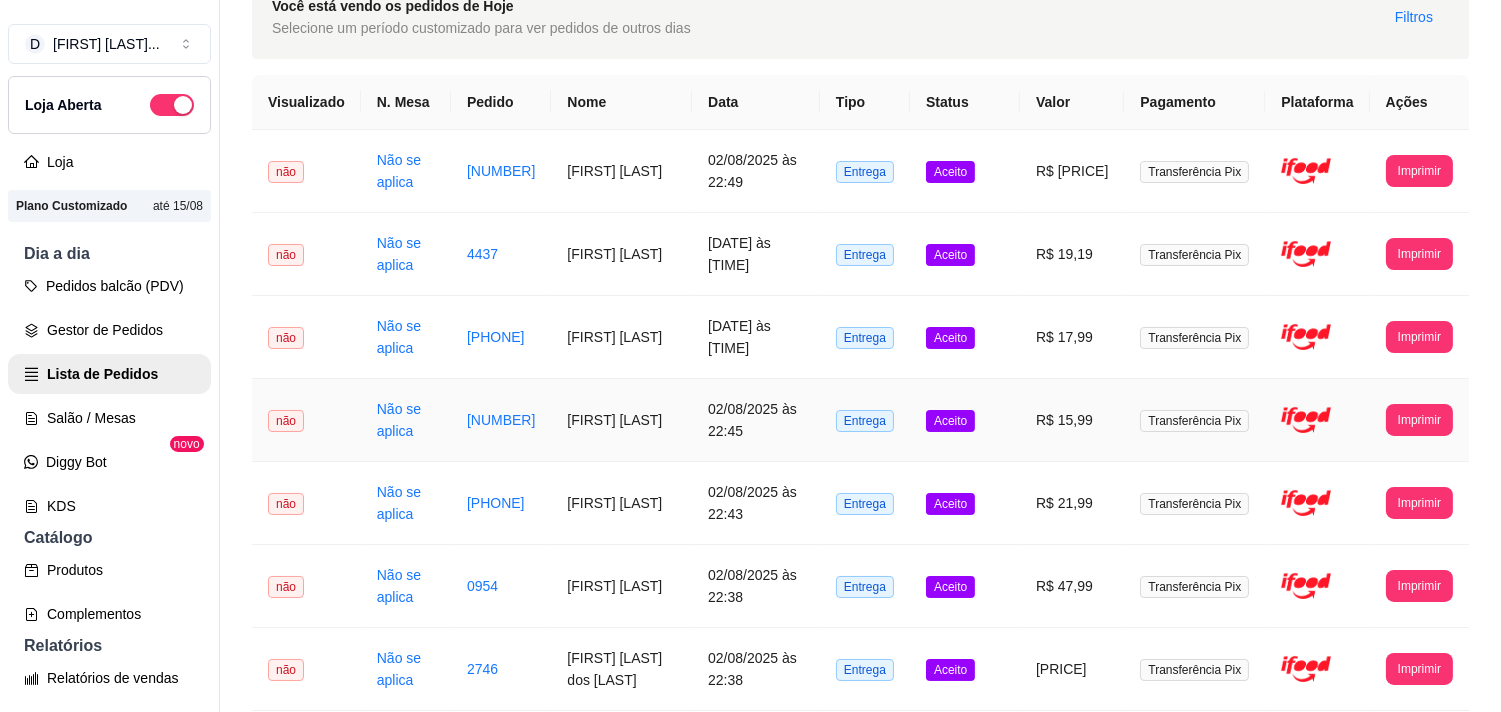 scroll, scrollTop: 222, scrollLeft: 0, axis: vertical 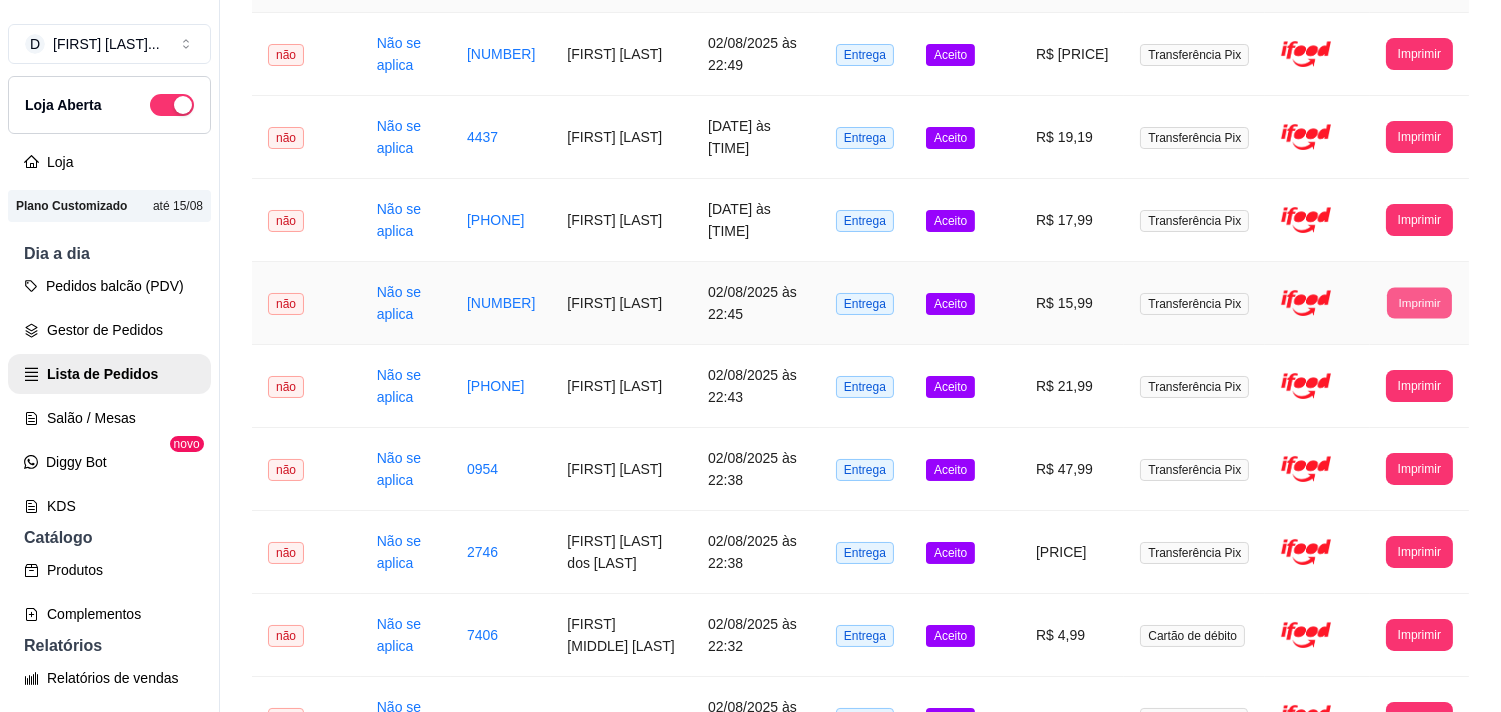 click on "Imprimir" at bounding box center (1419, 302) 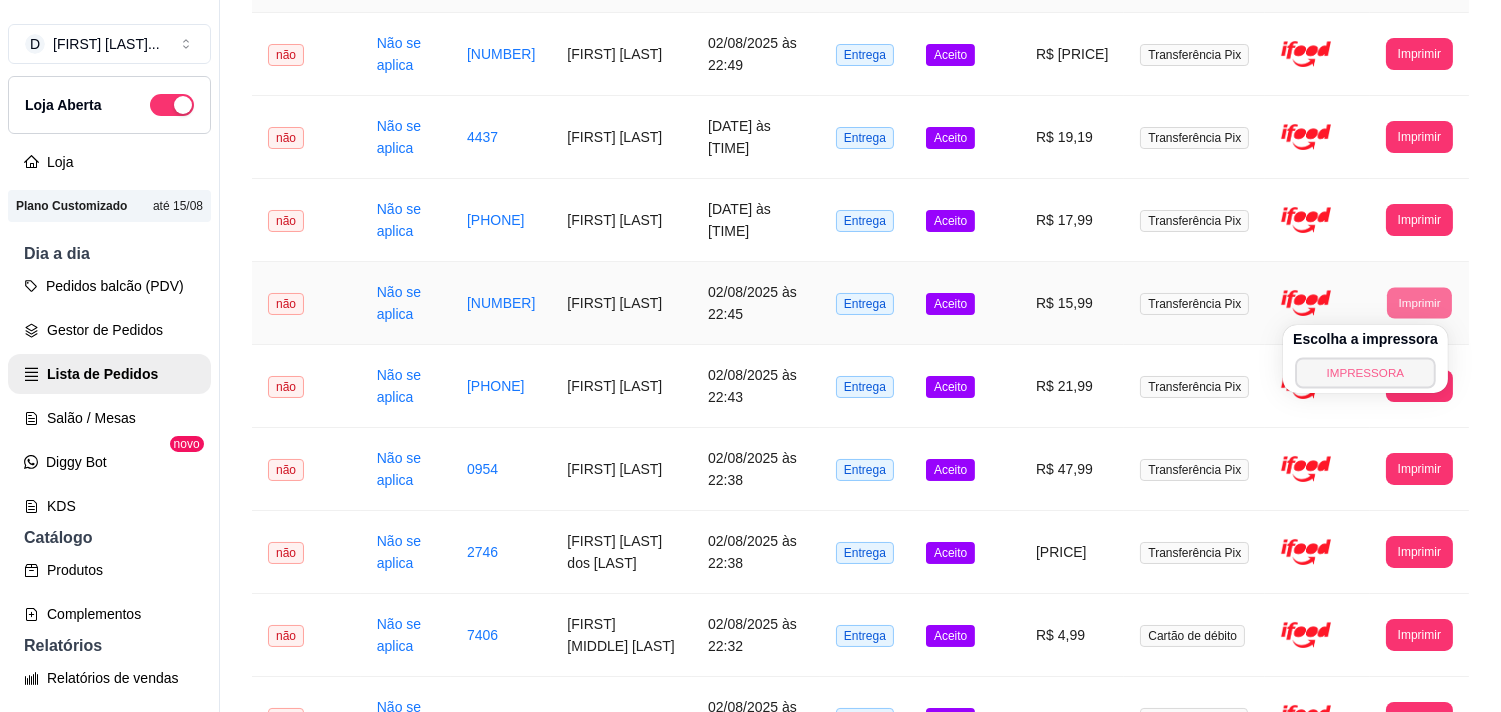 click on "IMPRESSORA" at bounding box center [1365, 372] 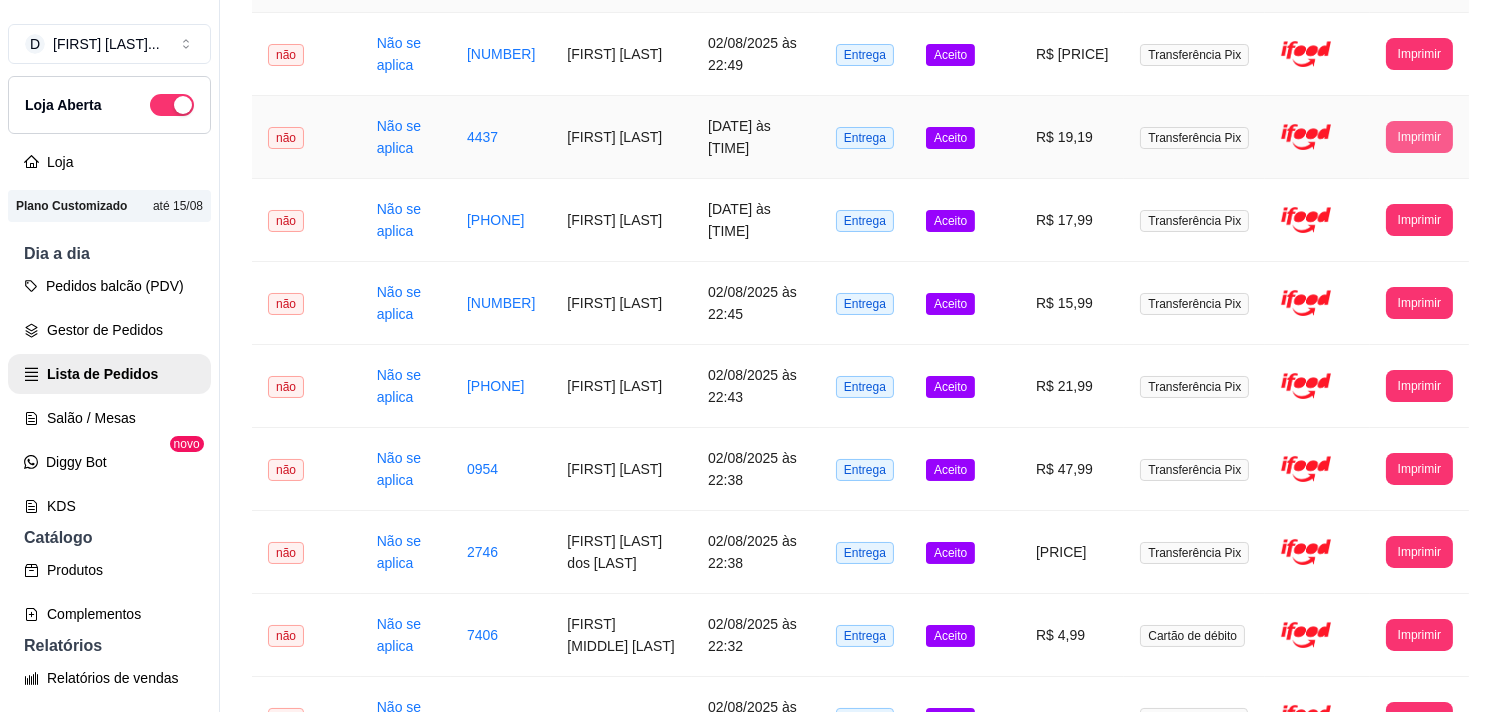click on "Imprimir" at bounding box center [1419, 137] 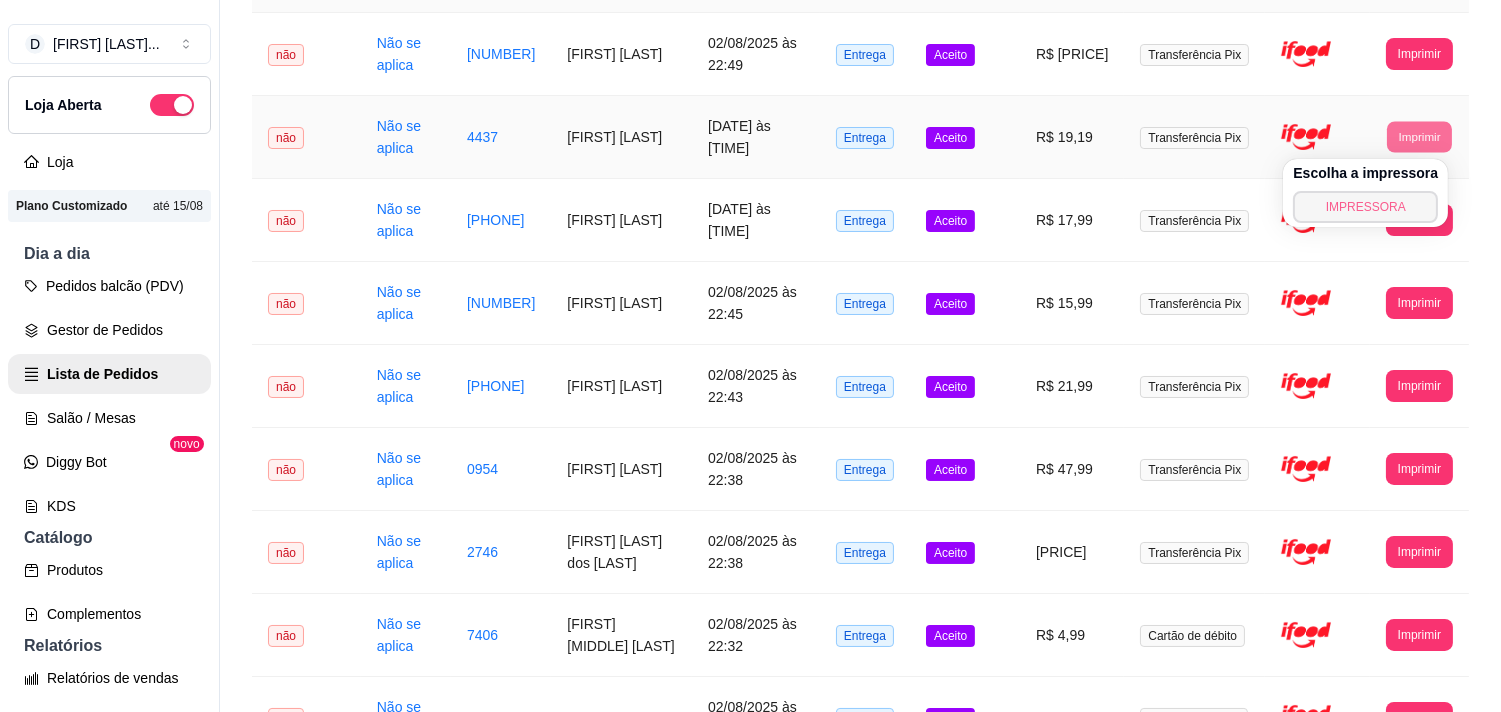 click on "IMPRESSORA" at bounding box center [1365, 207] 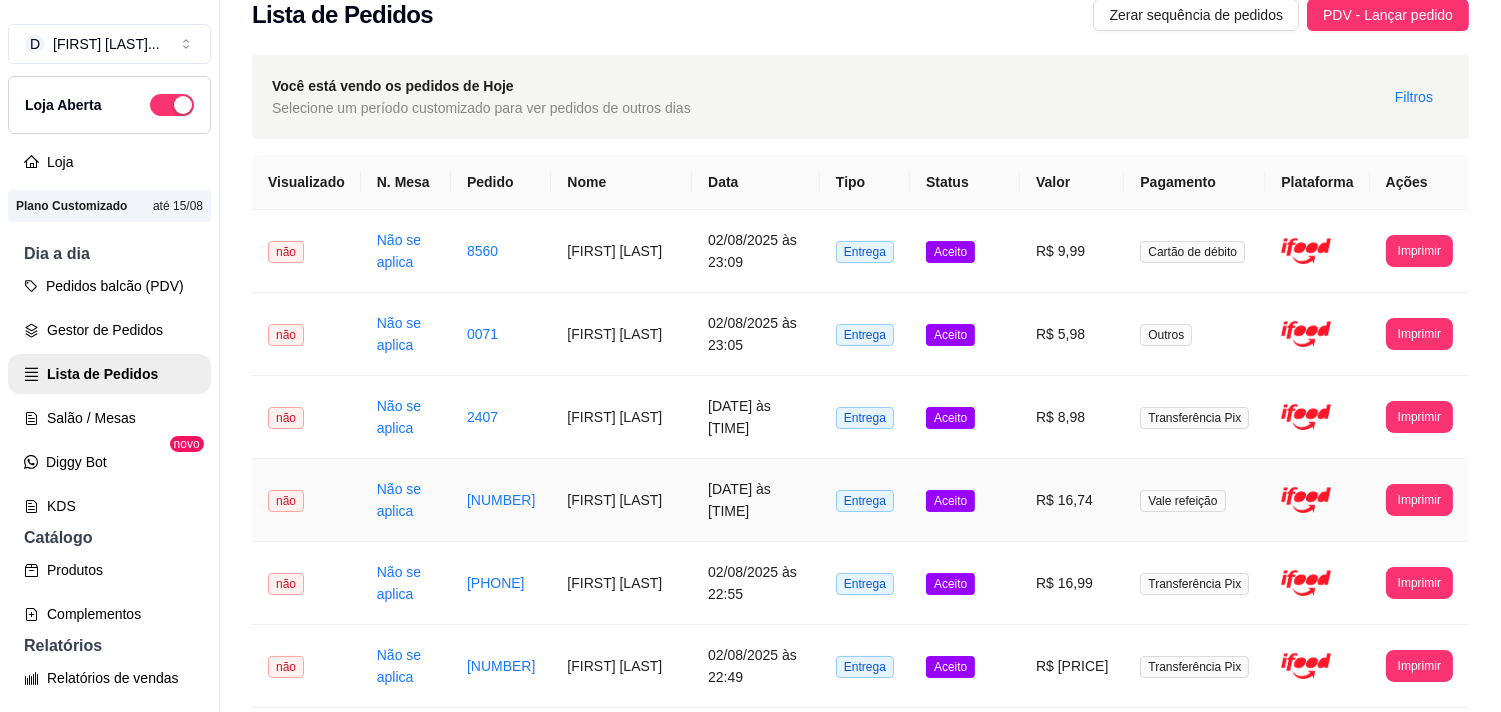 scroll, scrollTop: 0, scrollLeft: 0, axis: both 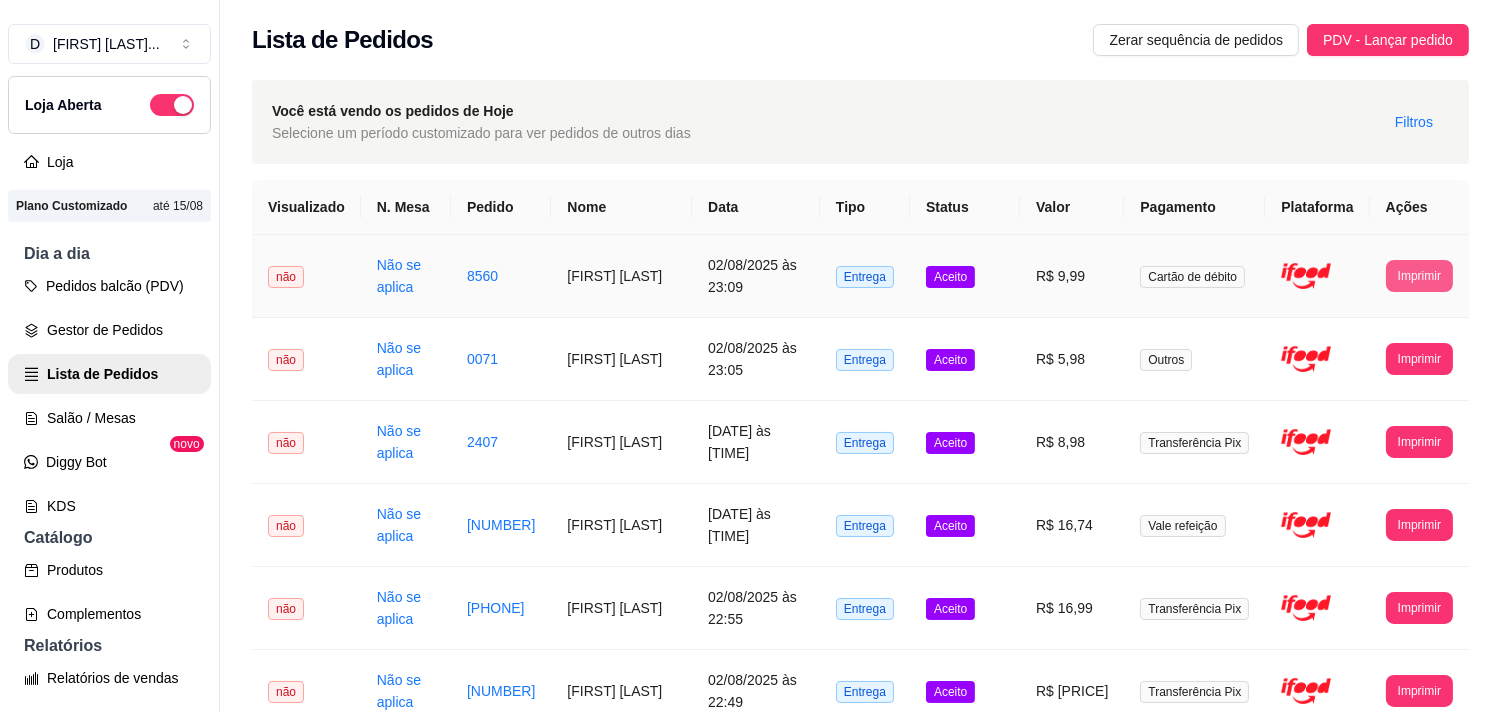 click on "Imprimir" at bounding box center (1419, 276) 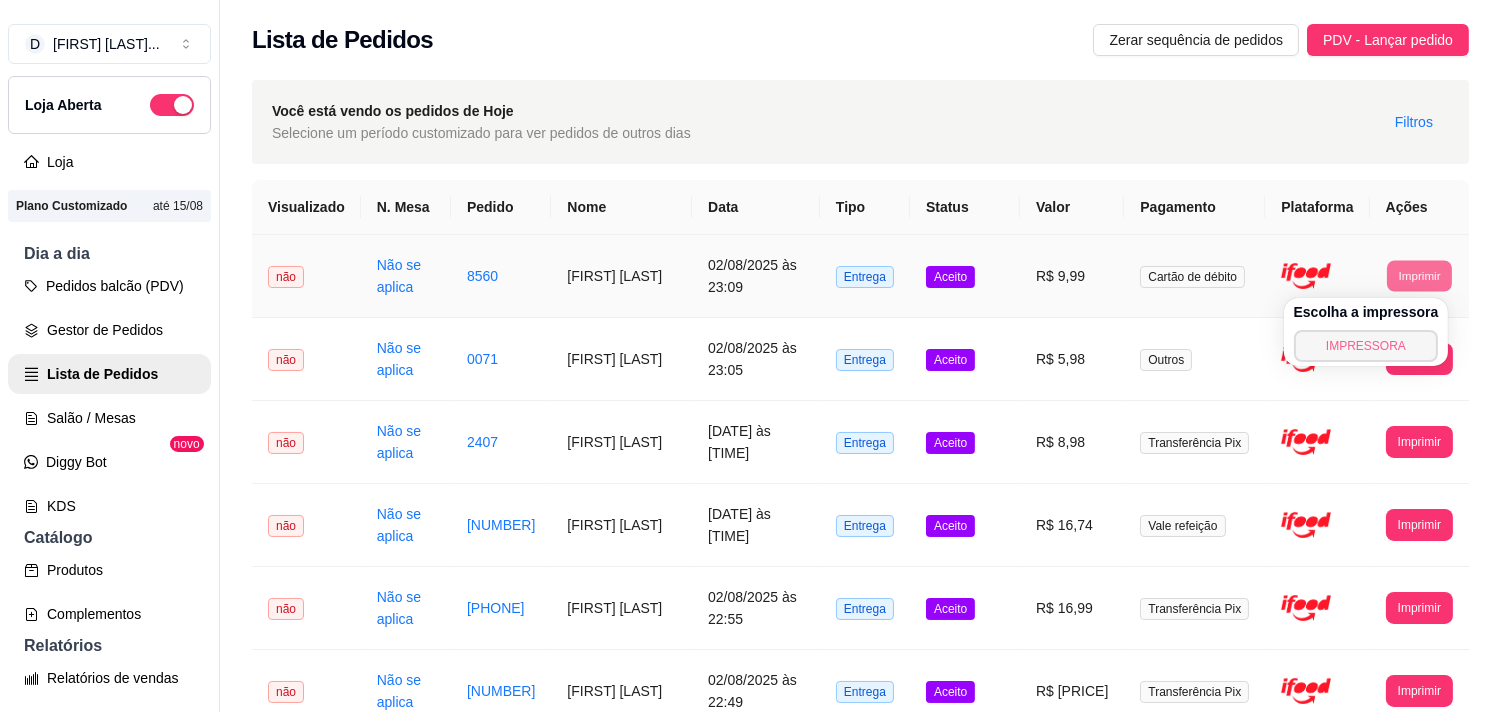 click on "IMPRESSORA" at bounding box center (1366, 346) 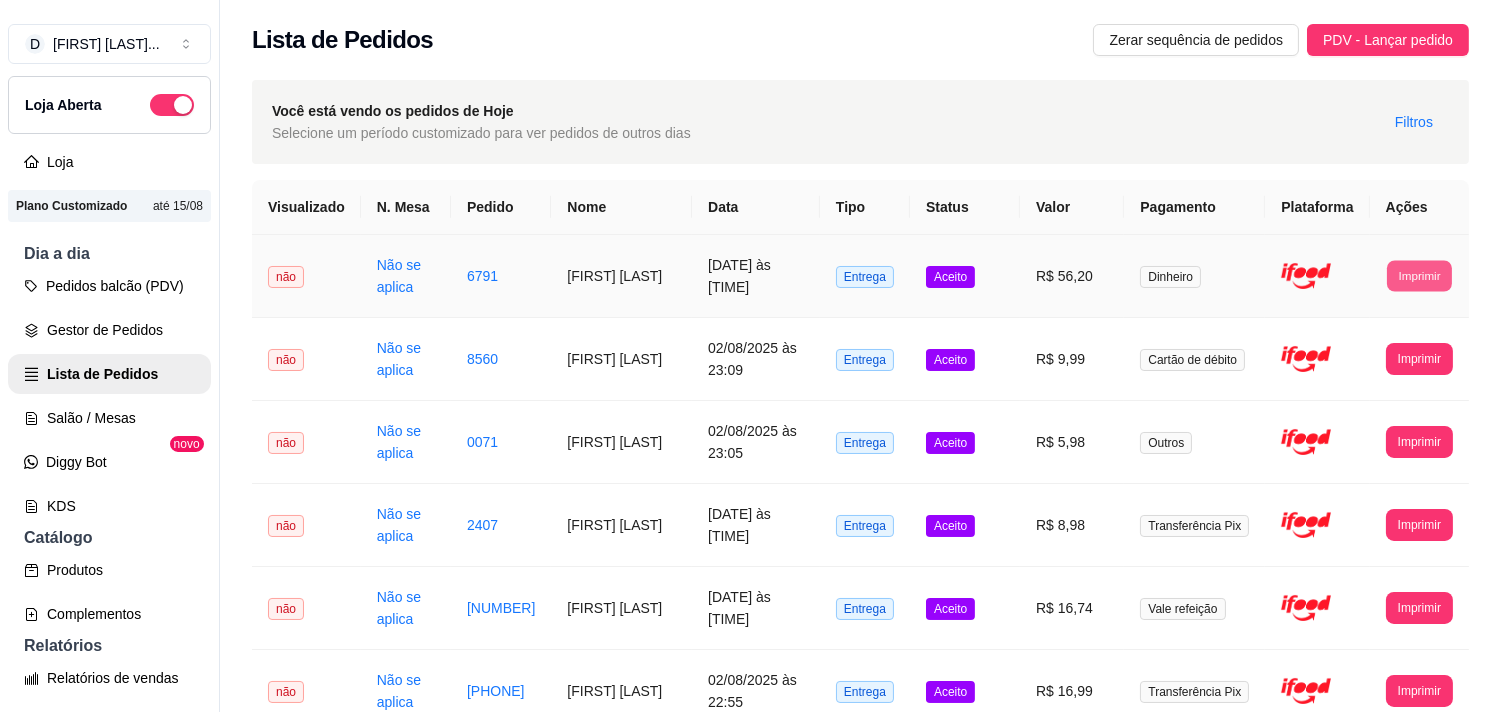 click on "Imprimir" at bounding box center (1419, 275) 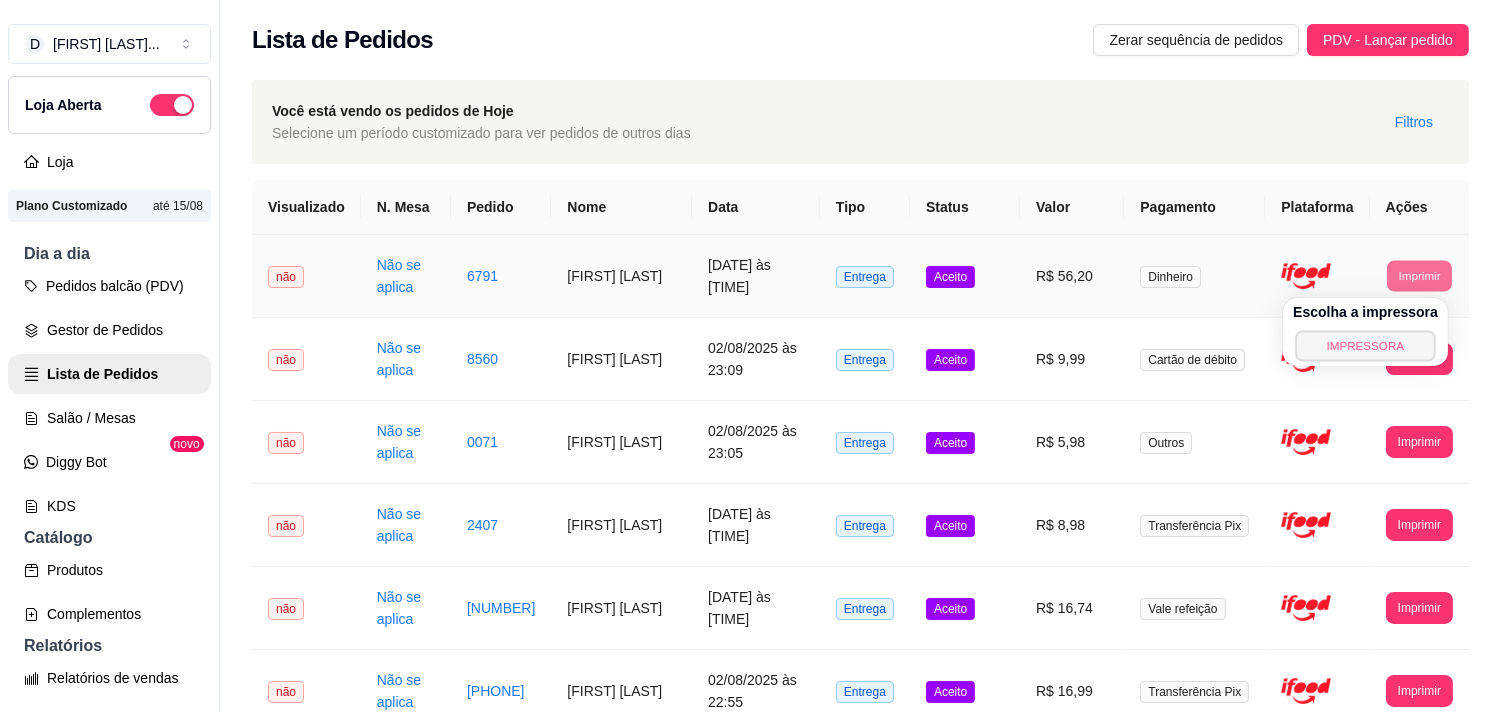 click on "IMPRESSORA" at bounding box center (1365, 345) 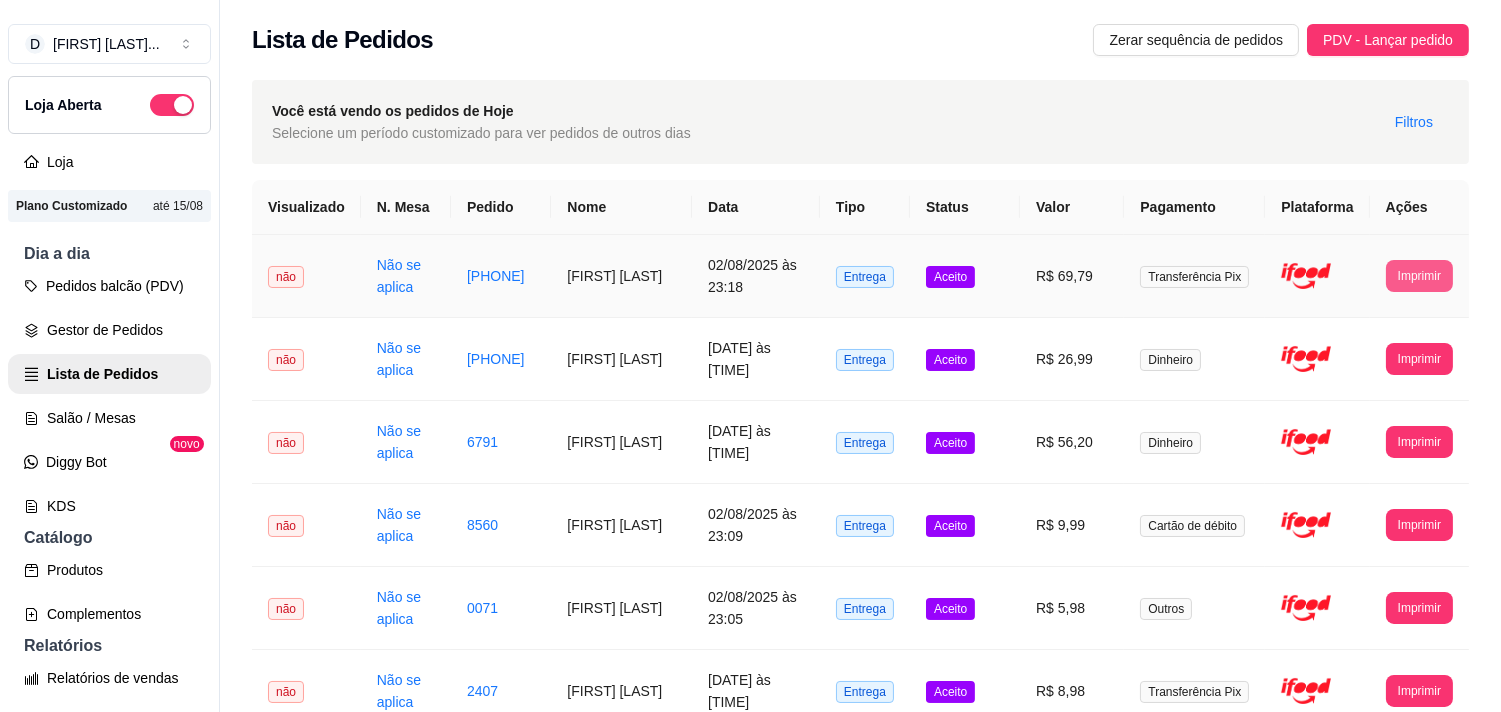 click on "Imprimir" at bounding box center (1419, 276) 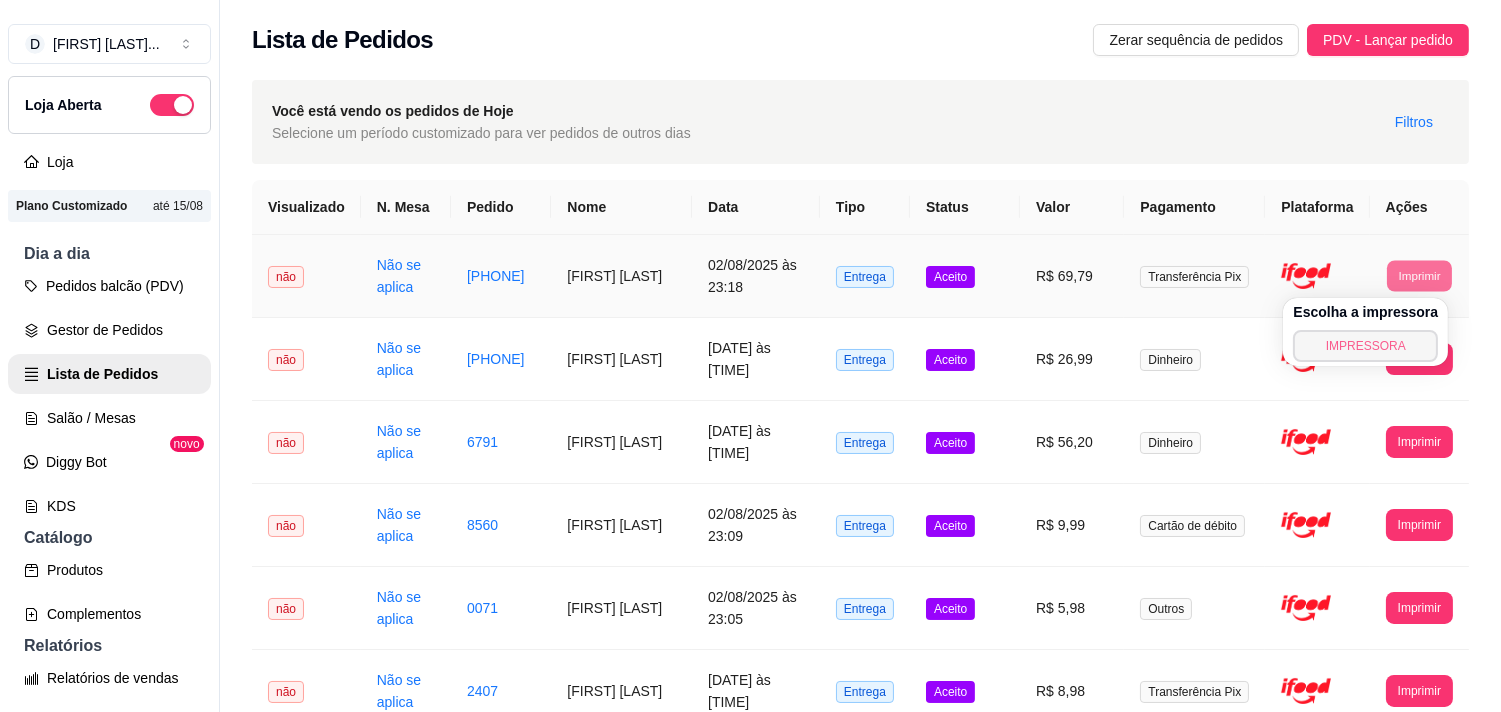 click on "IMPRESSORA" at bounding box center [1365, 346] 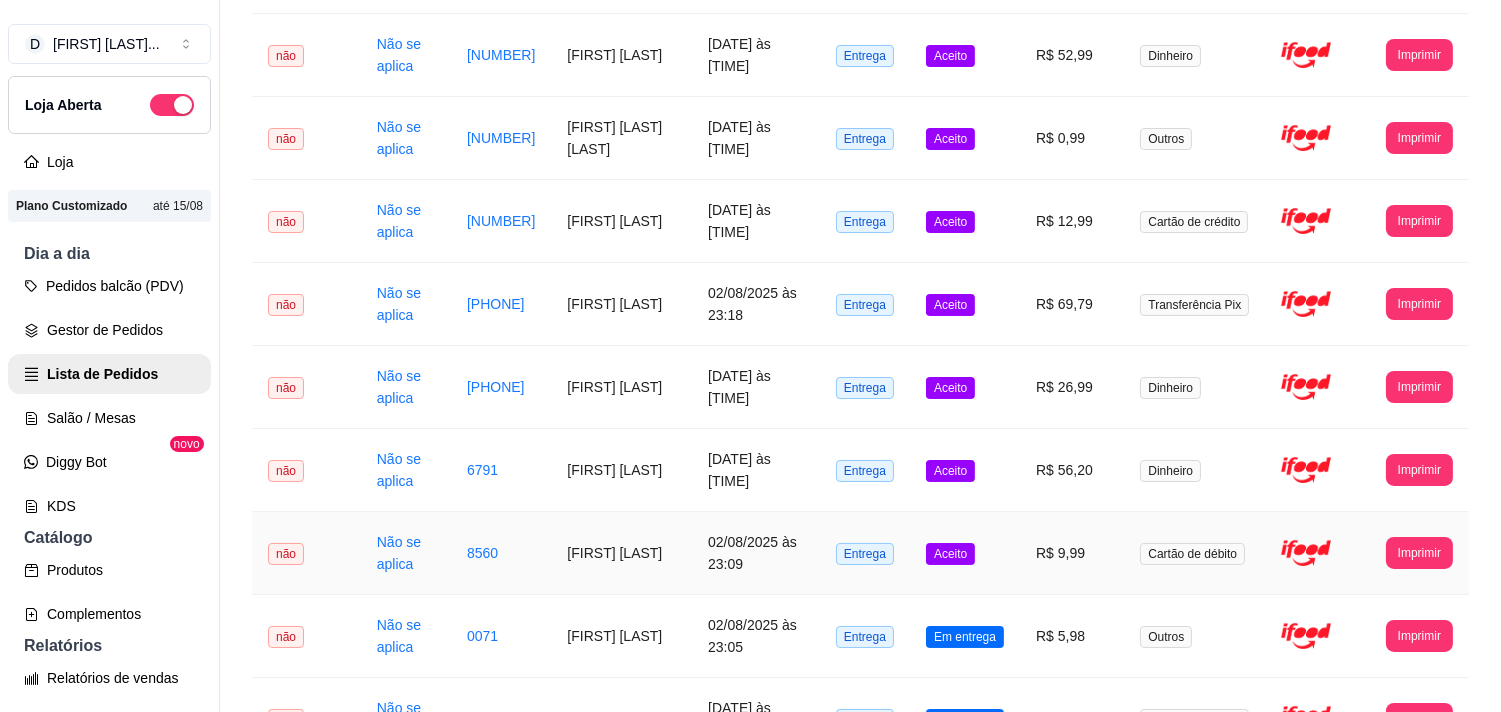 scroll, scrollTop: 333, scrollLeft: 0, axis: vertical 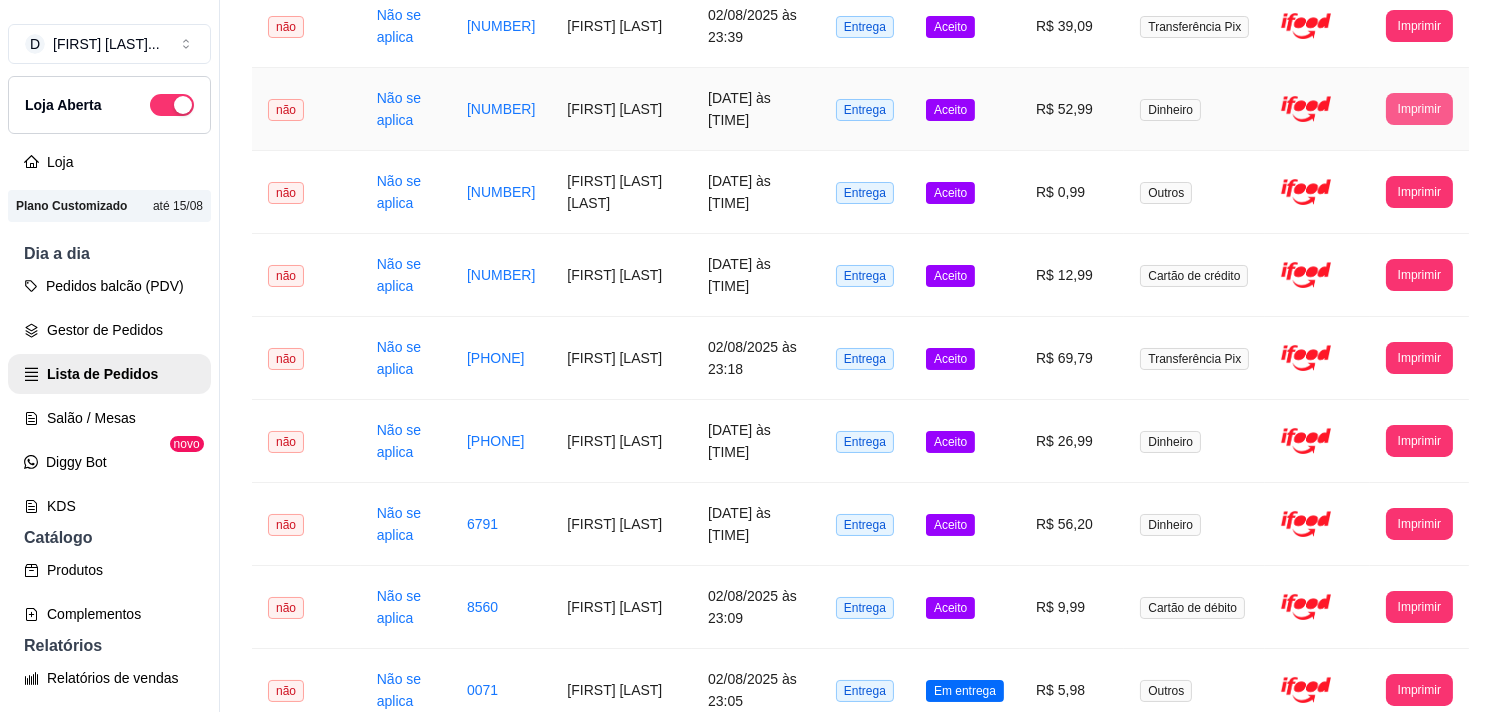 click on "Imprimir" at bounding box center [1419, 109] 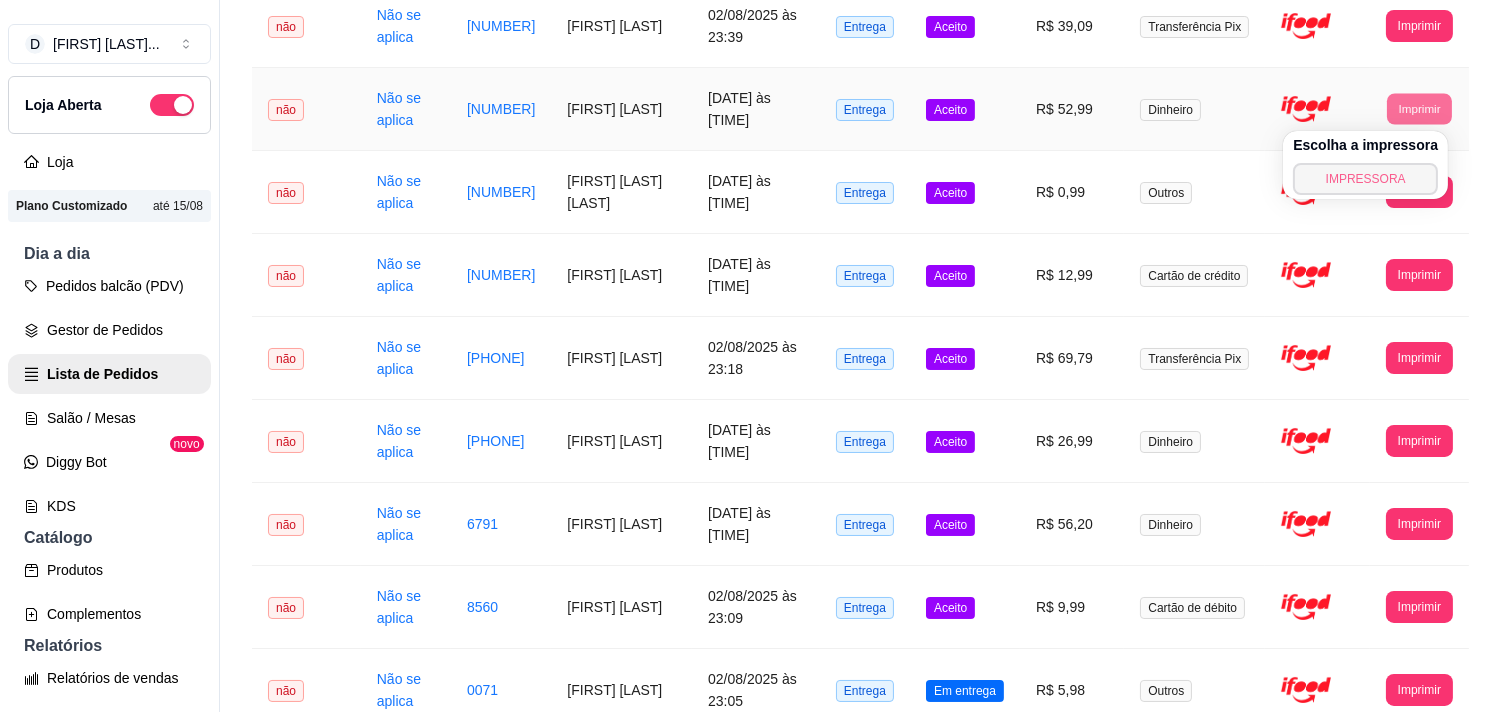 click on "IMPRESSORA" at bounding box center [1365, 179] 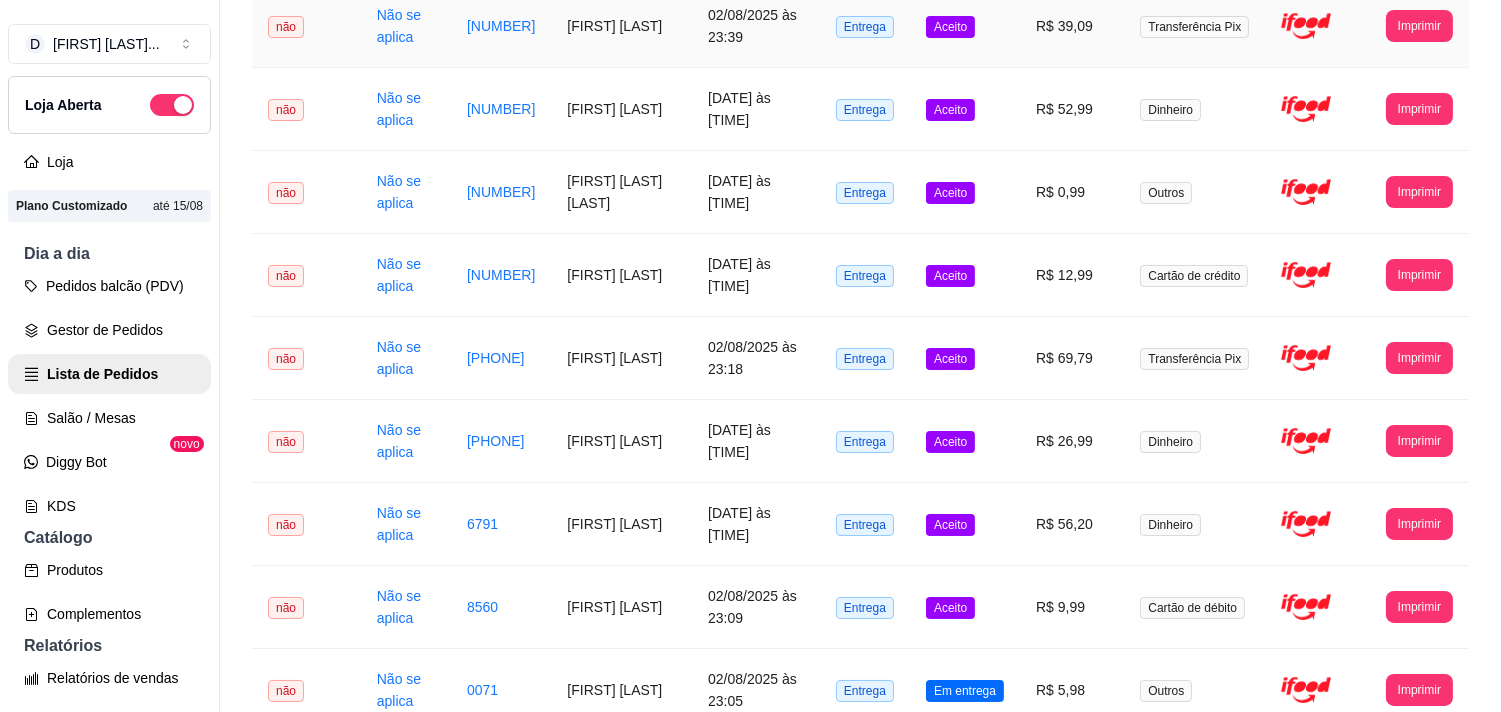 scroll, scrollTop: 0, scrollLeft: 0, axis: both 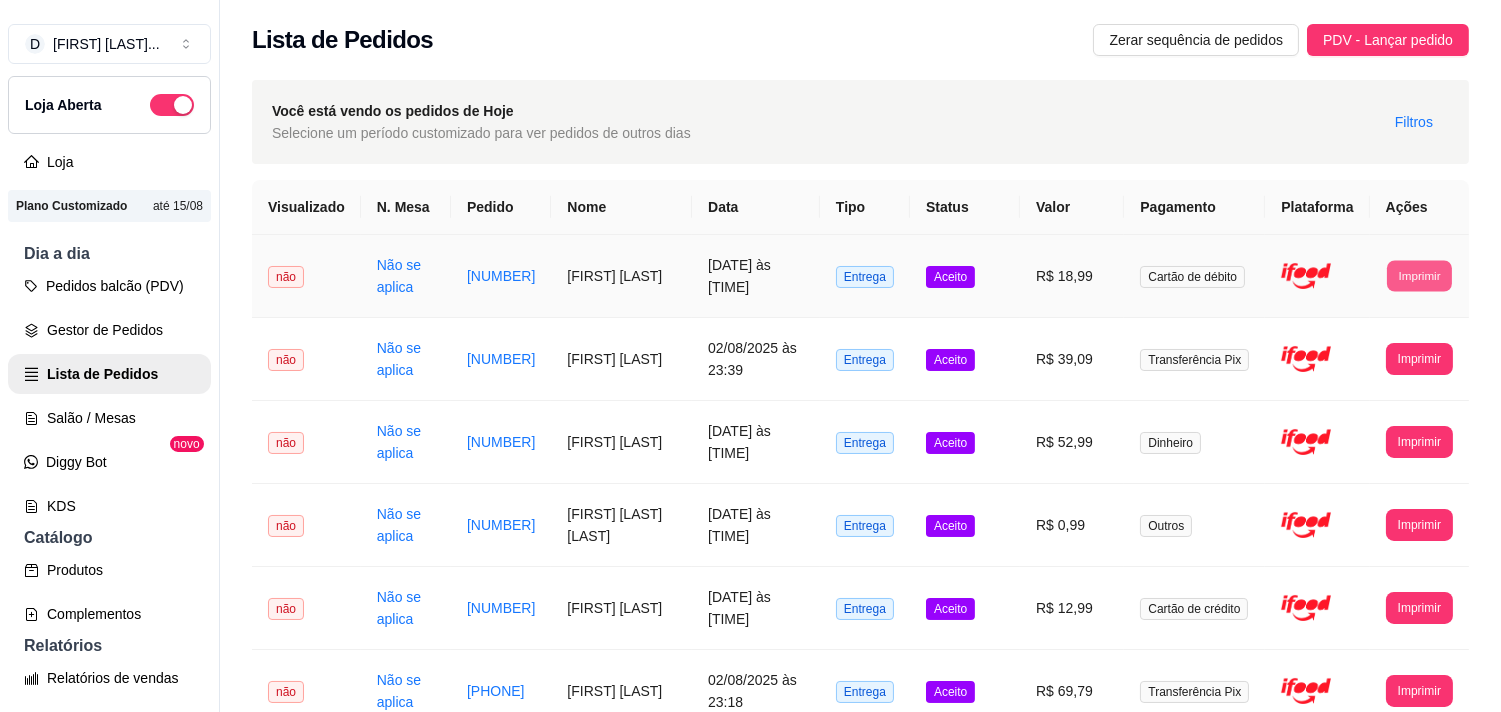 click on "Imprimir" at bounding box center (1419, 275) 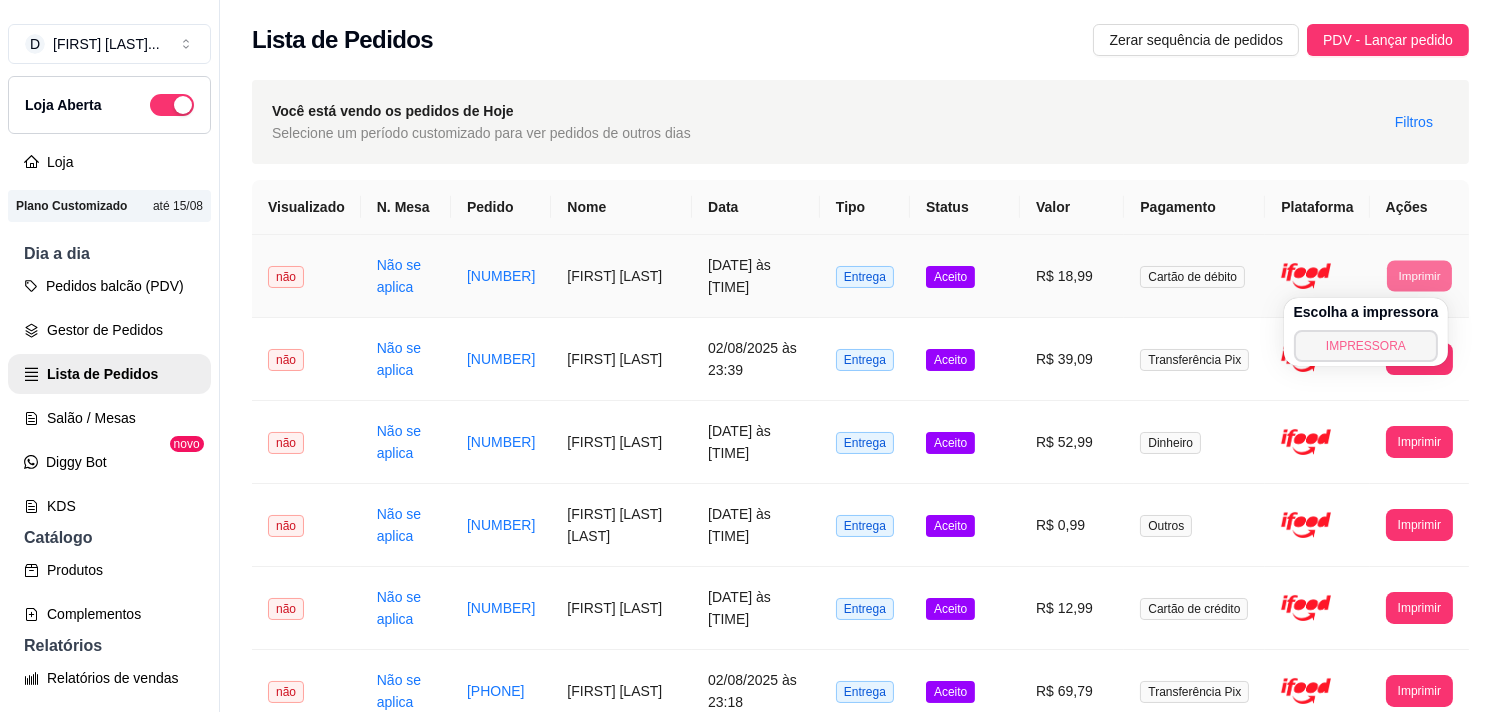 click on "IMPRESSORA" at bounding box center (1366, 346) 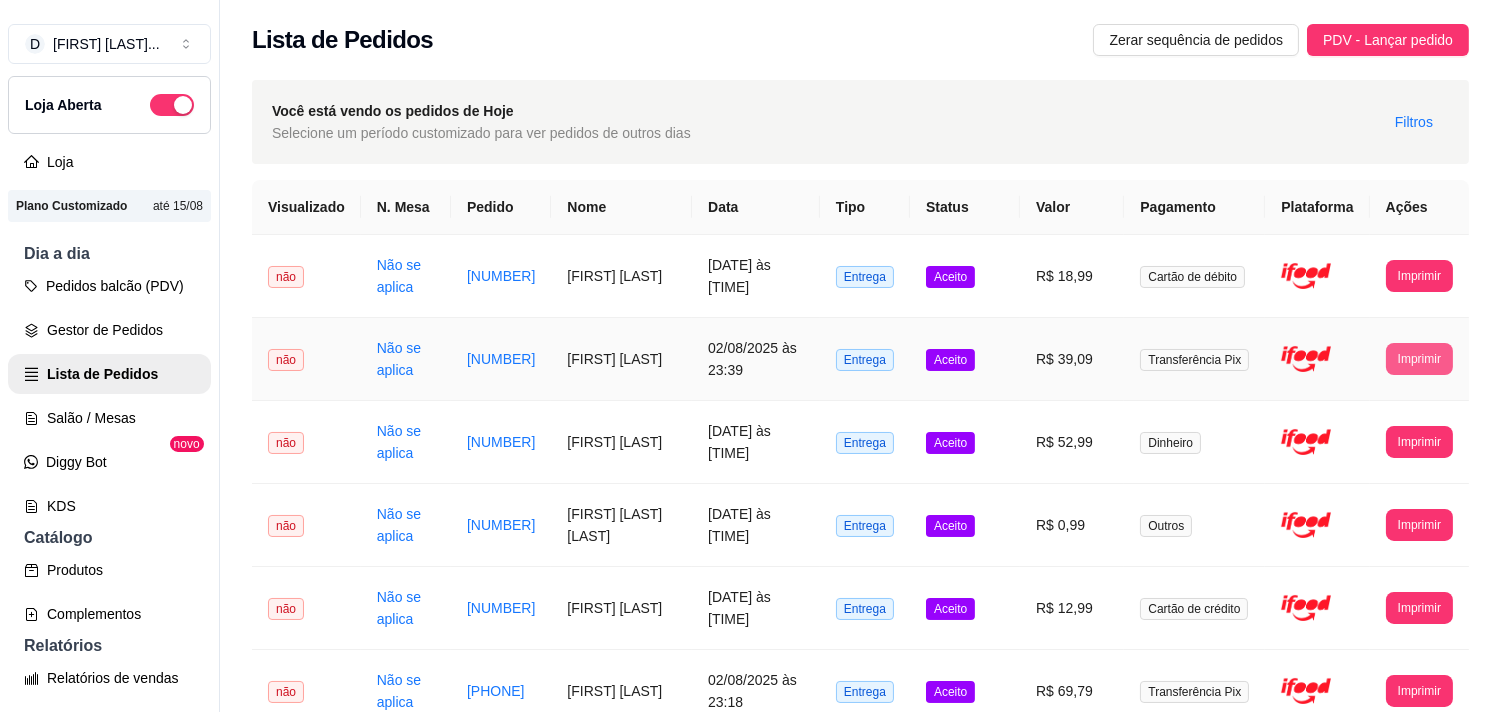 click on "Imprimir" at bounding box center [1419, 359] 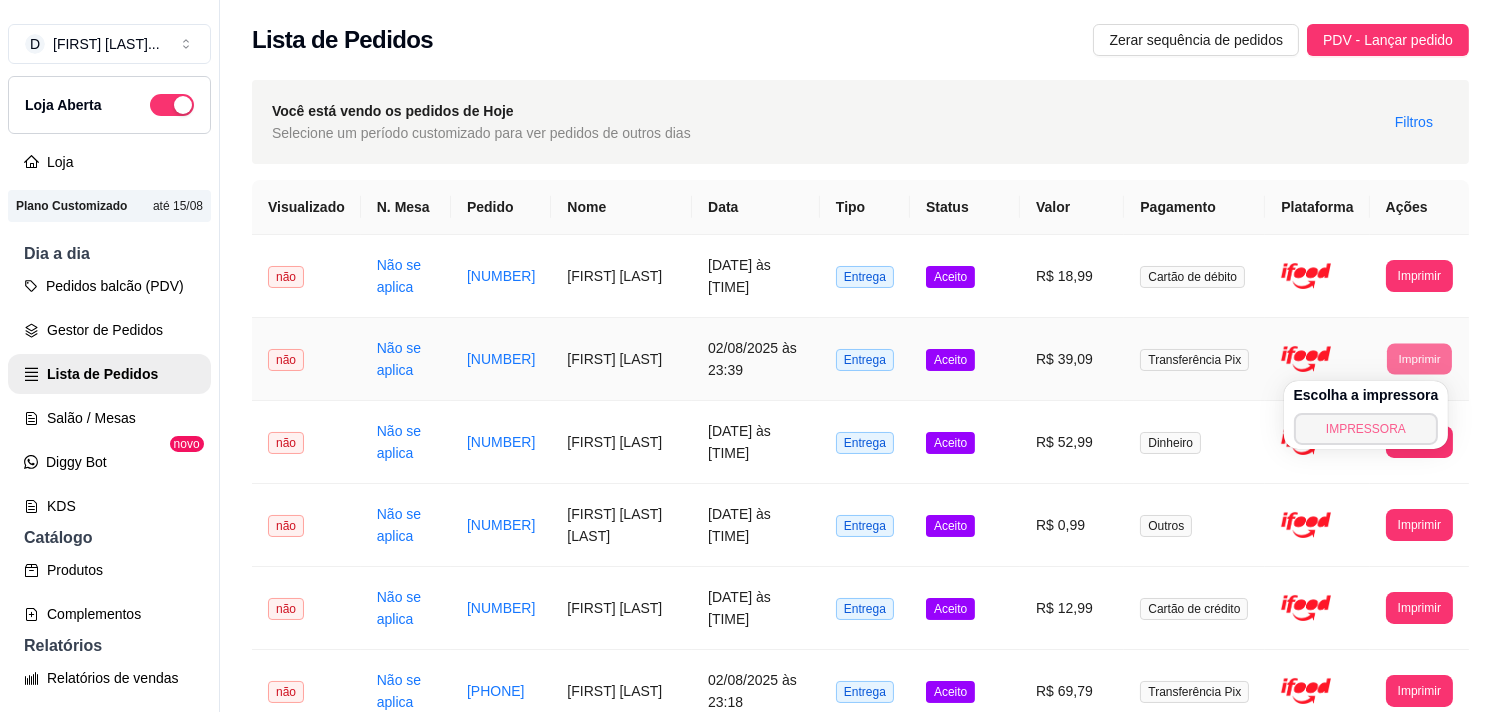 click on "IMPRESSORA" at bounding box center [1366, 429] 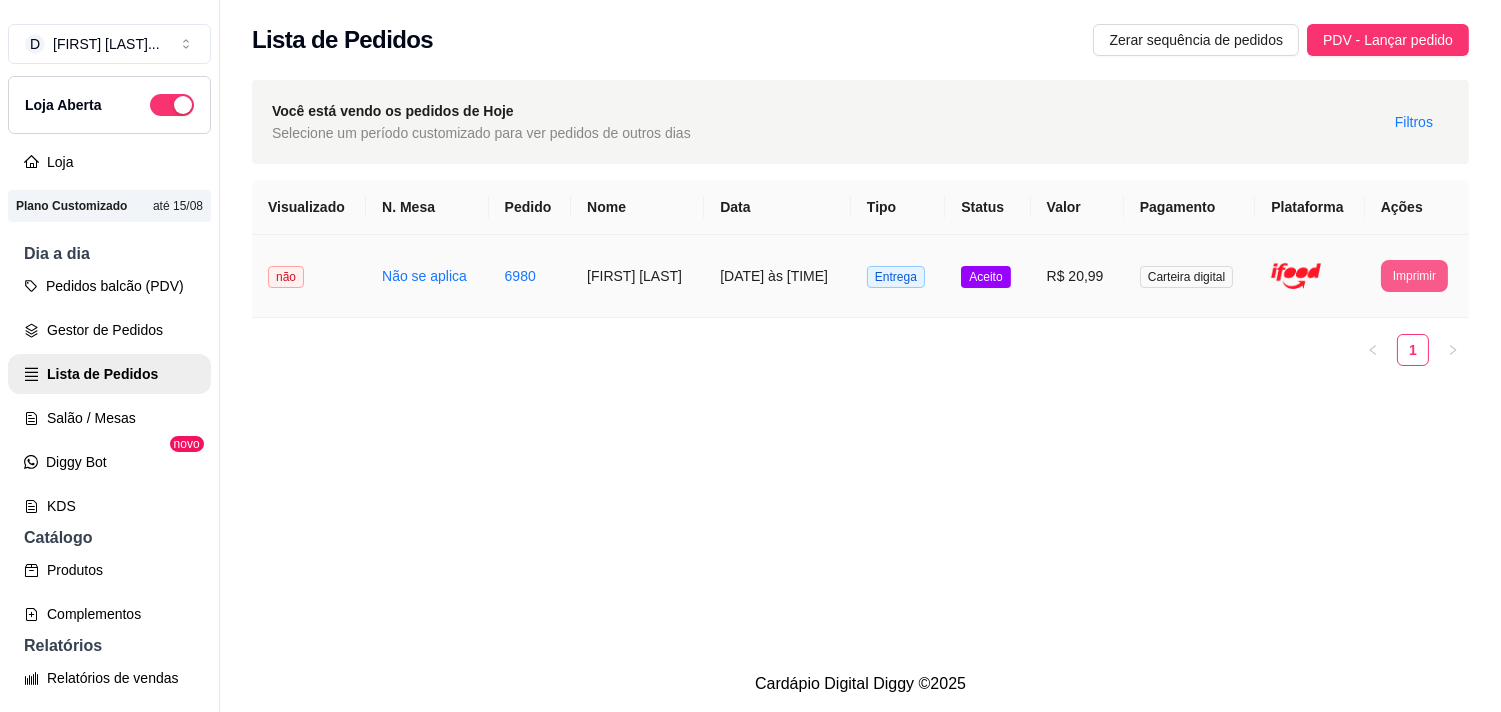 click on "Imprimir" at bounding box center [1414, 276] 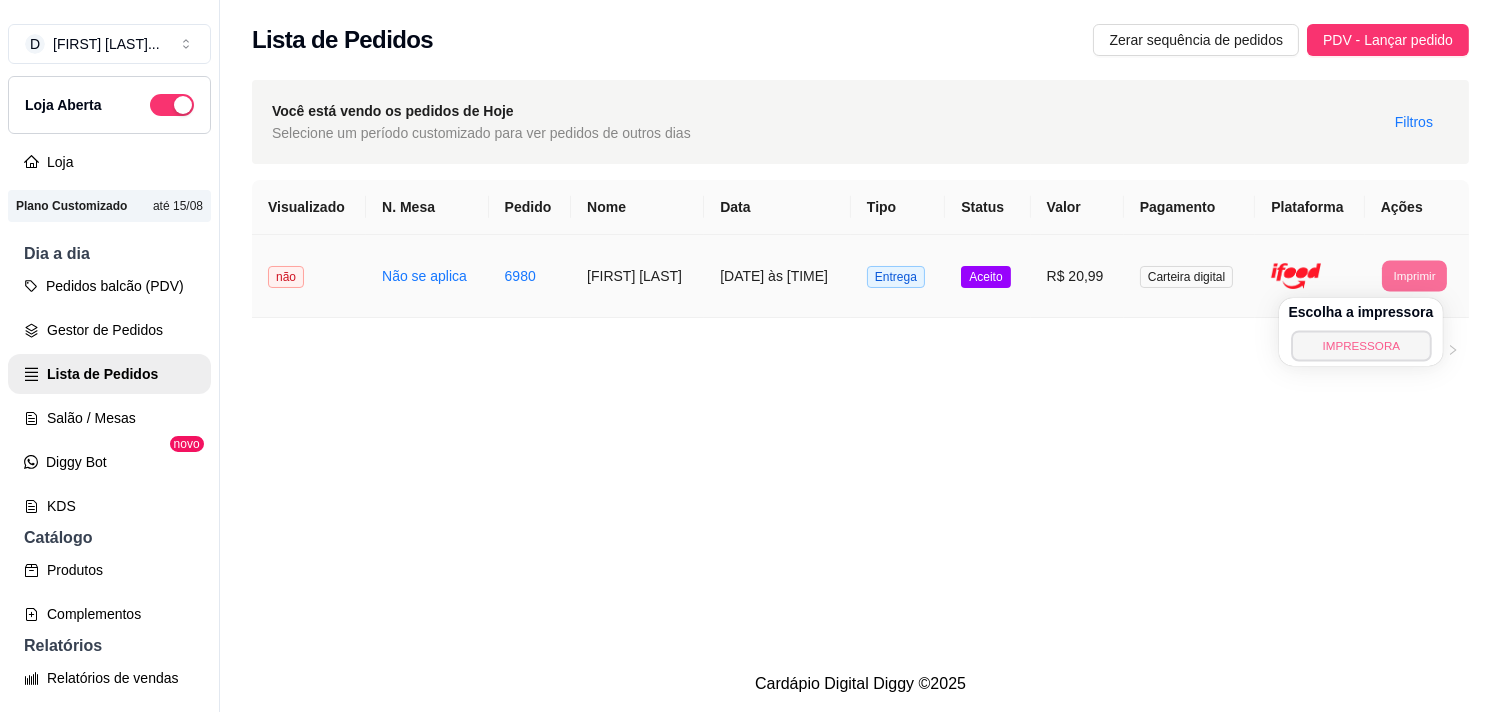 click on "IMPRESSORA" at bounding box center (1361, 345) 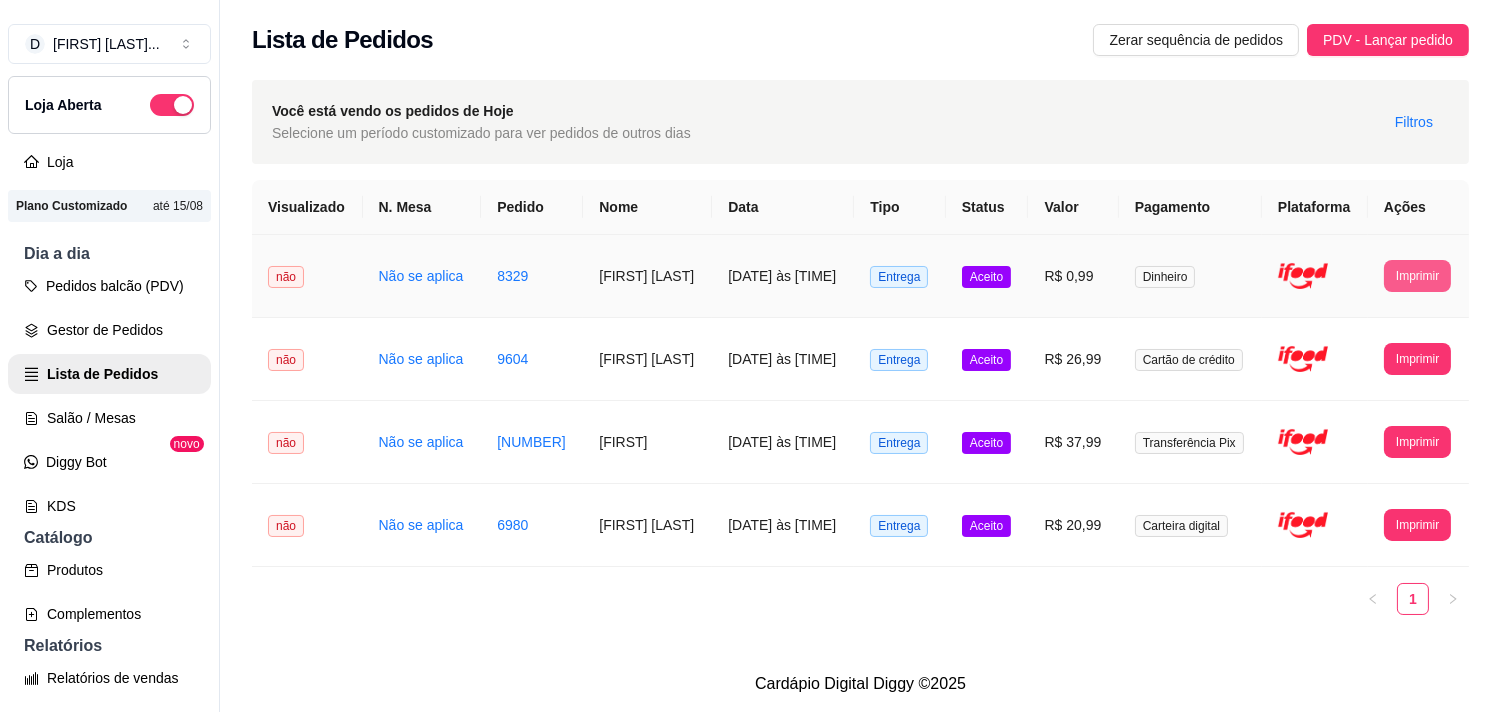 click on "Imprimir" at bounding box center [1417, 276] 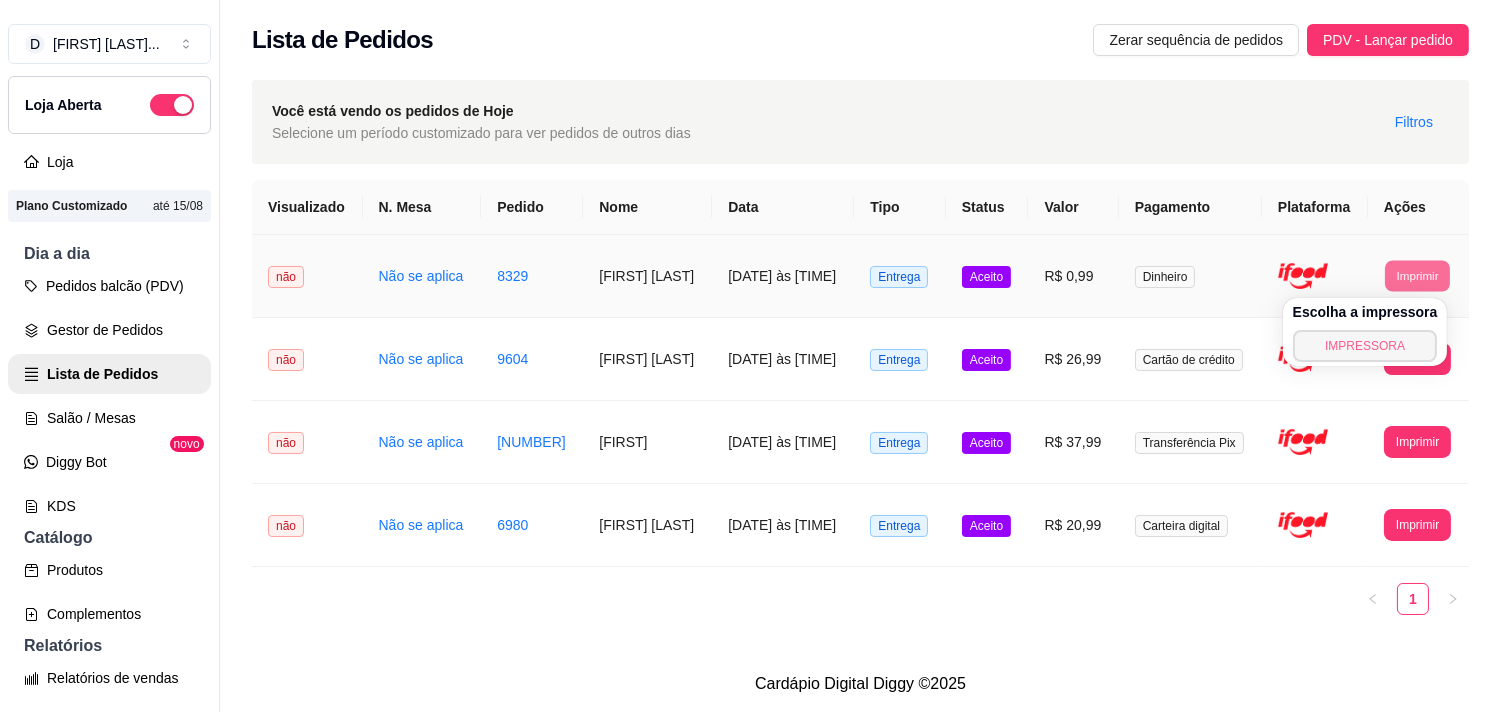 click on "IMPRESSORA" at bounding box center (1365, 346) 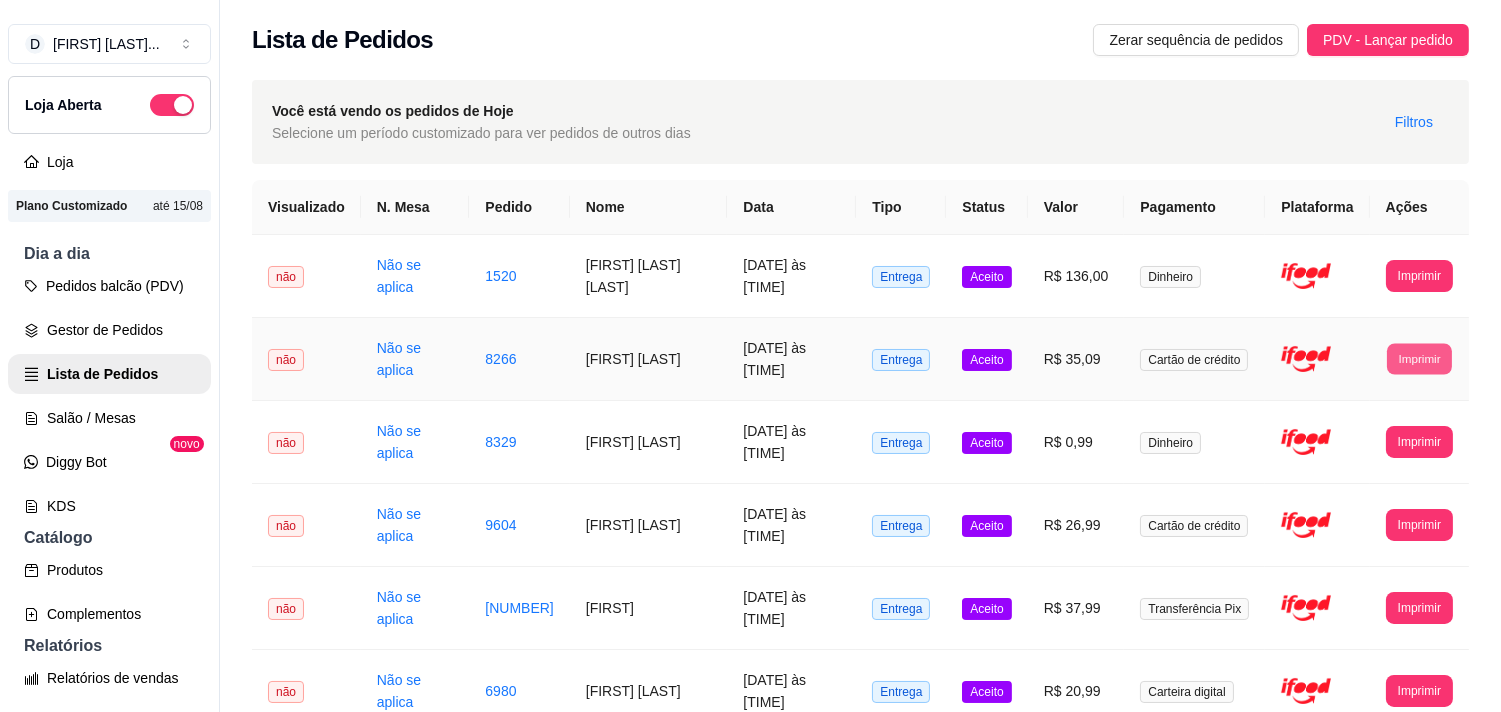 click on "Imprimir" at bounding box center [1419, 358] 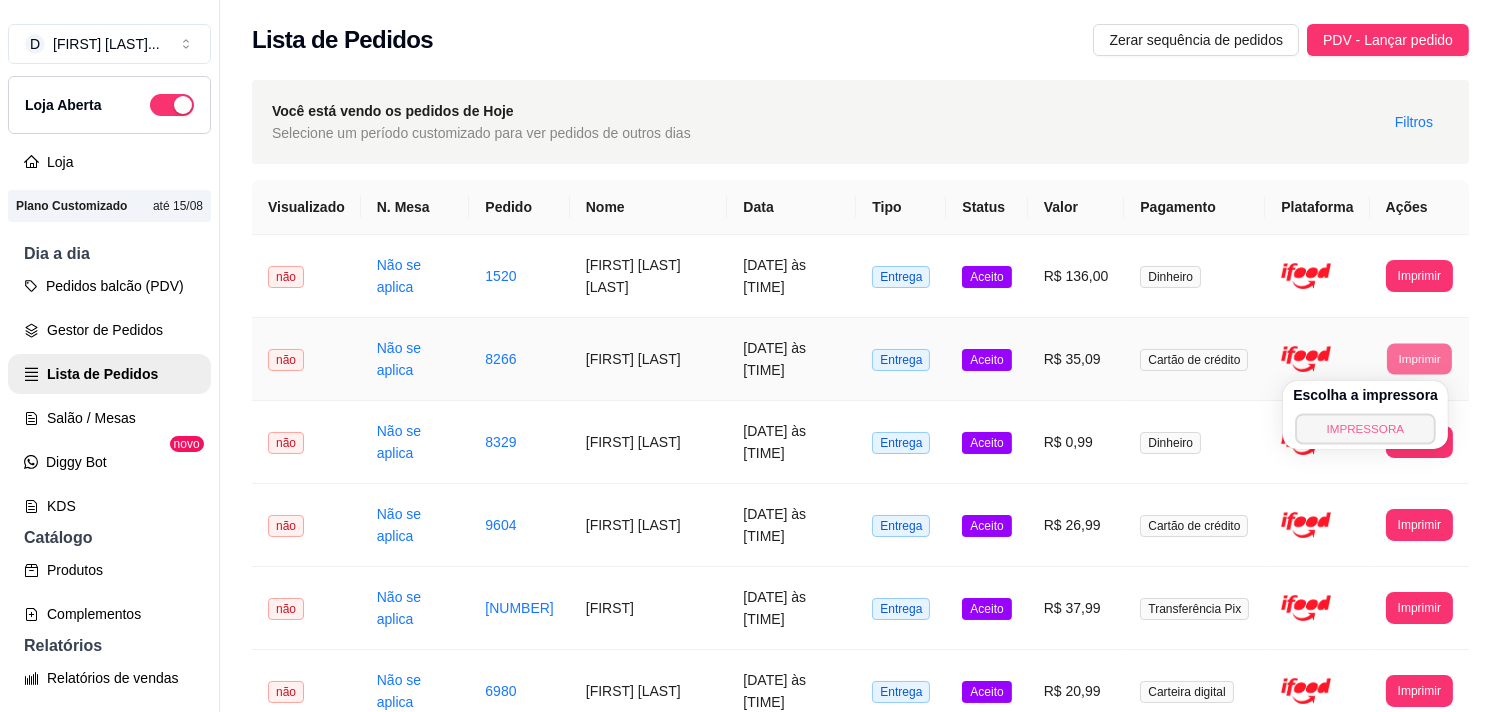 click on "IMPRESSORA" at bounding box center [1365, 428] 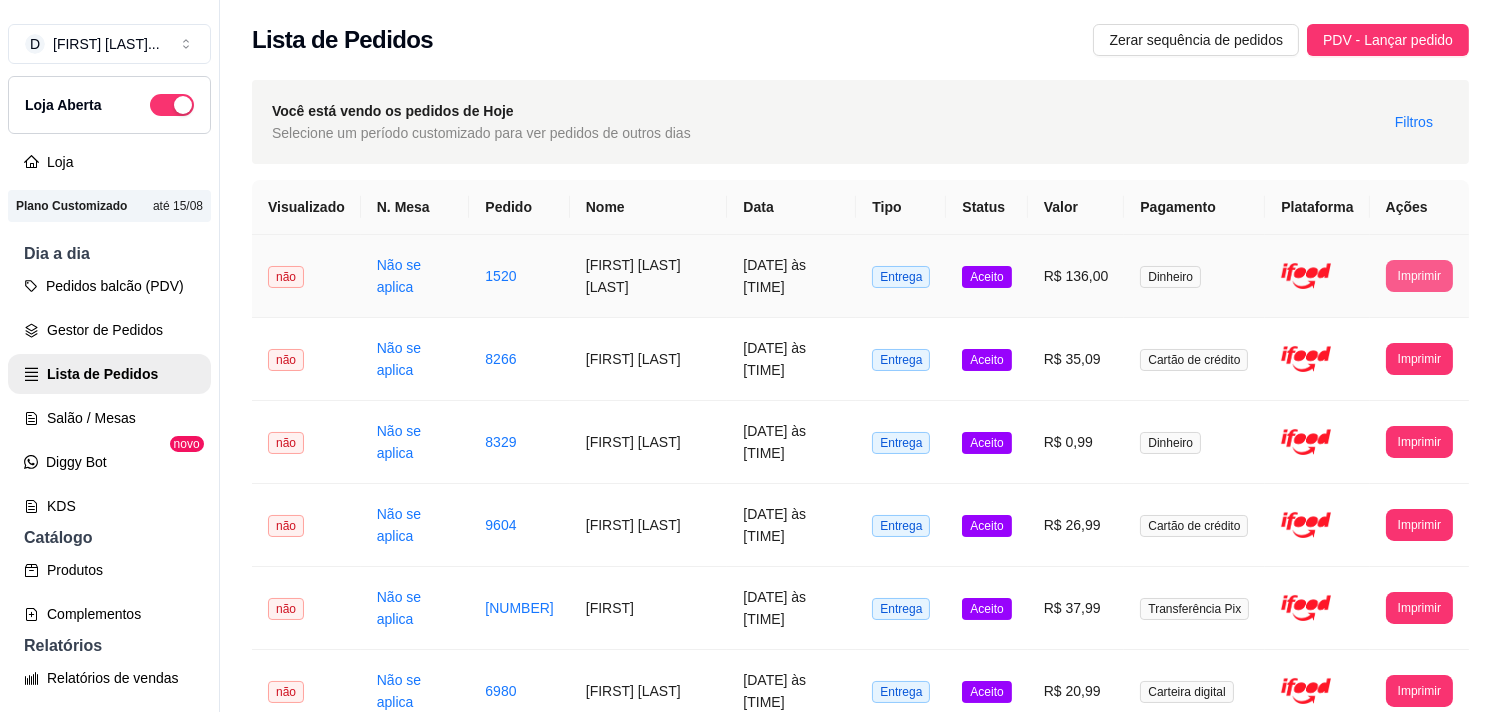 click on "Imprimir" at bounding box center (1419, 276) 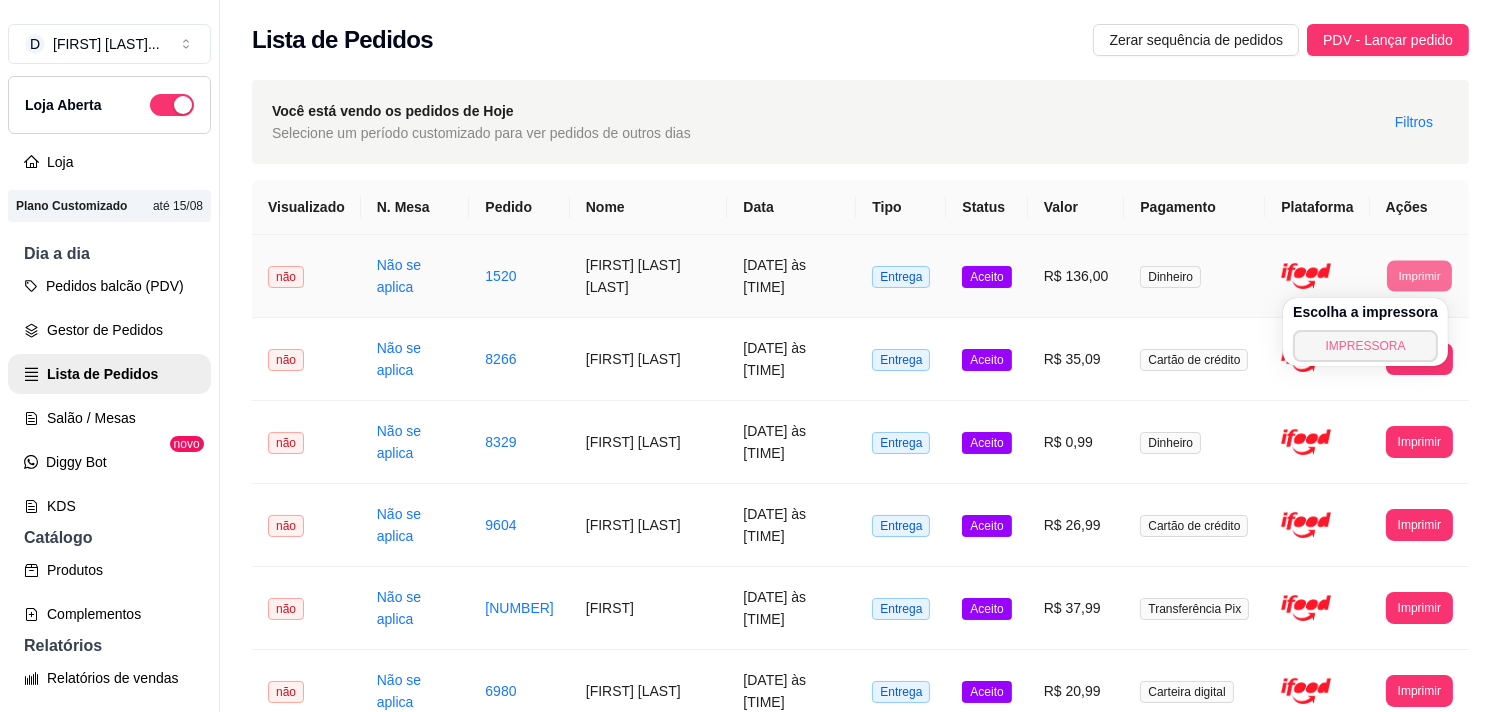 click on "IMPRESSORA" at bounding box center [1365, 346] 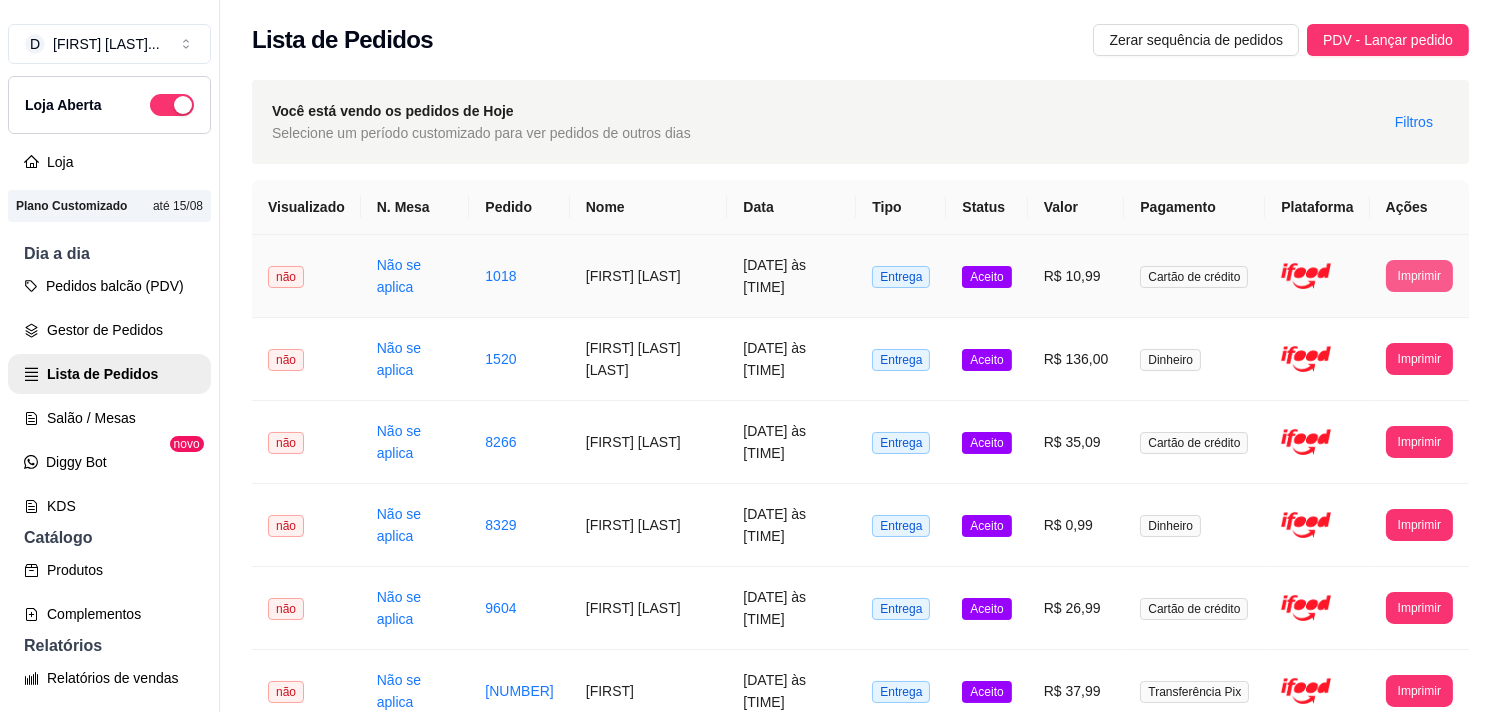 click on "Imprimir" at bounding box center (1419, 276) 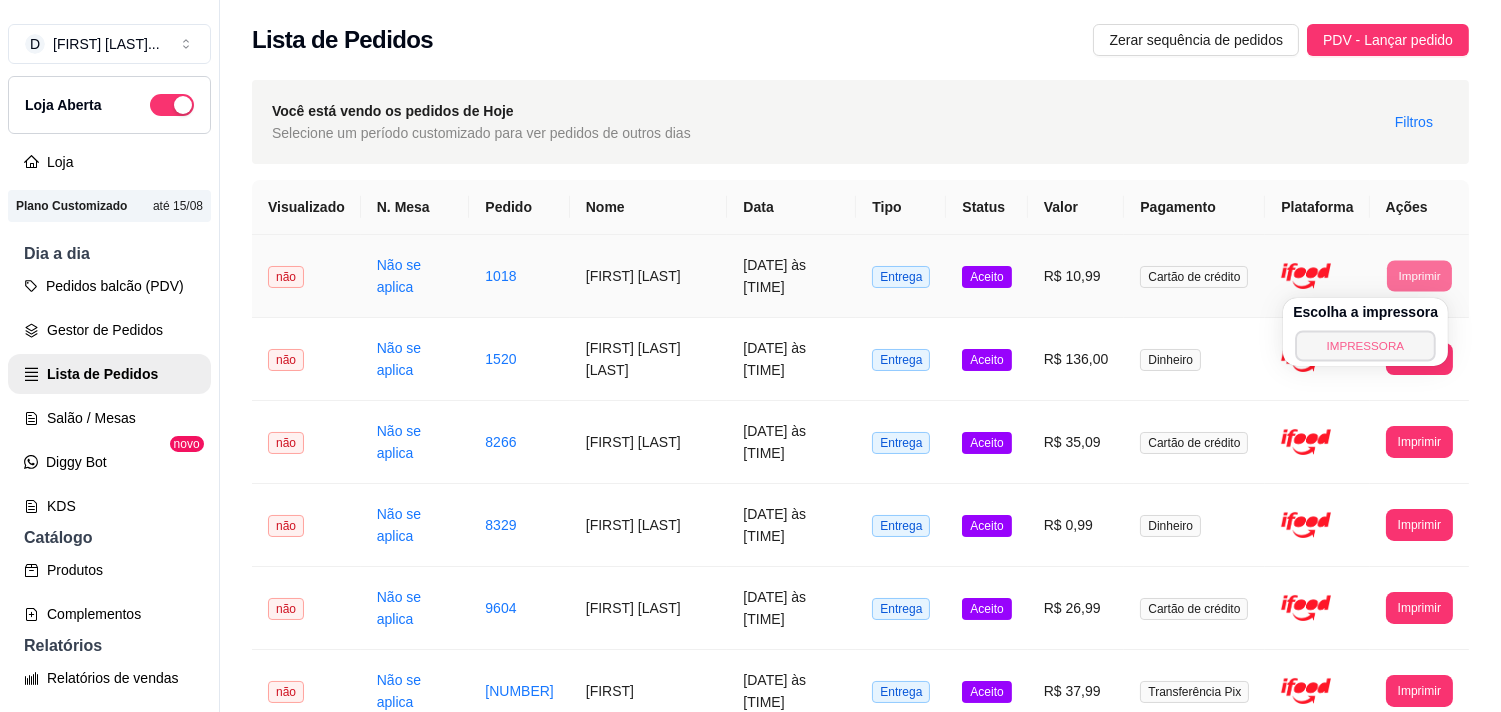 click on "IMPRESSORA" at bounding box center [1365, 345] 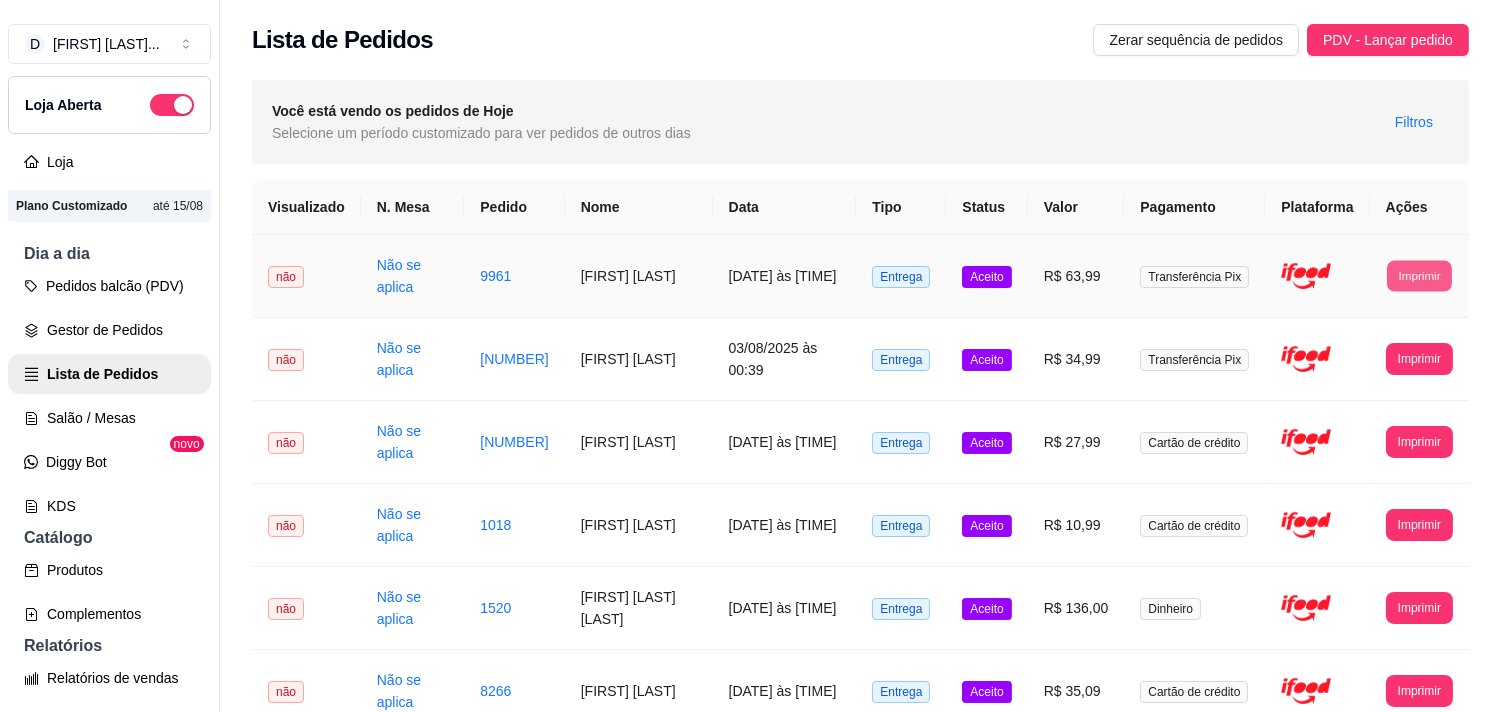 click on "Imprimir" at bounding box center [1419, 275] 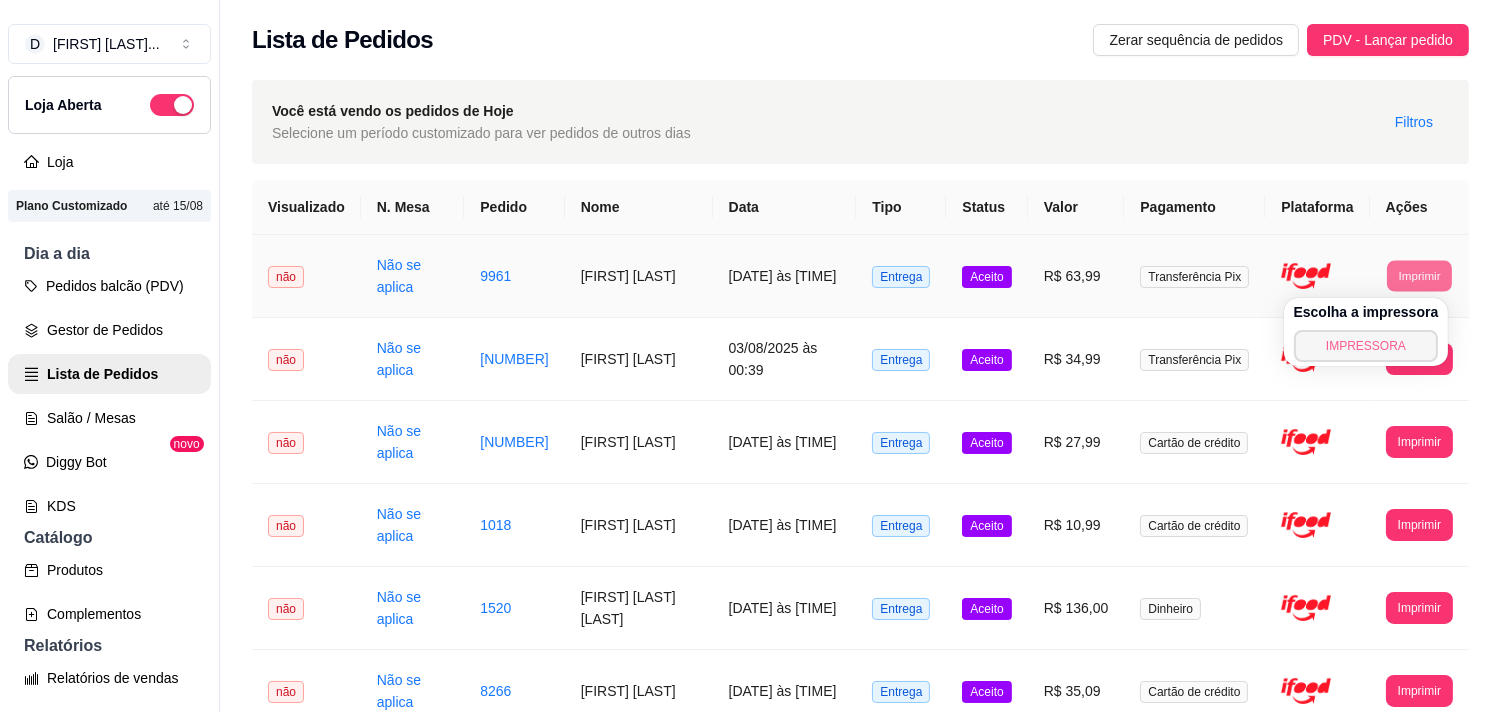 click on "IMPRESSORA" at bounding box center [1366, 346] 